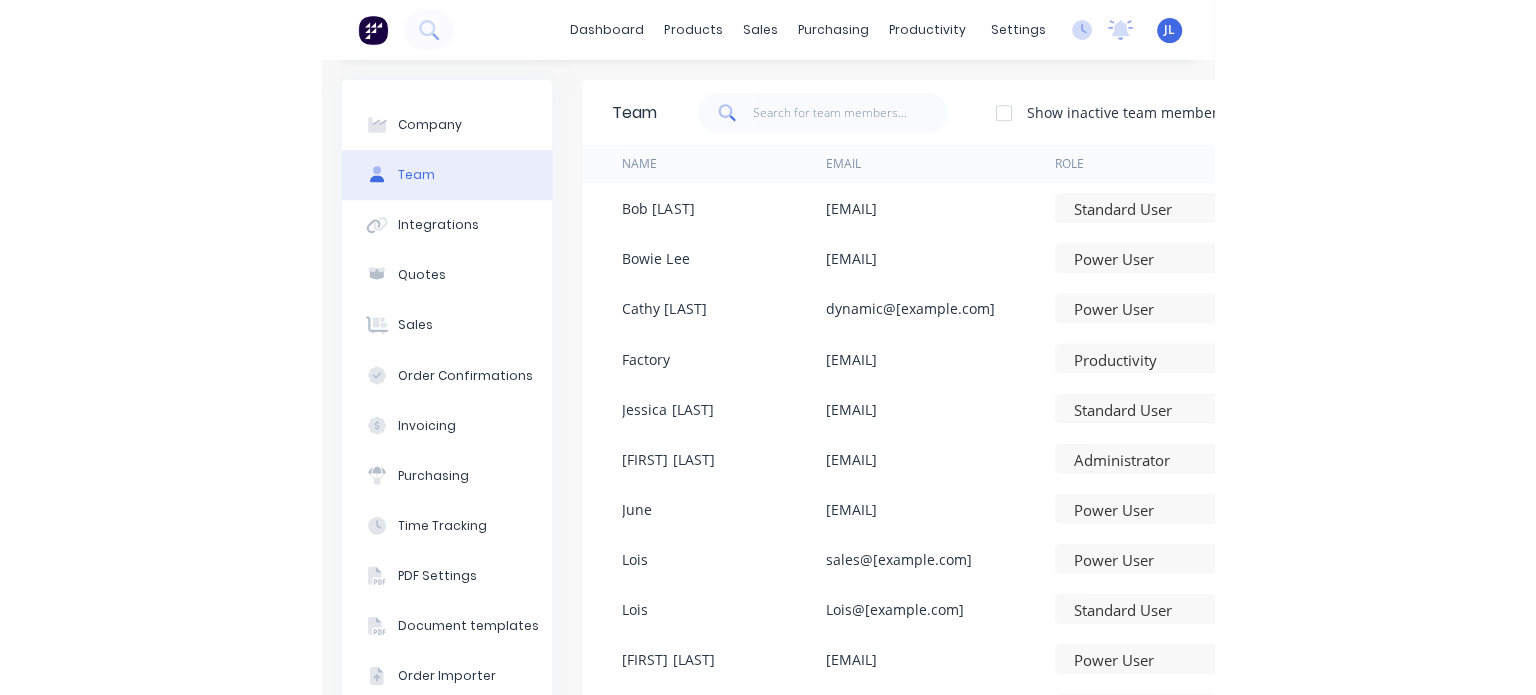scroll, scrollTop: 0, scrollLeft: 0, axis: both 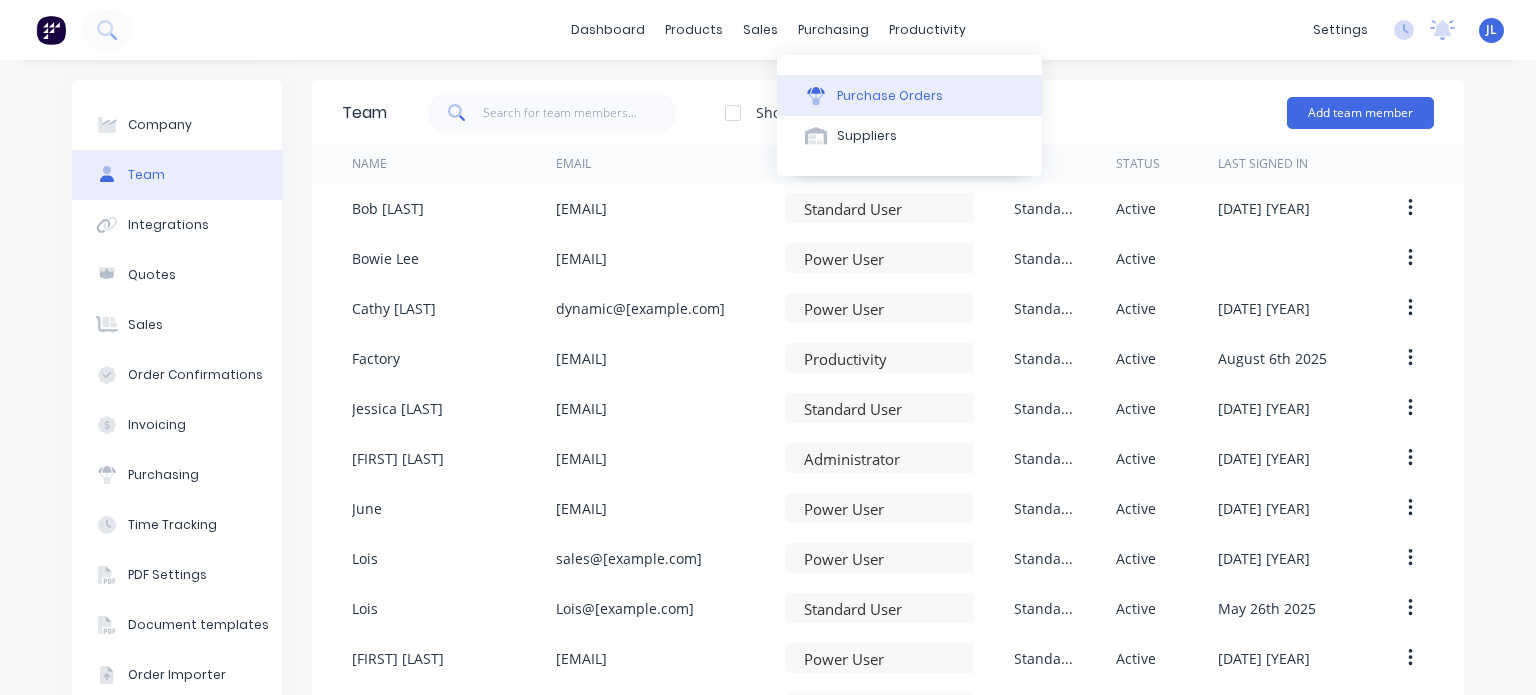 drag, startPoint x: 872, startPoint y: 99, endPoint x: 812, endPoint y: 92, distance: 60.40695 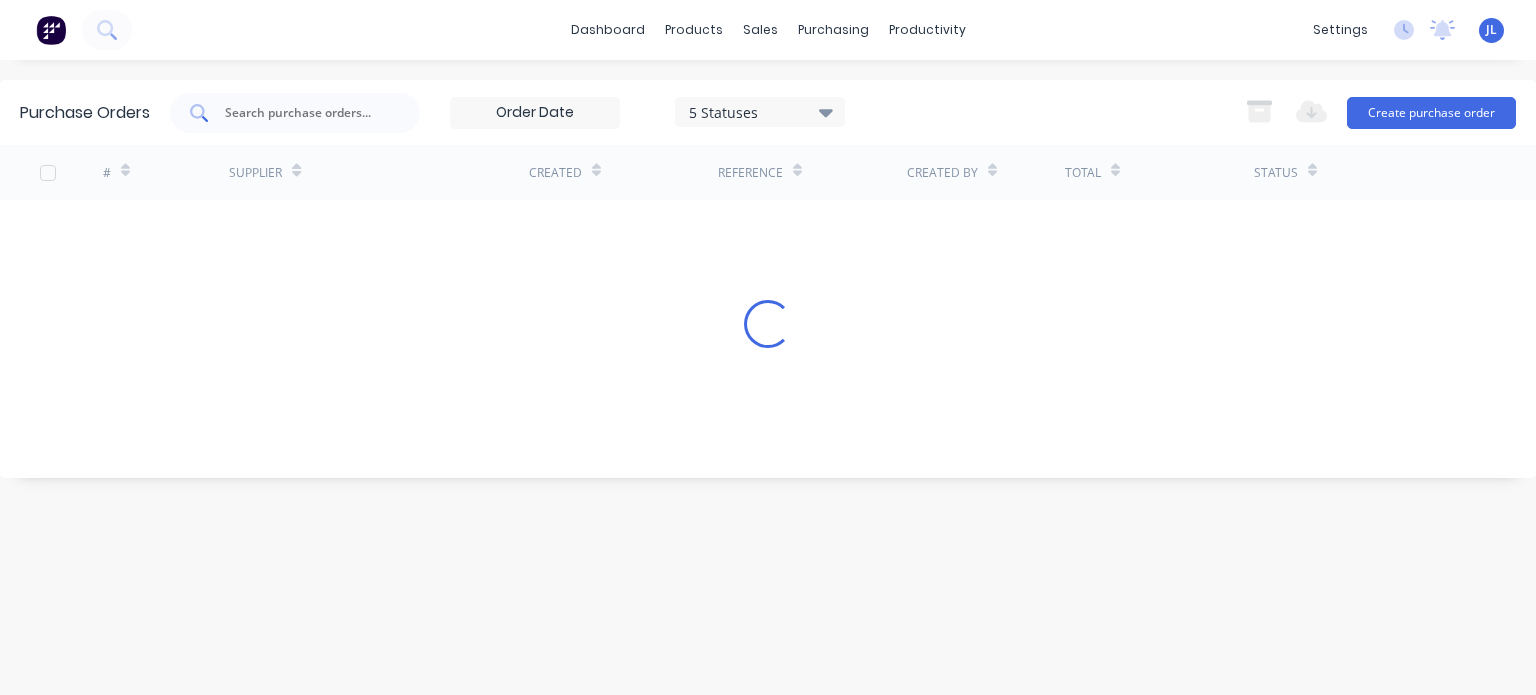 click at bounding box center (295, 113) 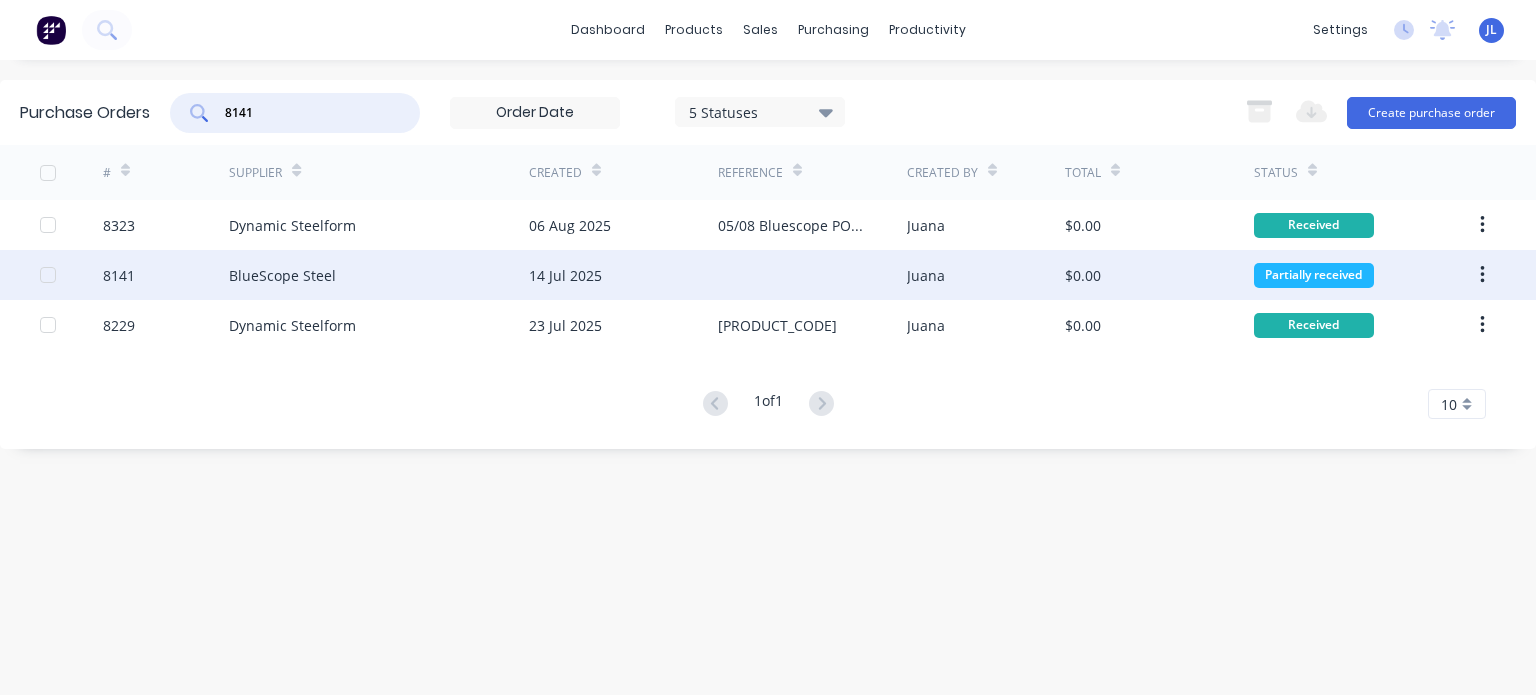 type on "8141" 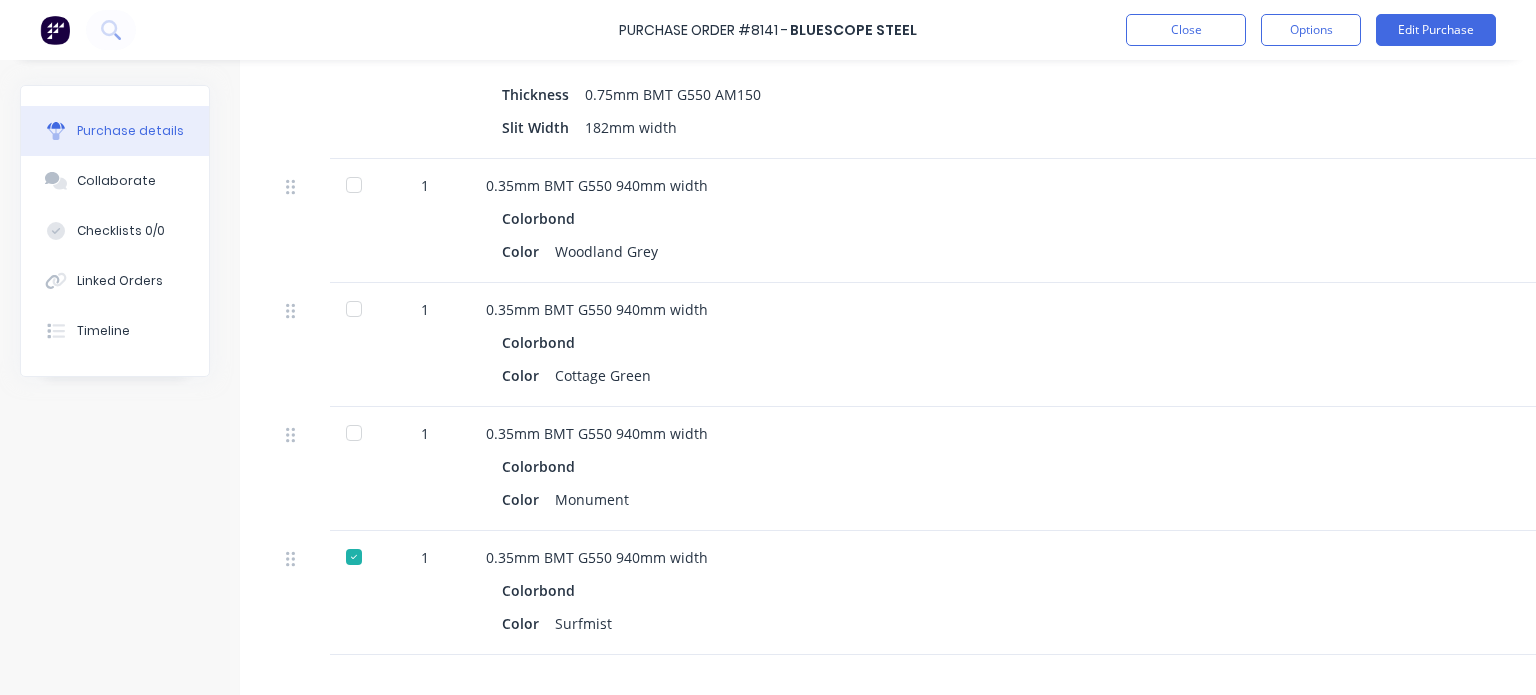 scroll, scrollTop: 1800, scrollLeft: 0, axis: vertical 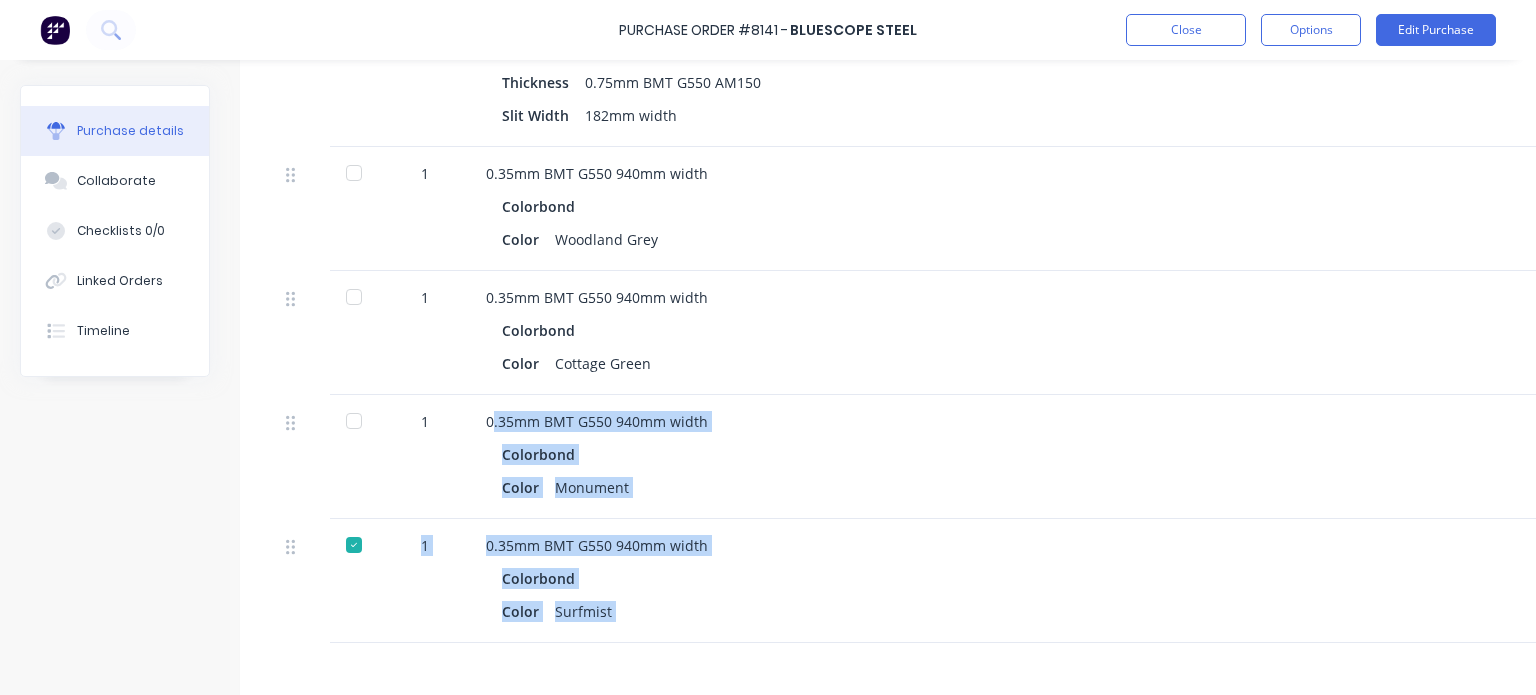 drag, startPoint x: 491, startPoint y: 421, endPoint x: 673, endPoint y: 667, distance: 306.00653 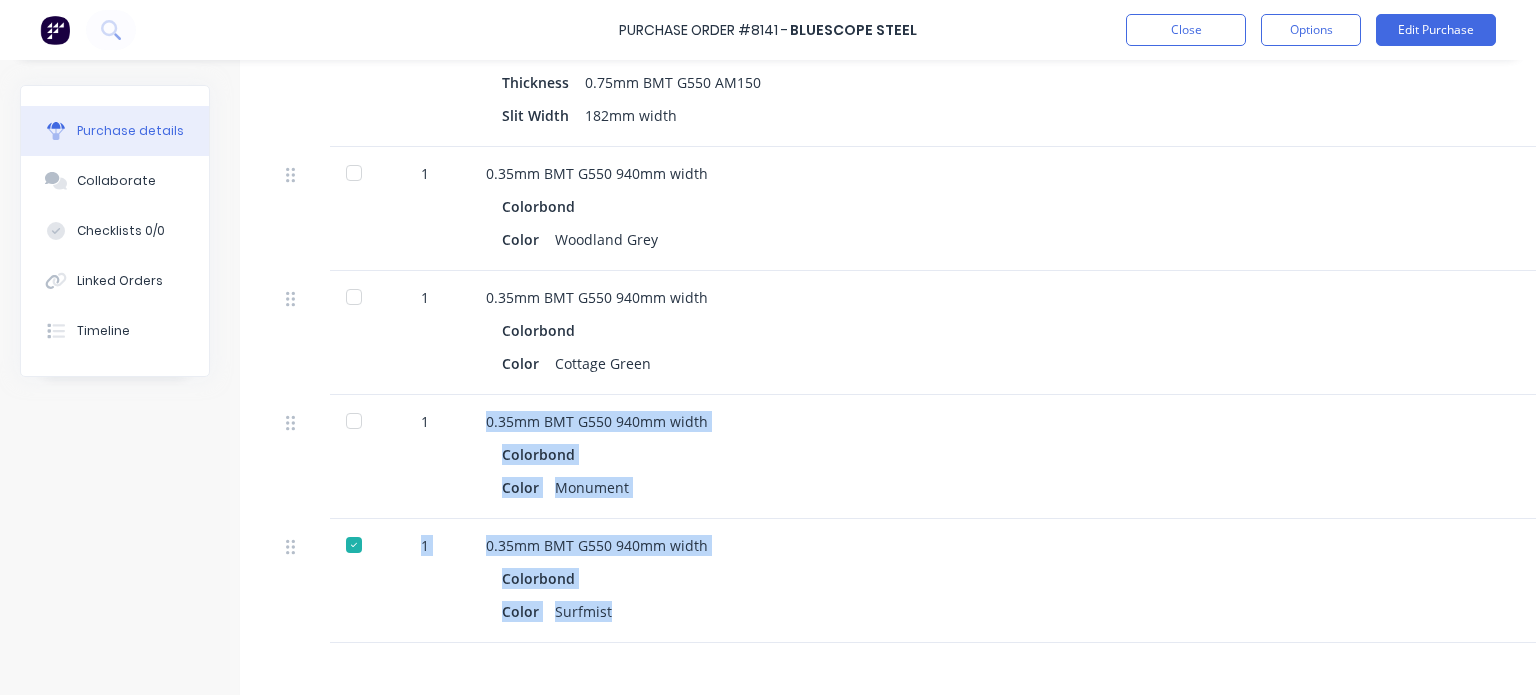 drag, startPoint x: 630, startPoint y: 611, endPoint x: 466, endPoint y: 399, distance: 268.02985 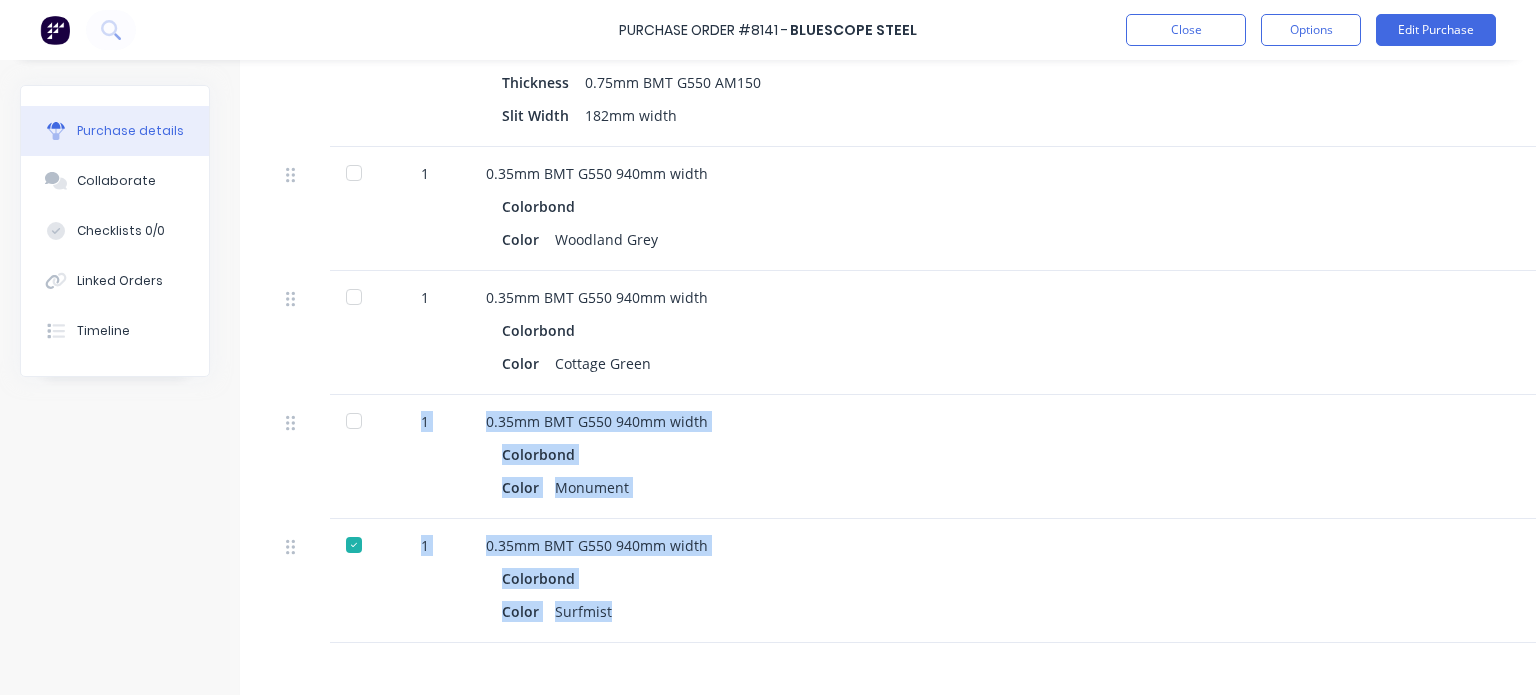 drag, startPoint x: 586, startPoint y: 596, endPoint x: 273, endPoint y: 414, distance: 362.0677 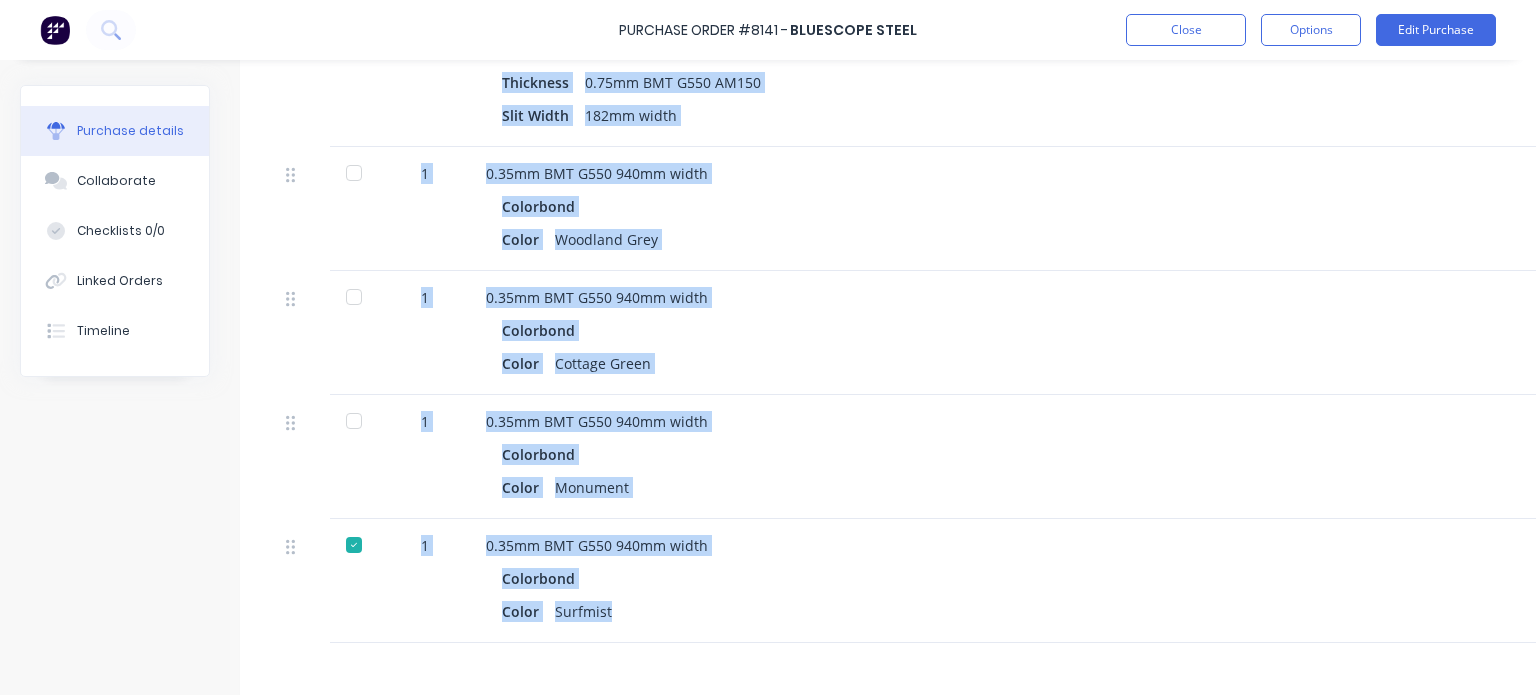 drag, startPoint x: 601, startPoint y: 564, endPoint x: 423, endPoint y: 61, distance: 533.5663 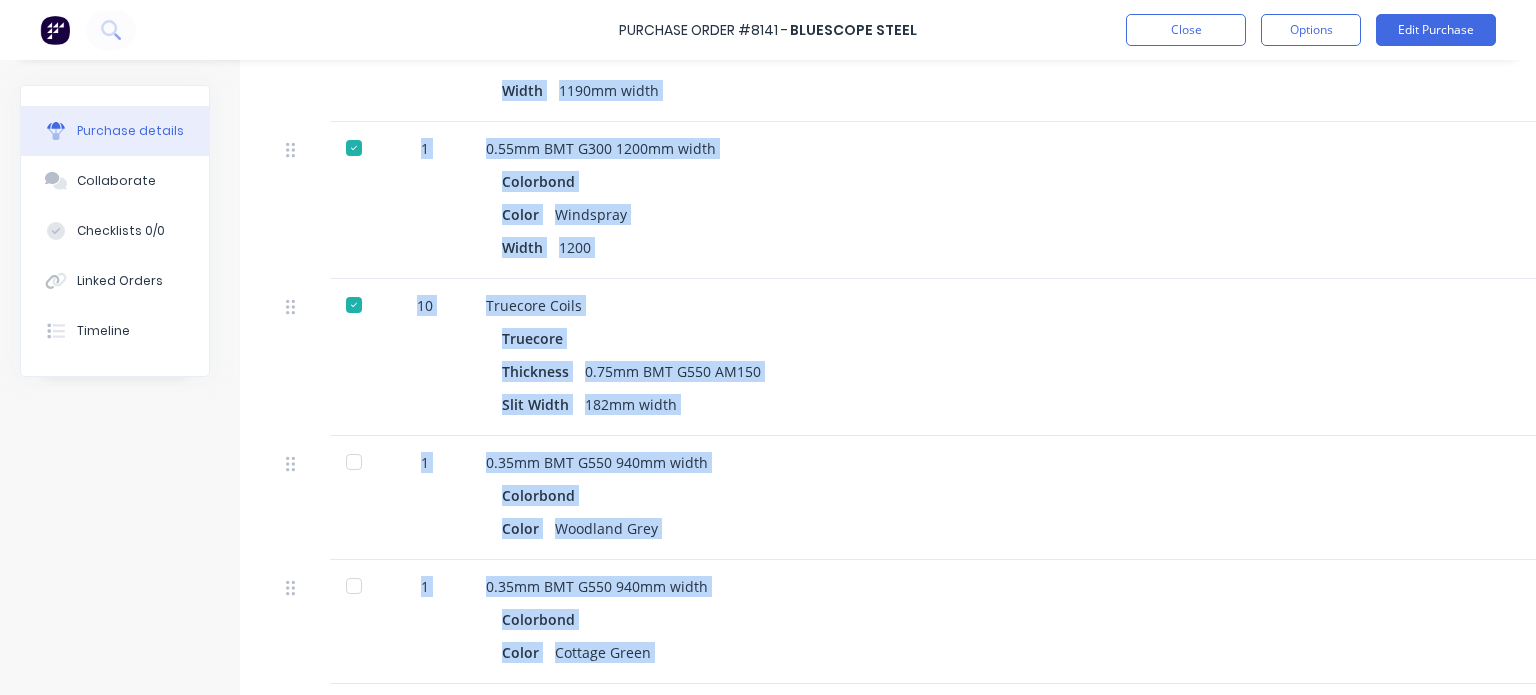 scroll, scrollTop: 1500, scrollLeft: 0, axis: vertical 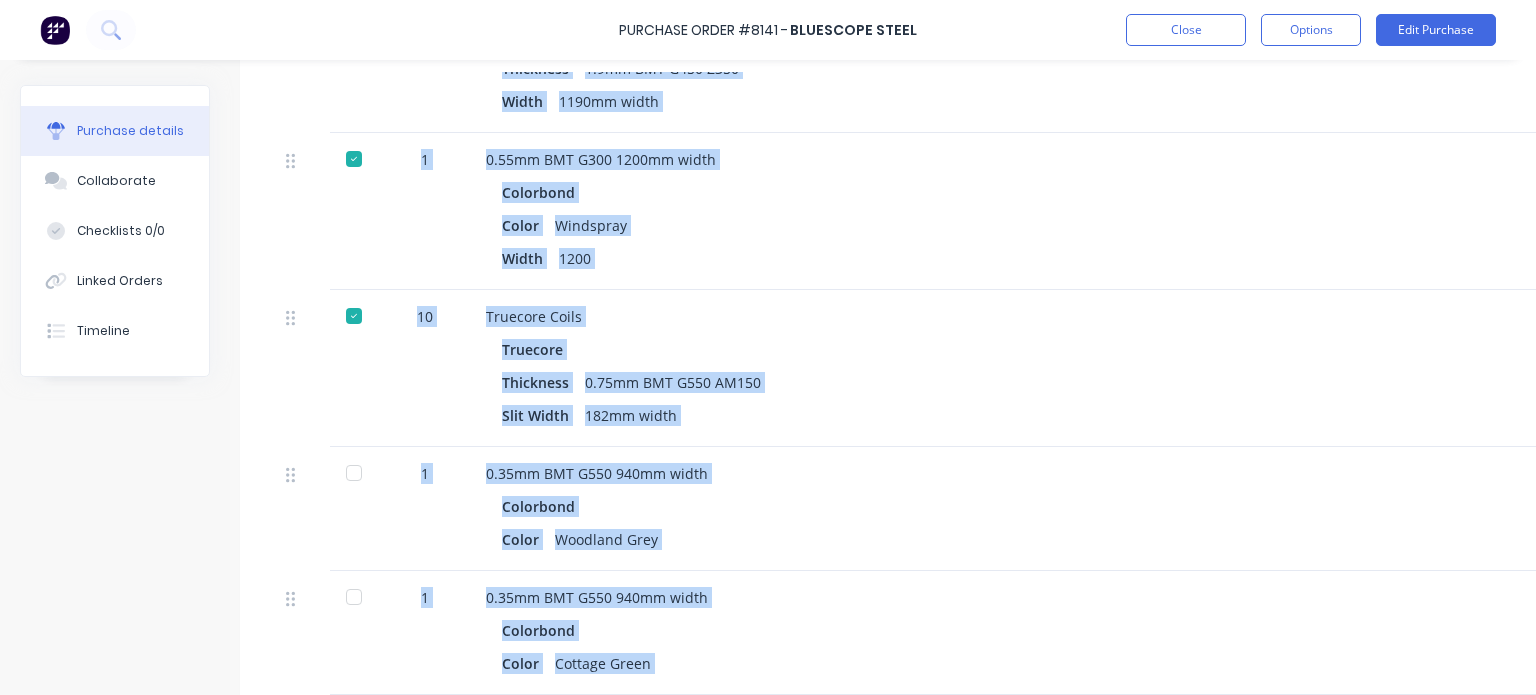 click on "Colorbond  Color Windspray Width 1200" at bounding box center (920, 225) 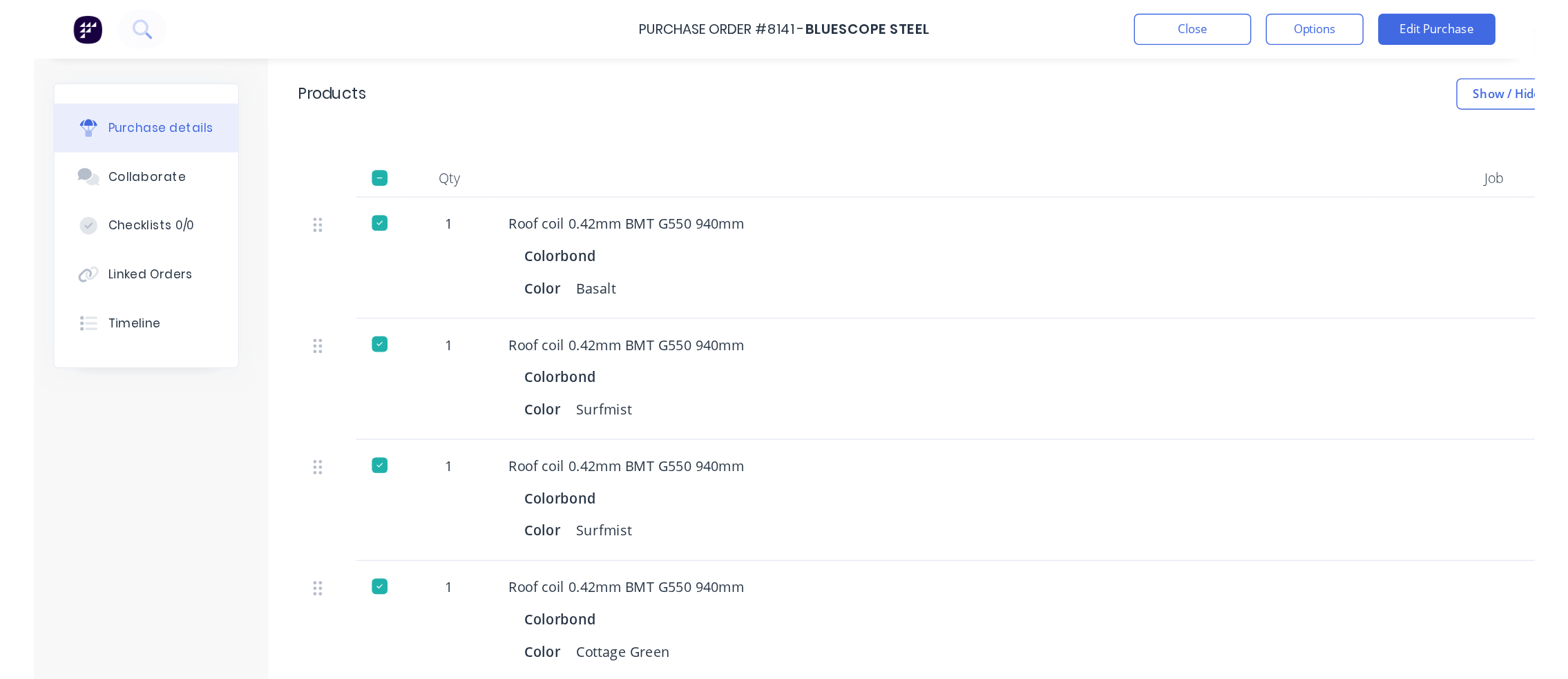 scroll, scrollTop: 0, scrollLeft: 0, axis: both 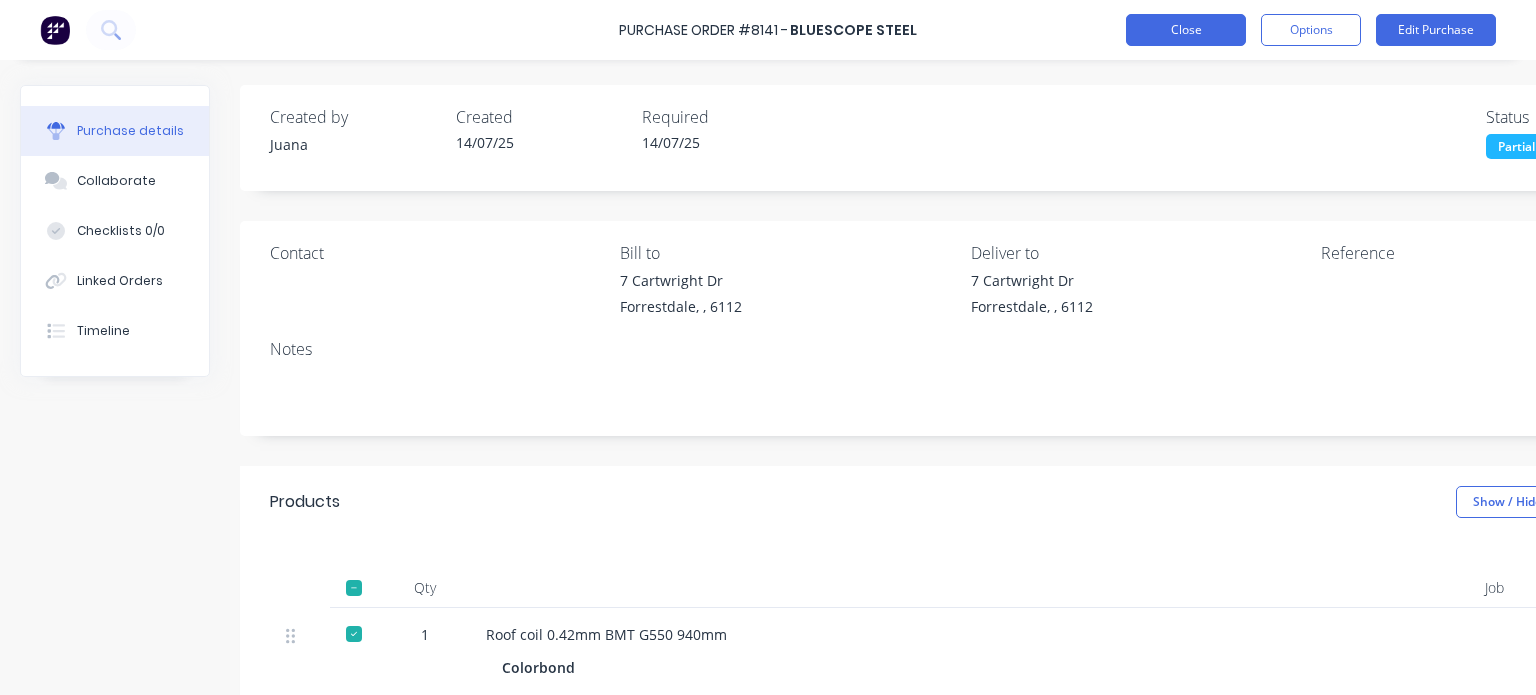 click on "Close" at bounding box center [1186, 30] 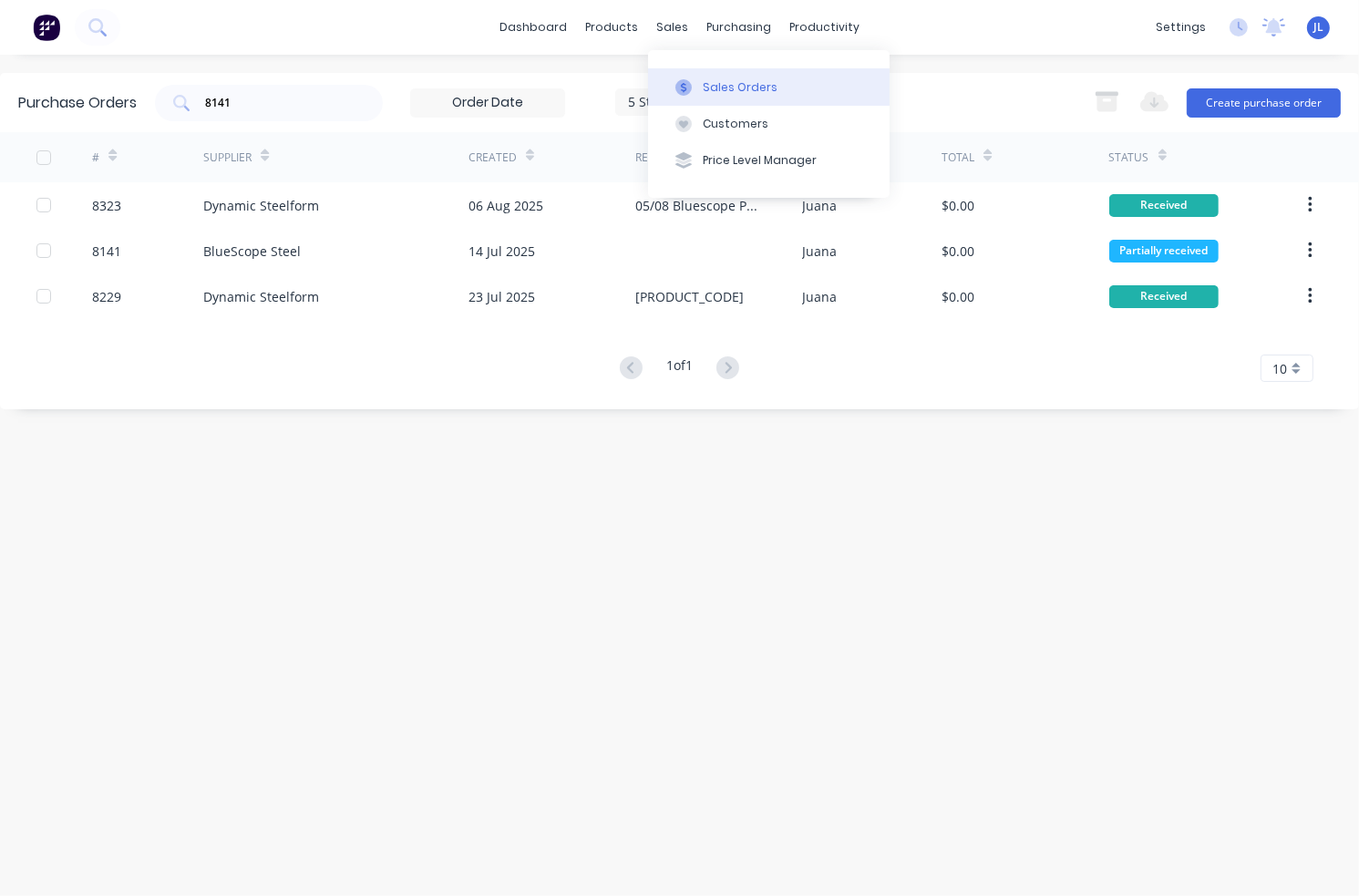 click on "Sales Orders" at bounding box center (740, 88) 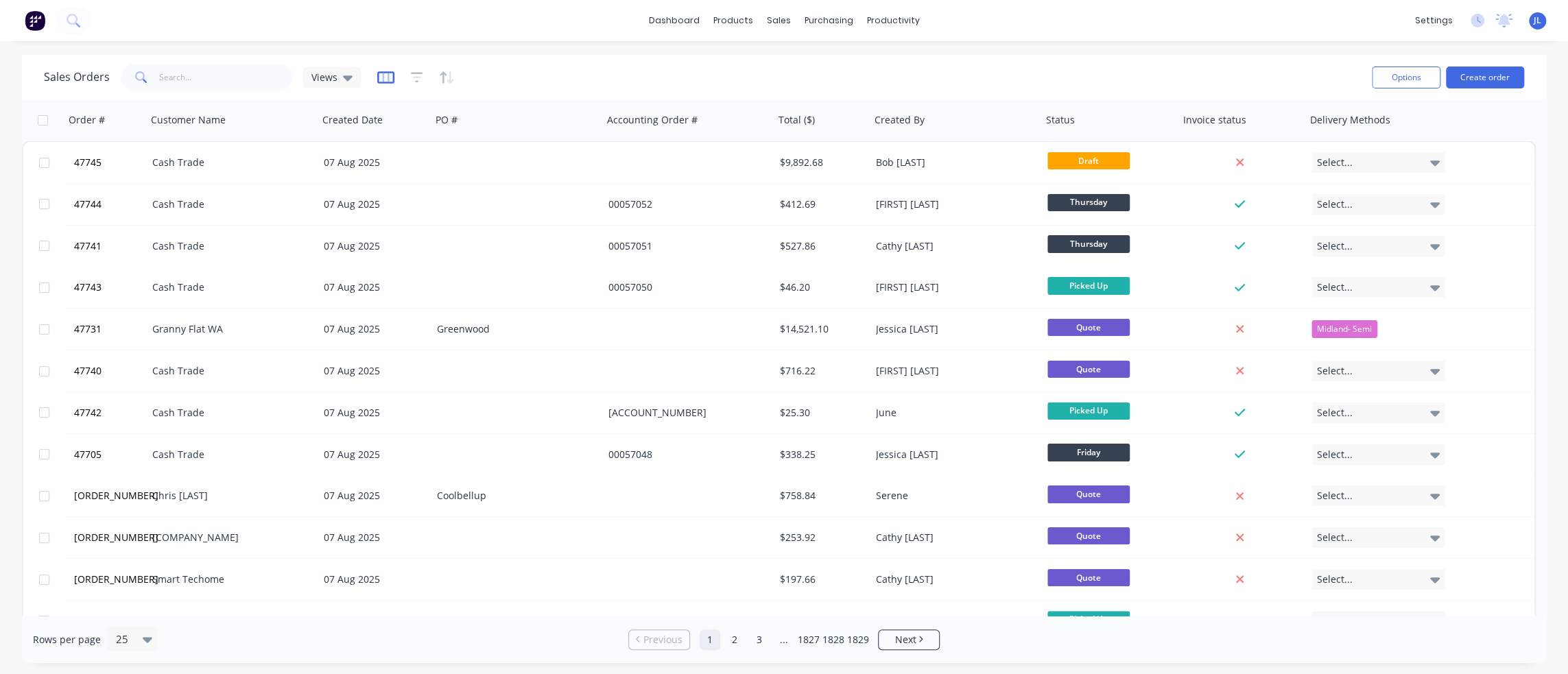 click 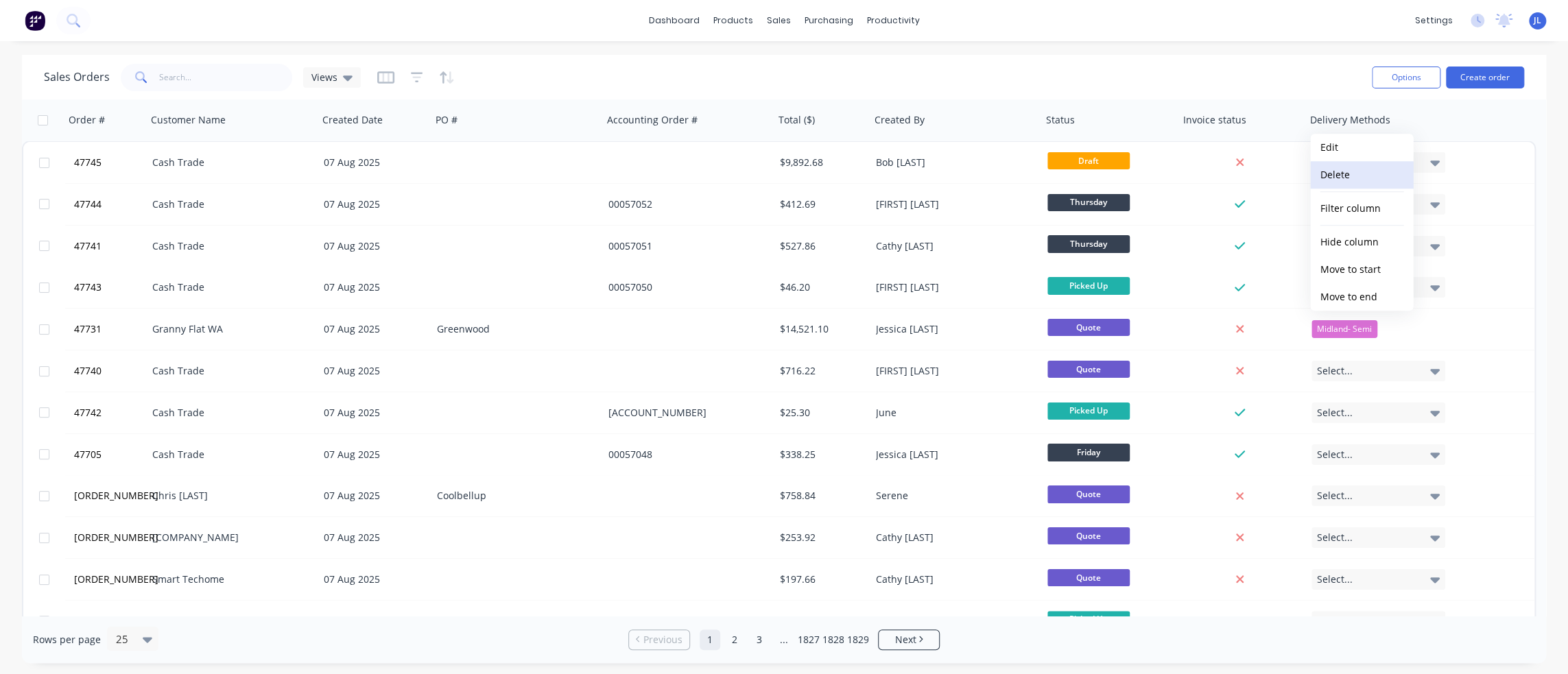 click on "Delete" at bounding box center [1362, 175] 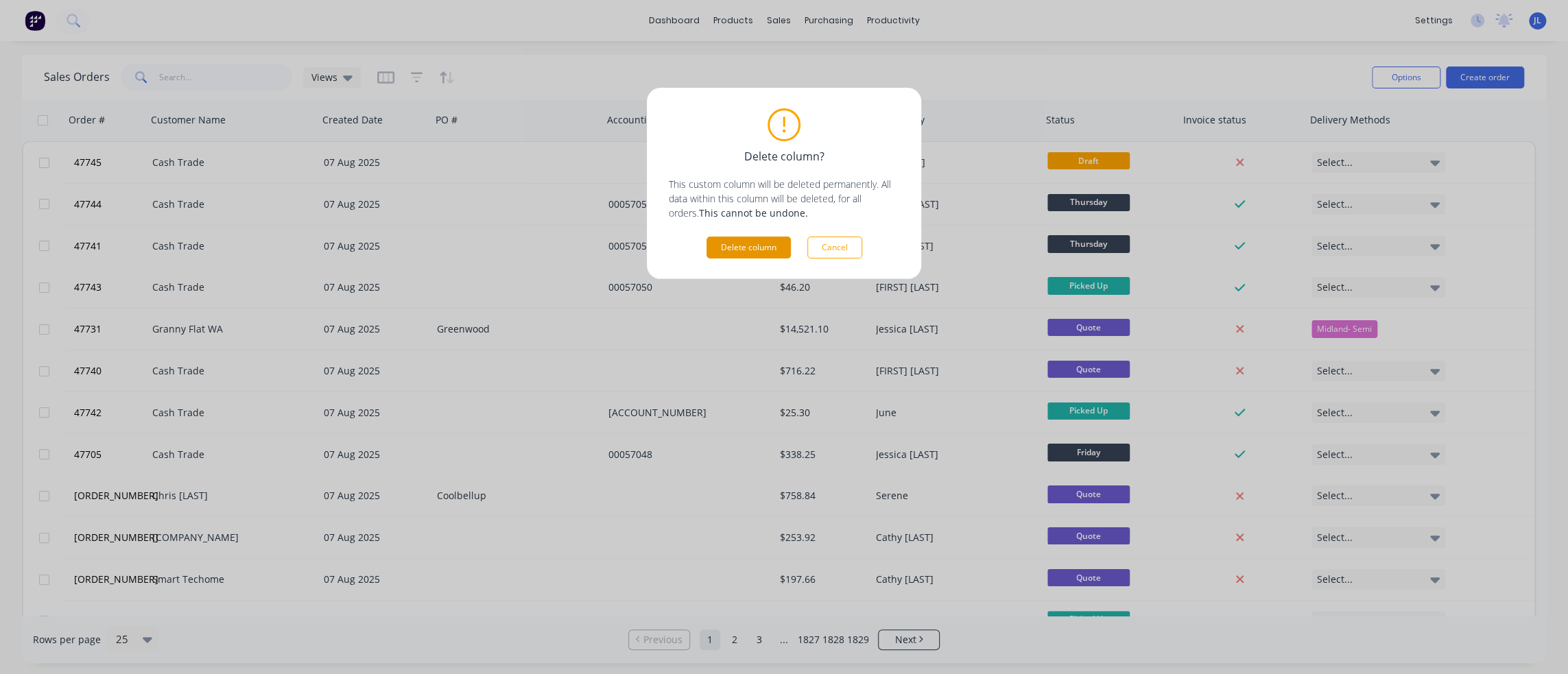 click on "Delete column" at bounding box center [748, 248] 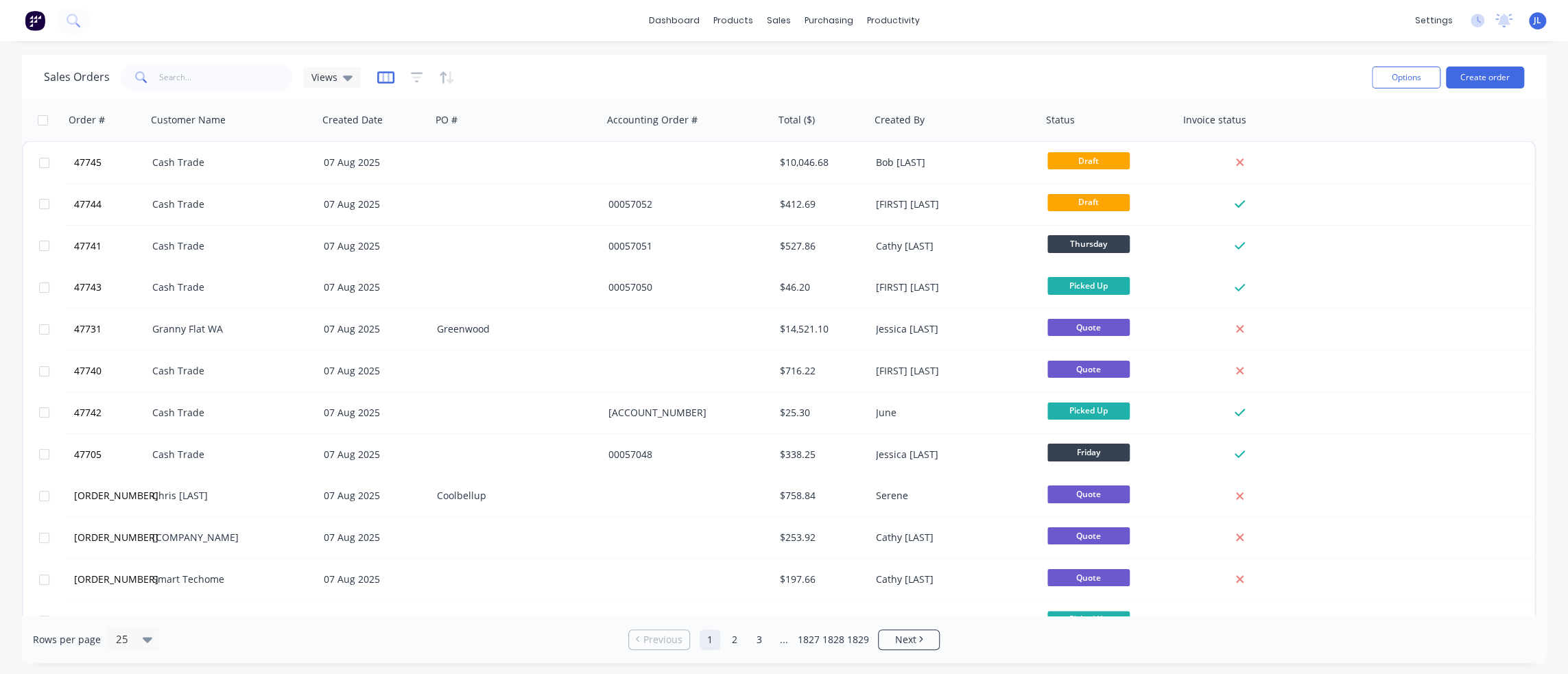 click 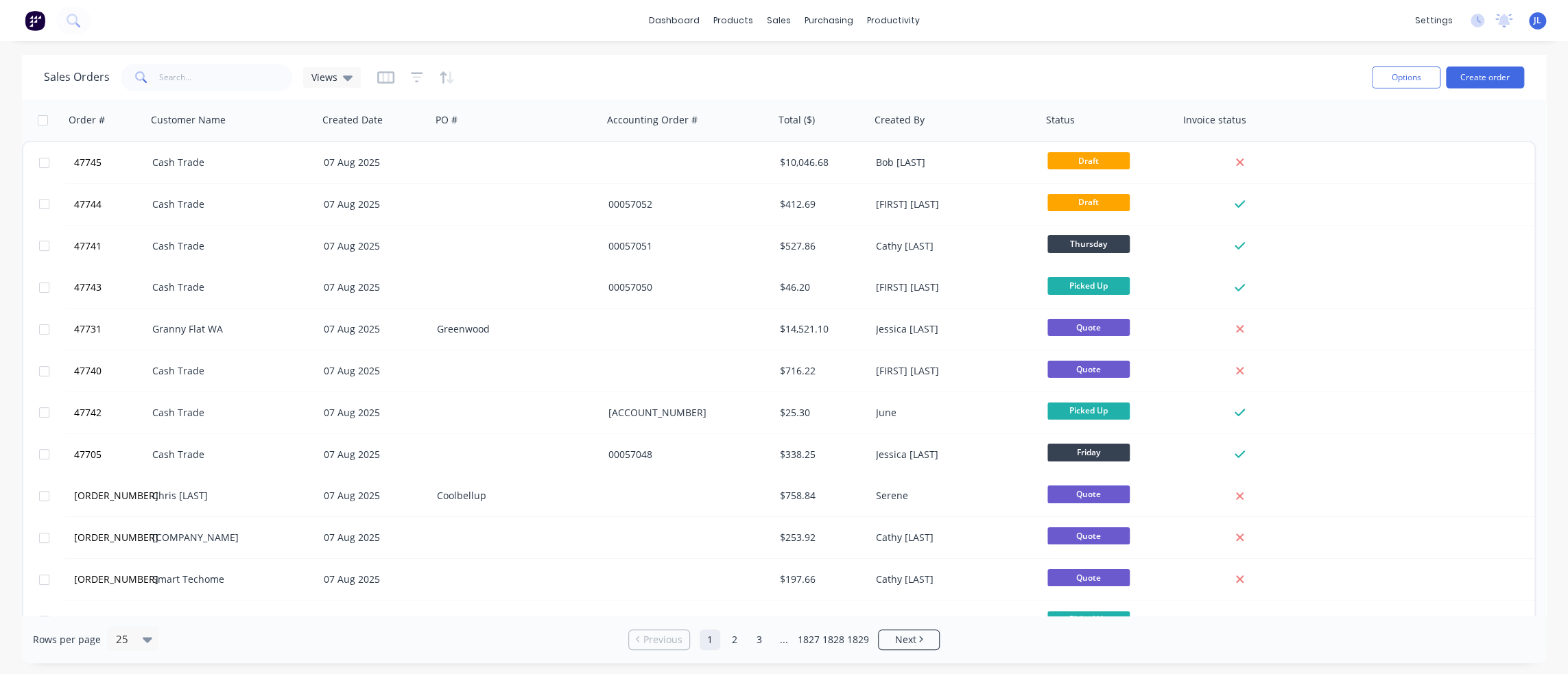 click on "dashboard products sales purchasing productivity dashboard products Product Catalogue Materials sales Sales Orders Customers Price Level Manager purchasing Purchase Orders Suppliers productivity Workflow Planner Delivery Scheduling Timesheets settings No new notifications Mark all as read You have no notifications JL Dynamic Steelform Juana Liu Administrator Profile Sign out" at bounding box center (784, 21) 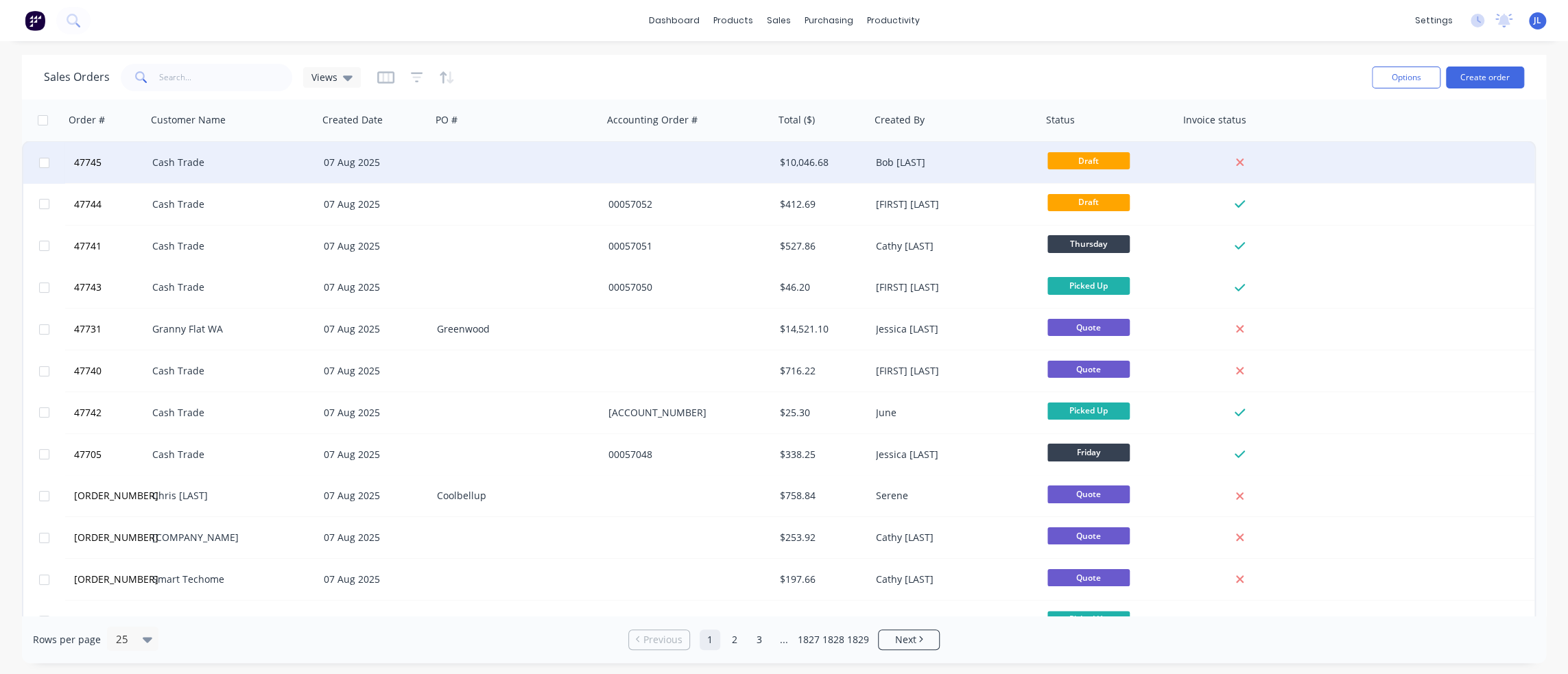 click on "07 Aug 2025" at bounding box center (375, 163) 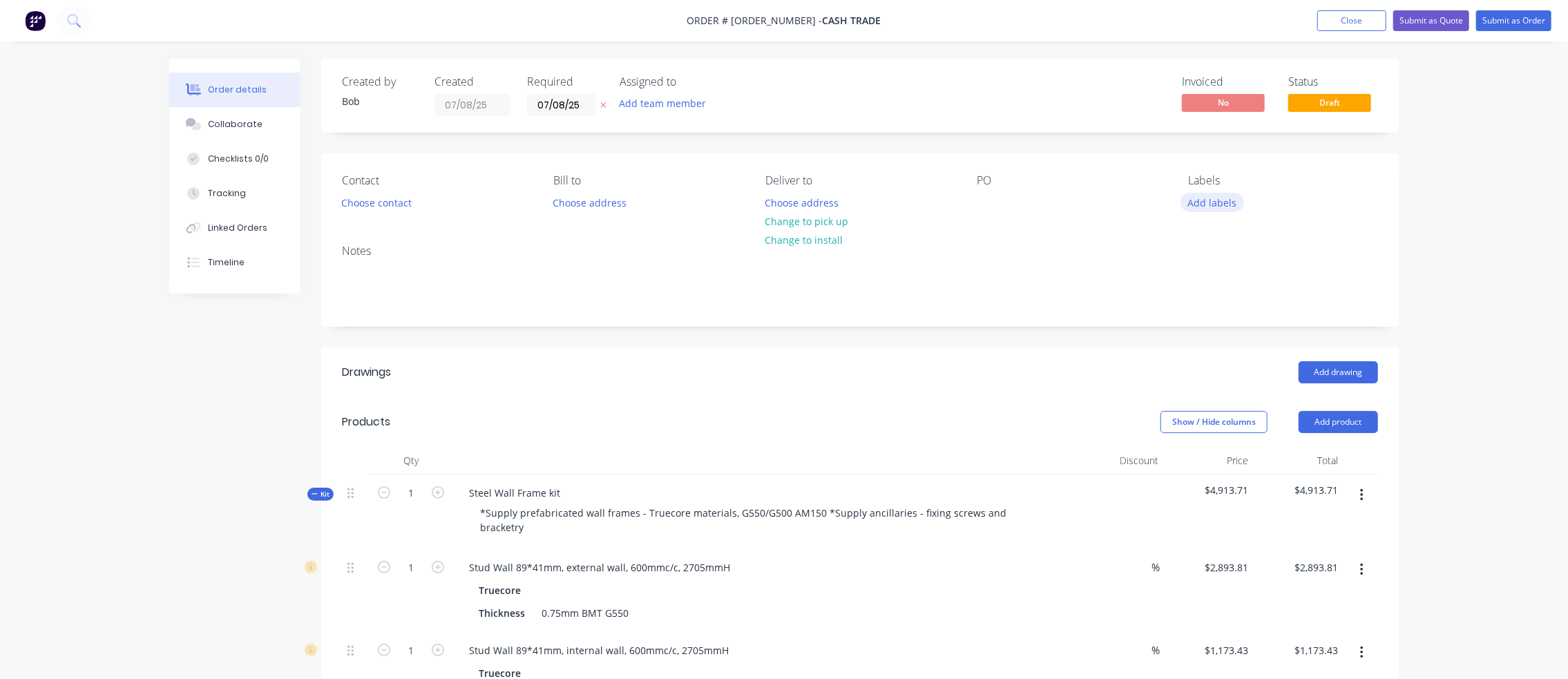 click on "Add labels" at bounding box center [1212, 202] 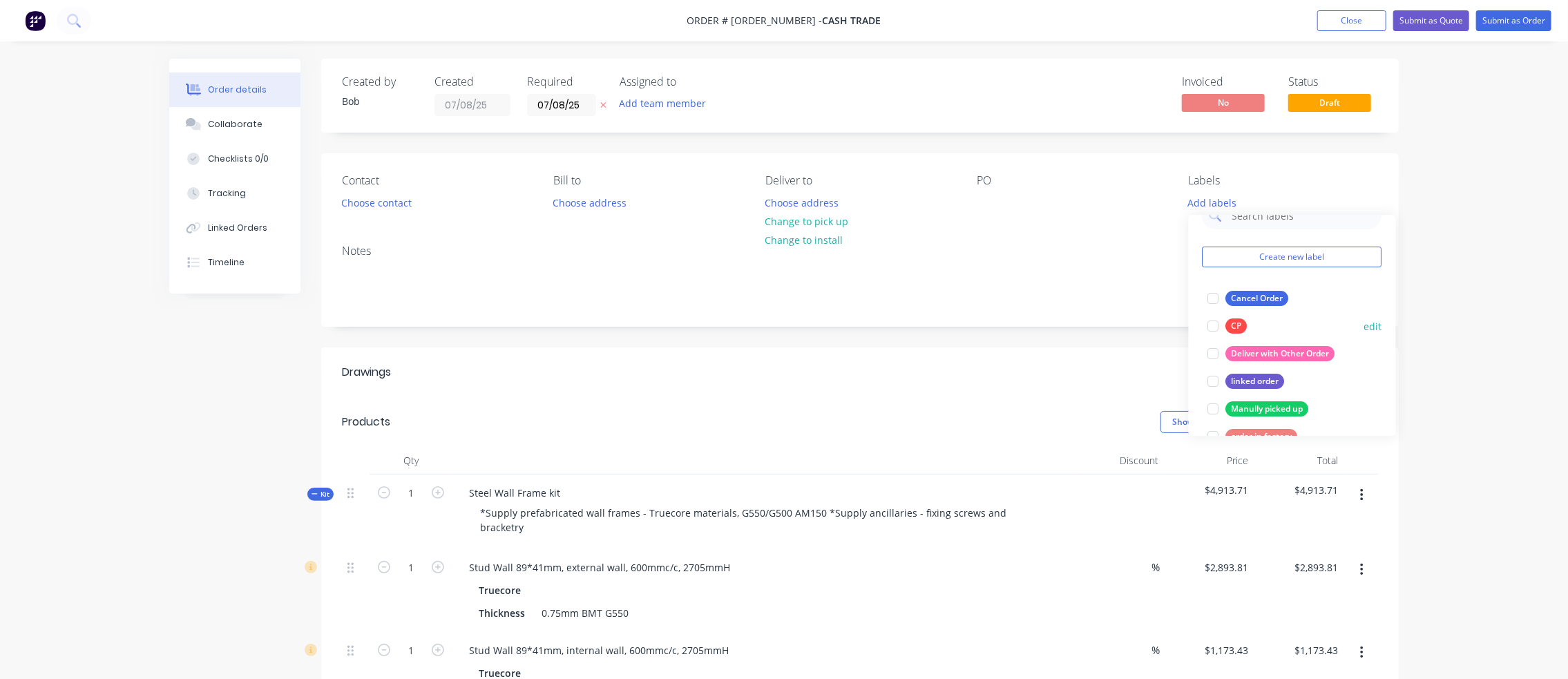 scroll, scrollTop: 0, scrollLeft: 0, axis: both 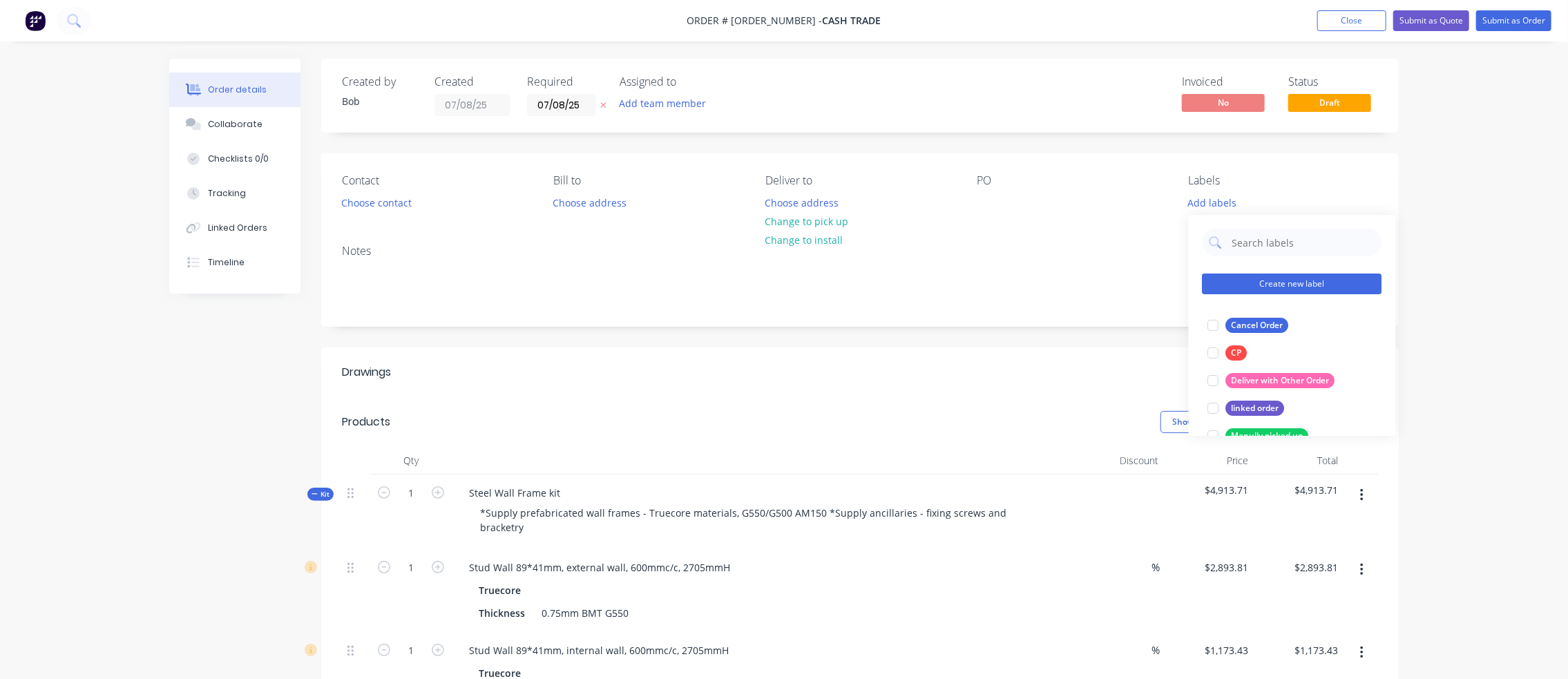 click on "Create new label" at bounding box center (1292, 284) 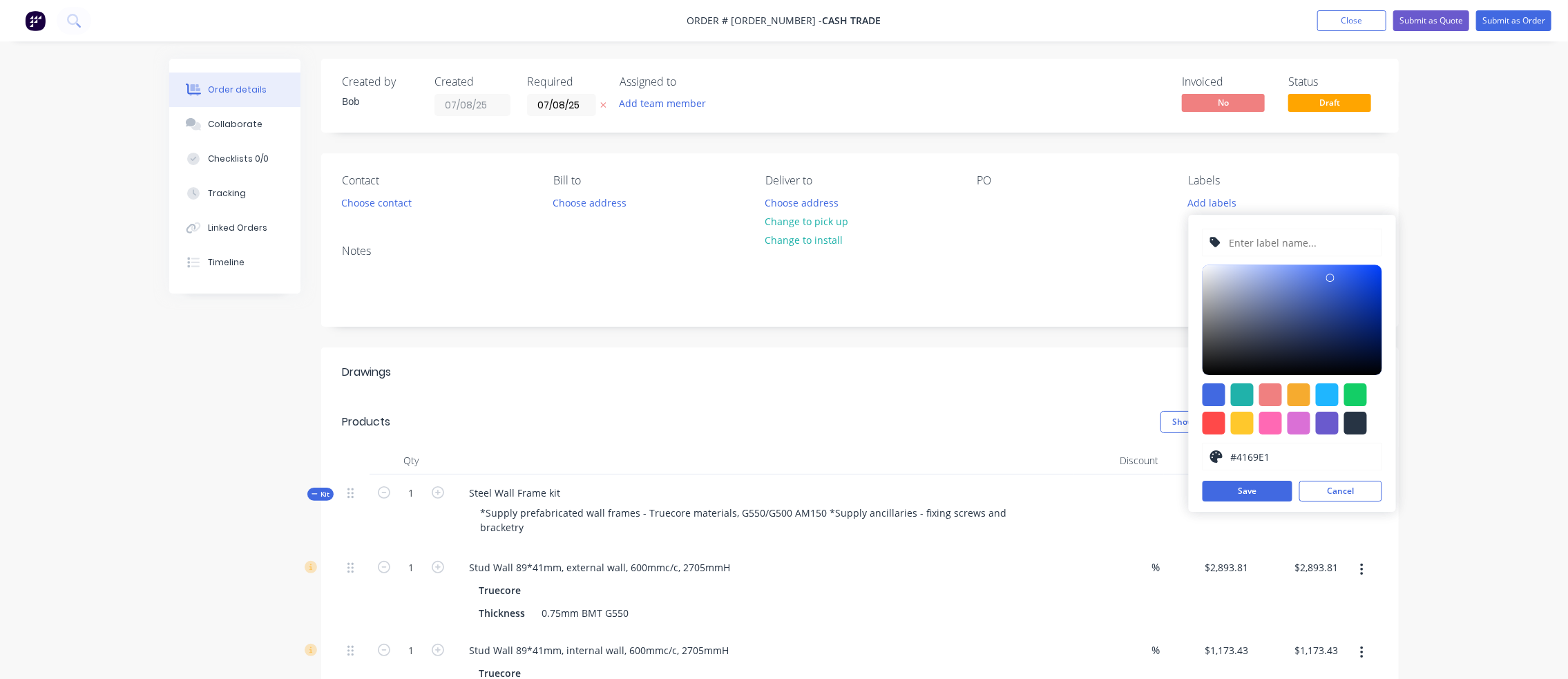 click at bounding box center [1301, 242] 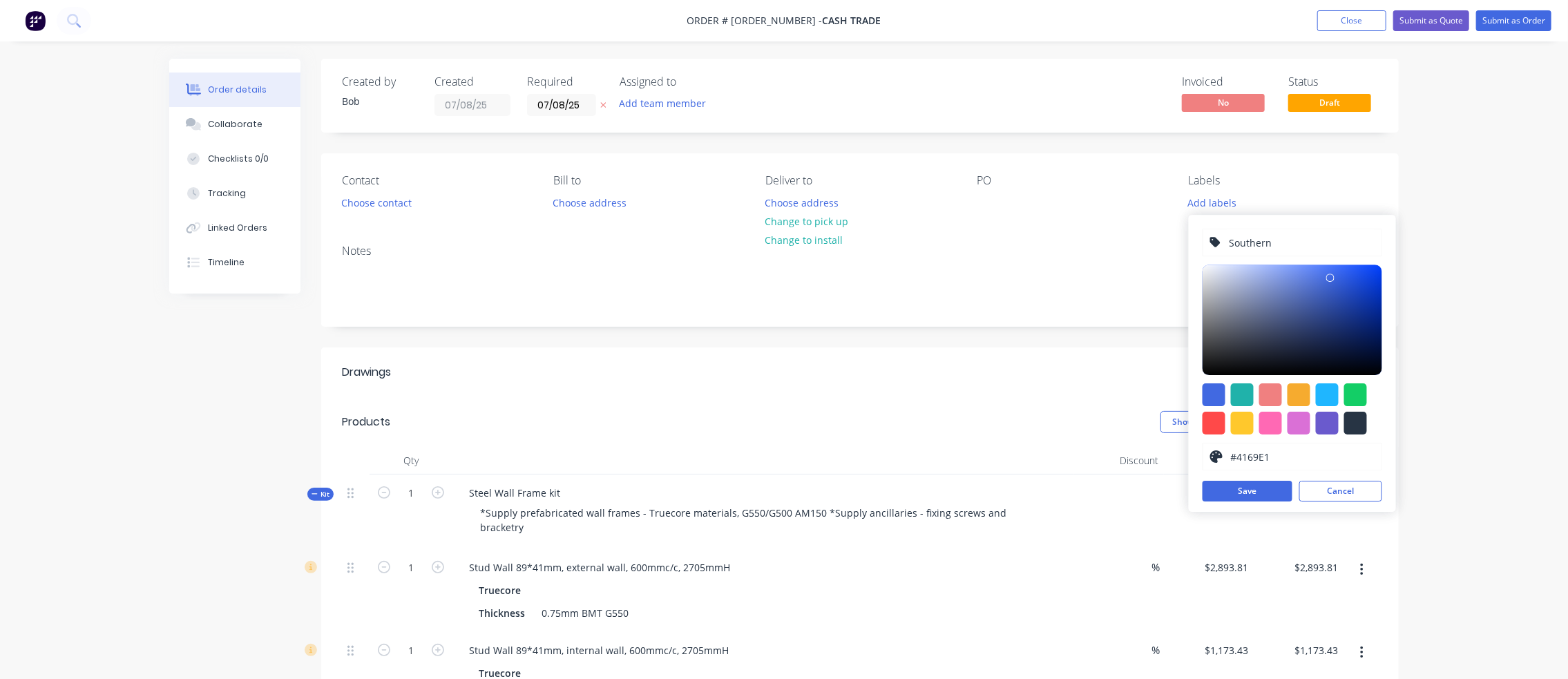 type on "Southern" 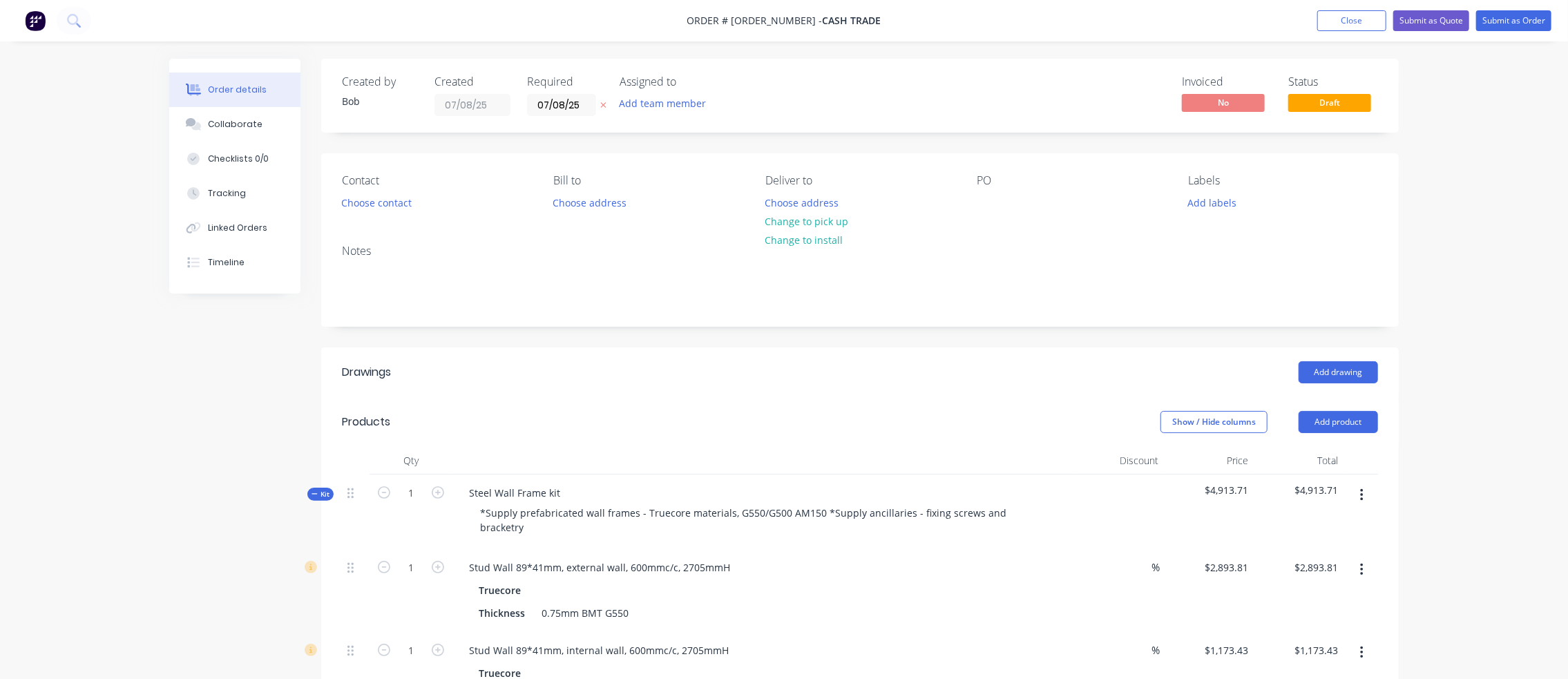 click on "Order details Collaborate Checklists 0/0 Tracking Linked Orders Timeline   Order details   Collaborate   Checklists   Tracking   Linked Orders   Timeline Created by Bob Created [DATE] Required [DATE] Assigned to Add team member Invoiced No Status Draft Contact Choose contact Bill to Choose address Deliver to Choose address Change to pick up Change to install PO Labels Add labels Notes Drawings Add drawing   Products Show / Hide columns Add product     Qty Discount Price Total  Kit 1 Steel Wall Frame kit *Supply prefabricated wall frames - Truecore materials, G550/G500 AM150 *Supply ancillaries - fixing screws and bracketry $4,913.71 $4,913.71   1 Stud Wall 89*41mm, external wall, 600mmc/c, 2705mmH Truecore Thickness 0.75mm BMT G550 % $2,893.81 $2,893.81 $2,893.81 $2,893.81   1 Stud Wall 89*41mm, internal wall, 600mmc/c, 2705mmH Truecore Thickness 0.75mm BMT G550 % $1,173.43 $1,173.43 $1,173.43 $1,173.43   62 Anchor Bolt Anchor Bolt M12*75mm Galvanized Anchor Bolt % $1.20 $1.20 $74.40 $74.40   20 Attribute" at bounding box center [784, 1384] 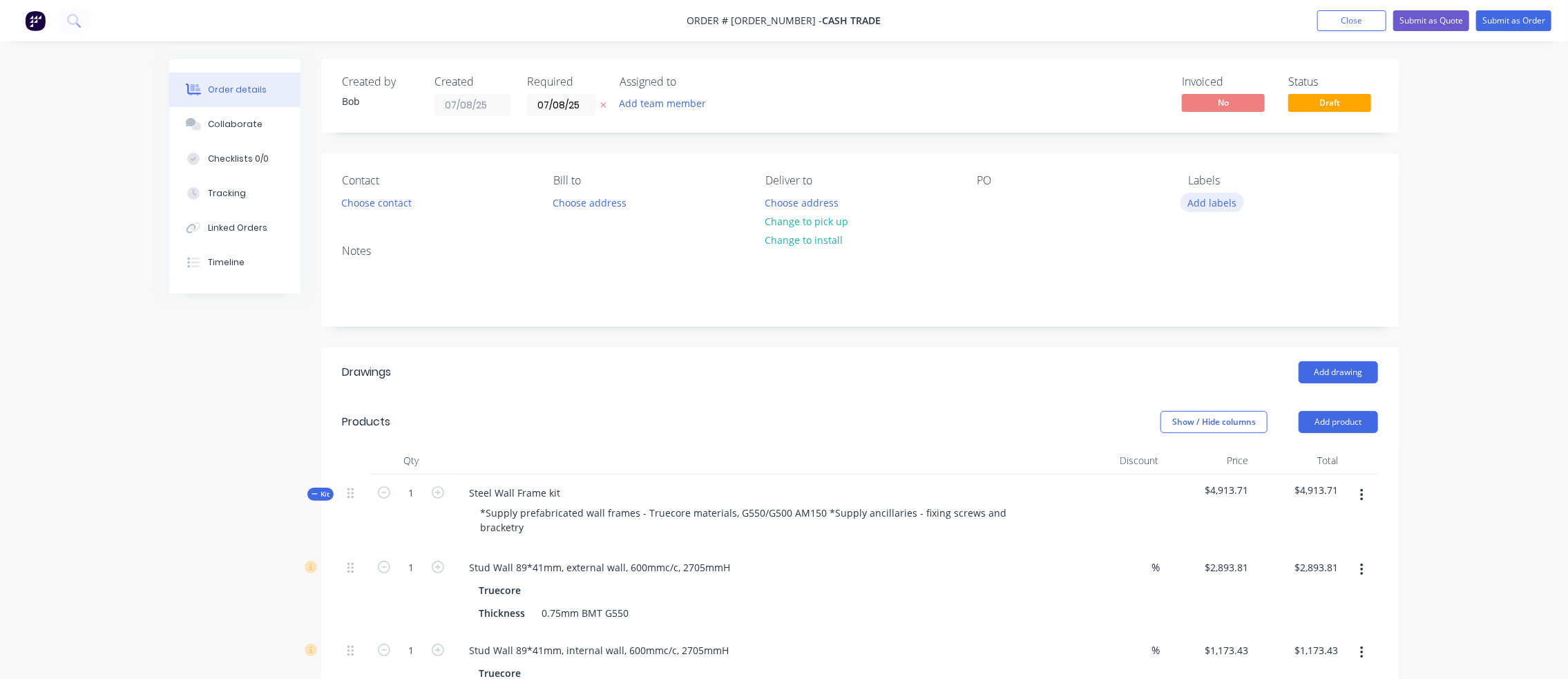 click on "Add labels" at bounding box center (1212, 202) 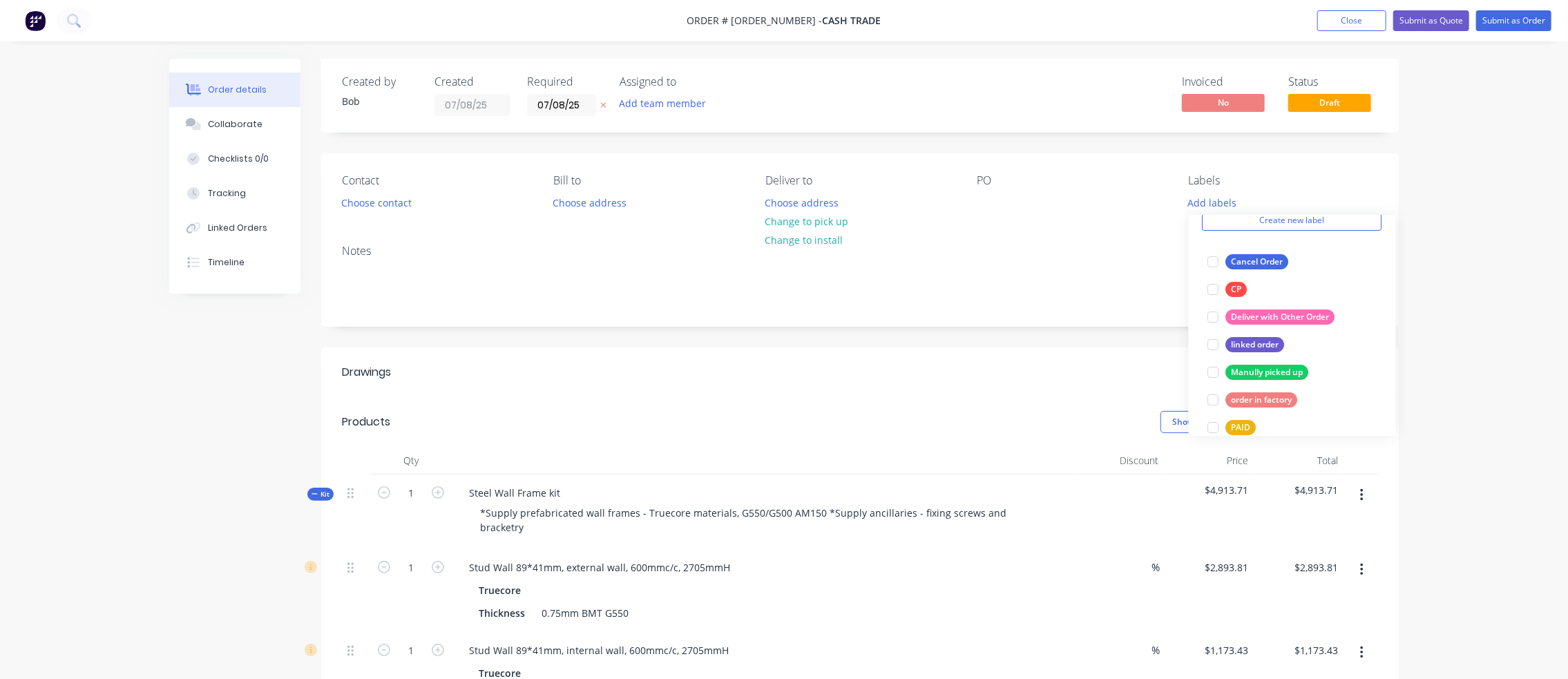 scroll, scrollTop: 123, scrollLeft: 0, axis: vertical 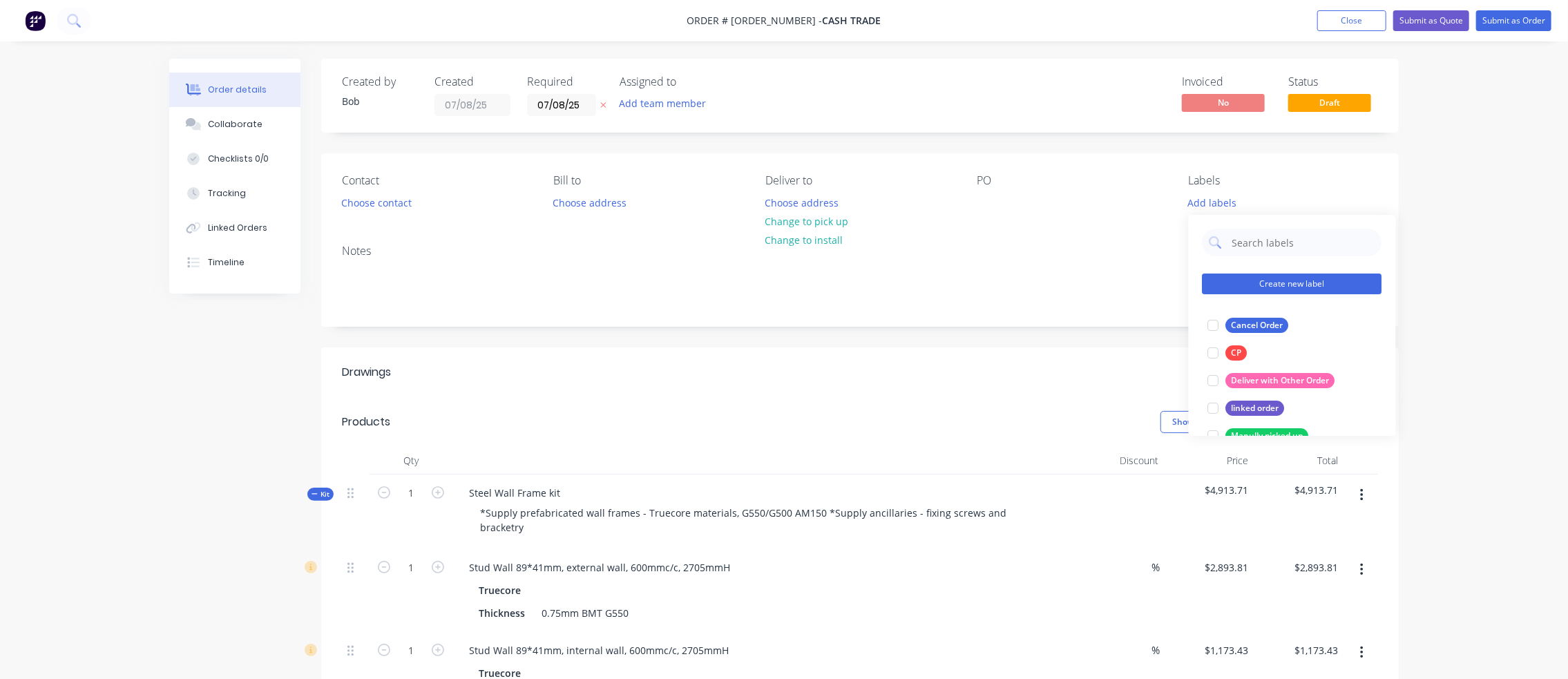 click on "Create new label" at bounding box center (1292, 284) 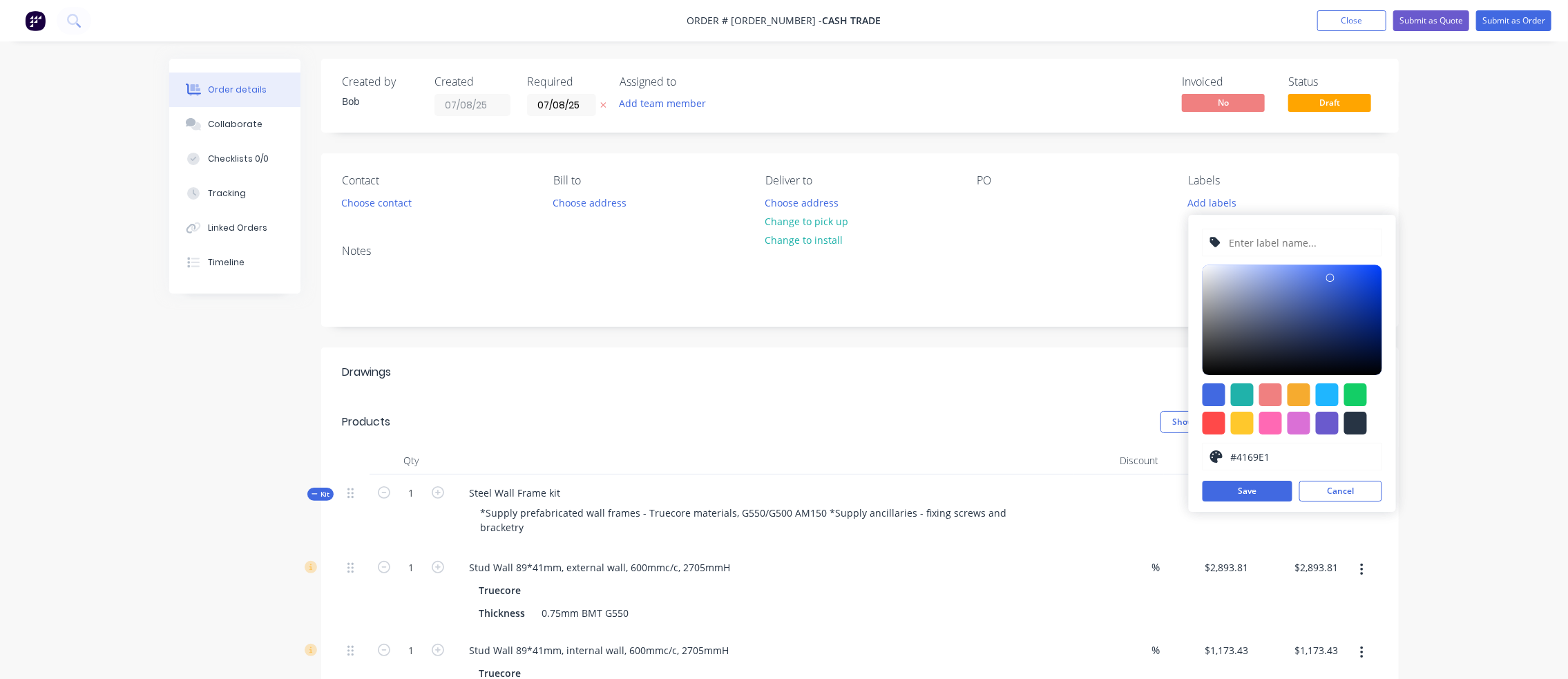 click on "#4169E1" at bounding box center [1301, 457] 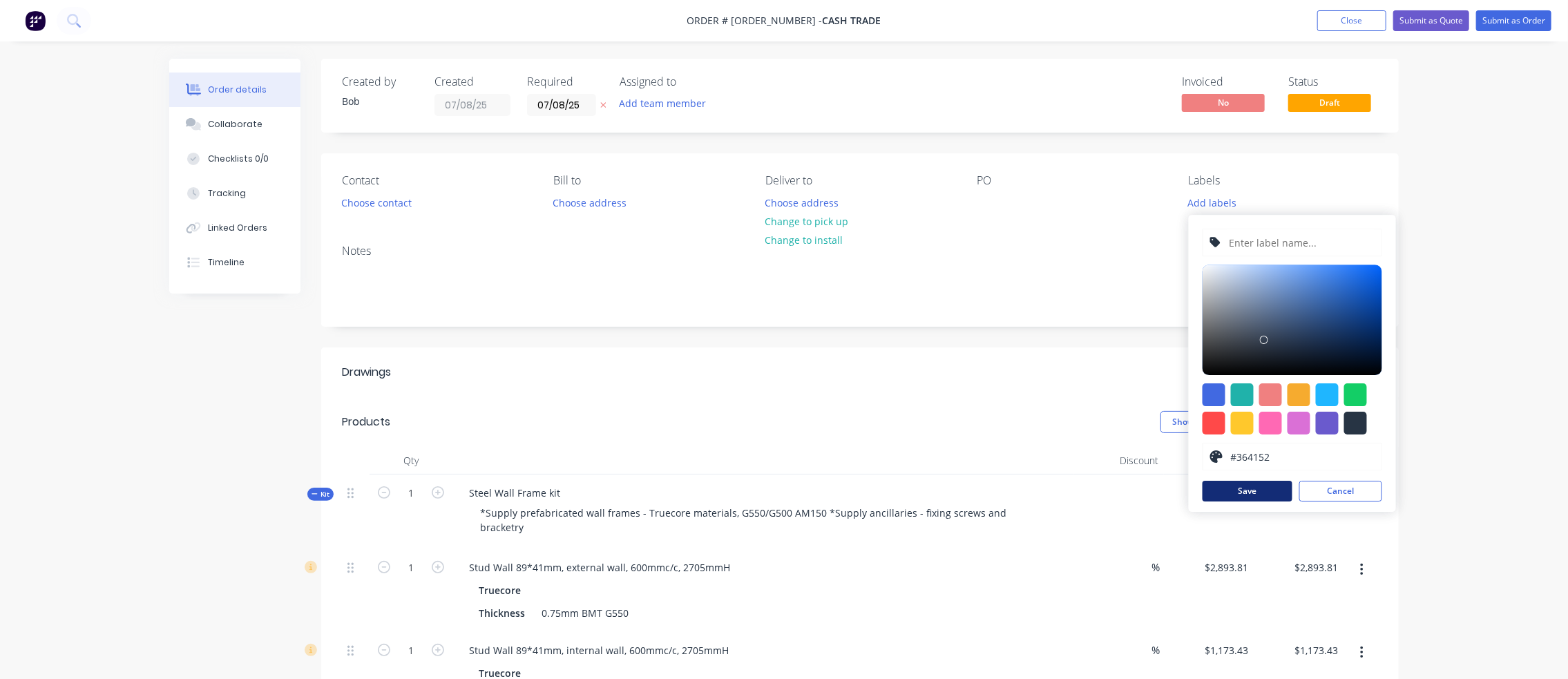 type on "#364152" 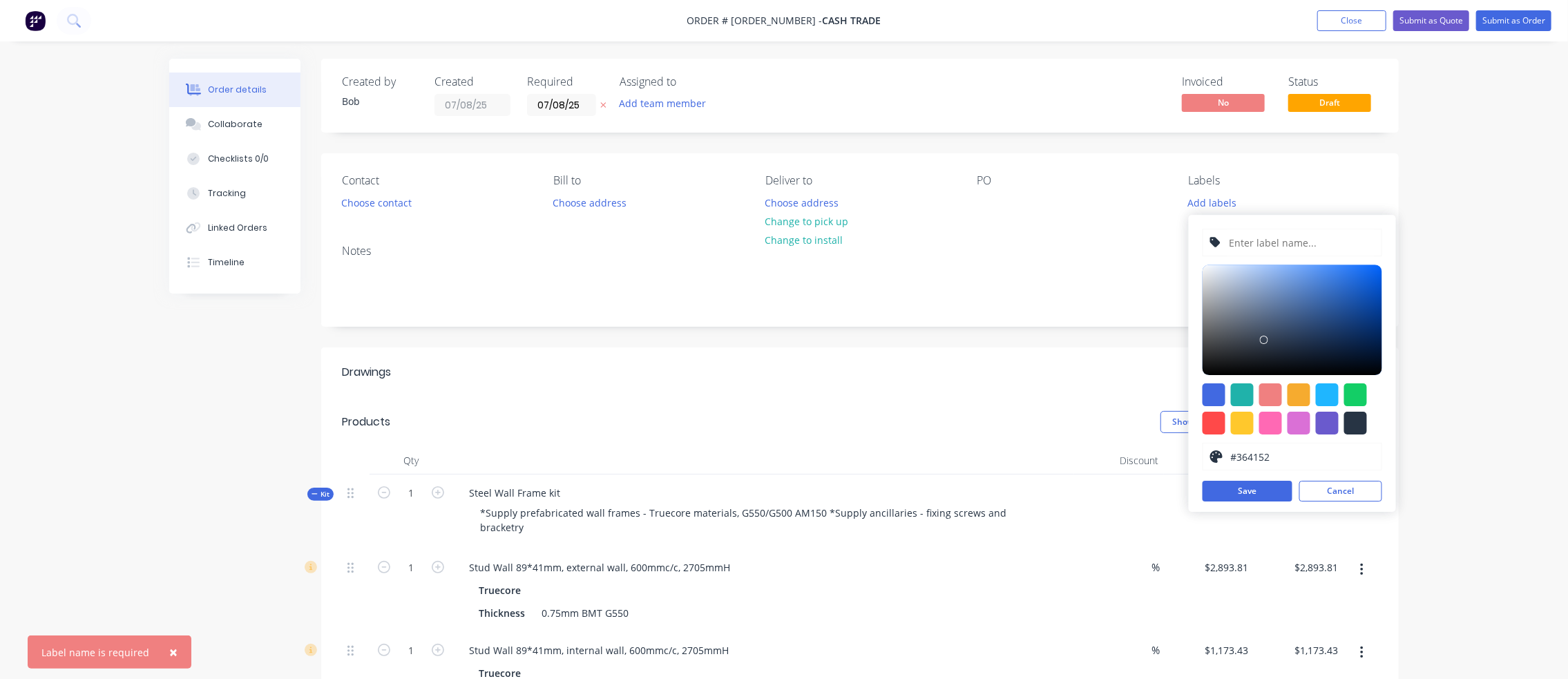 click at bounding box center [1301, 242] 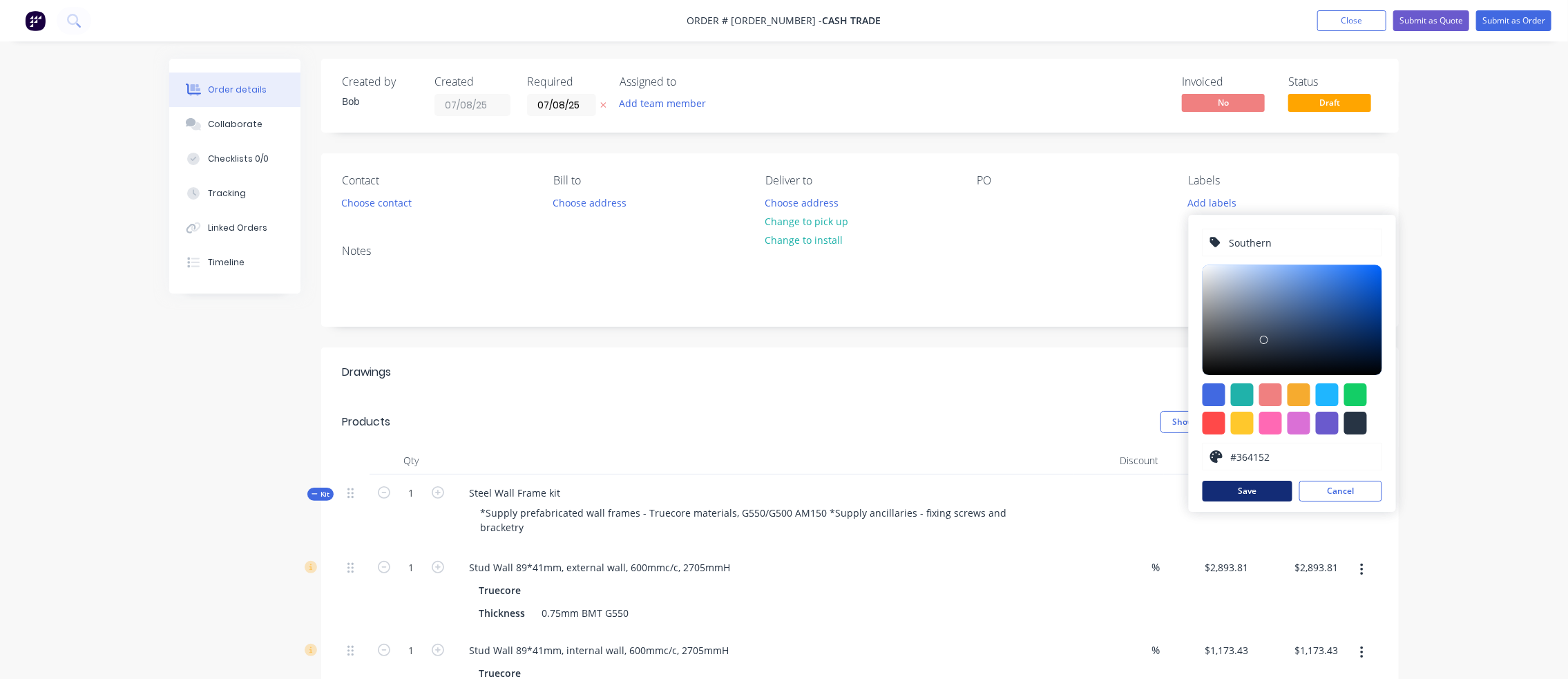 type on "Southern" 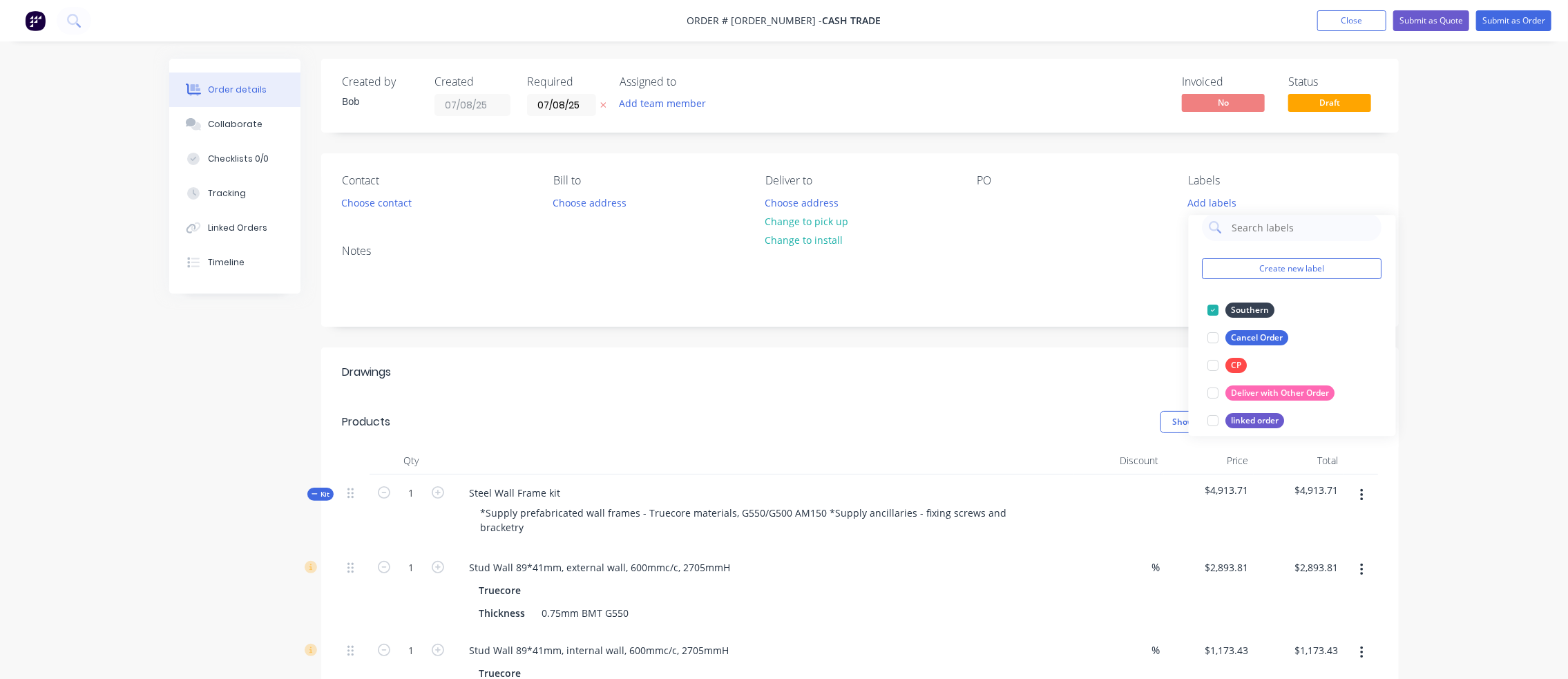scroll, scrollTop: 0, scrollLeft: 0, axis: both 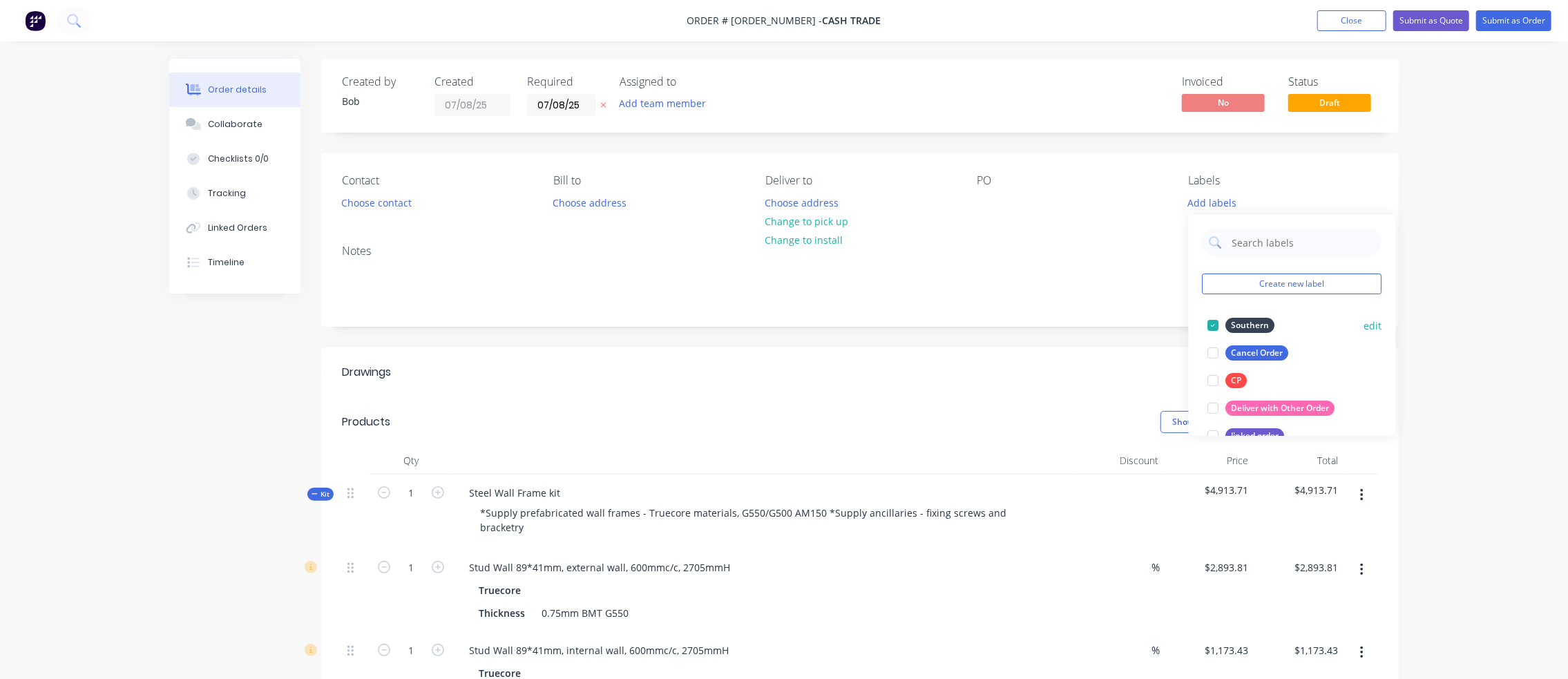 click at bounding box center (1214, 325) 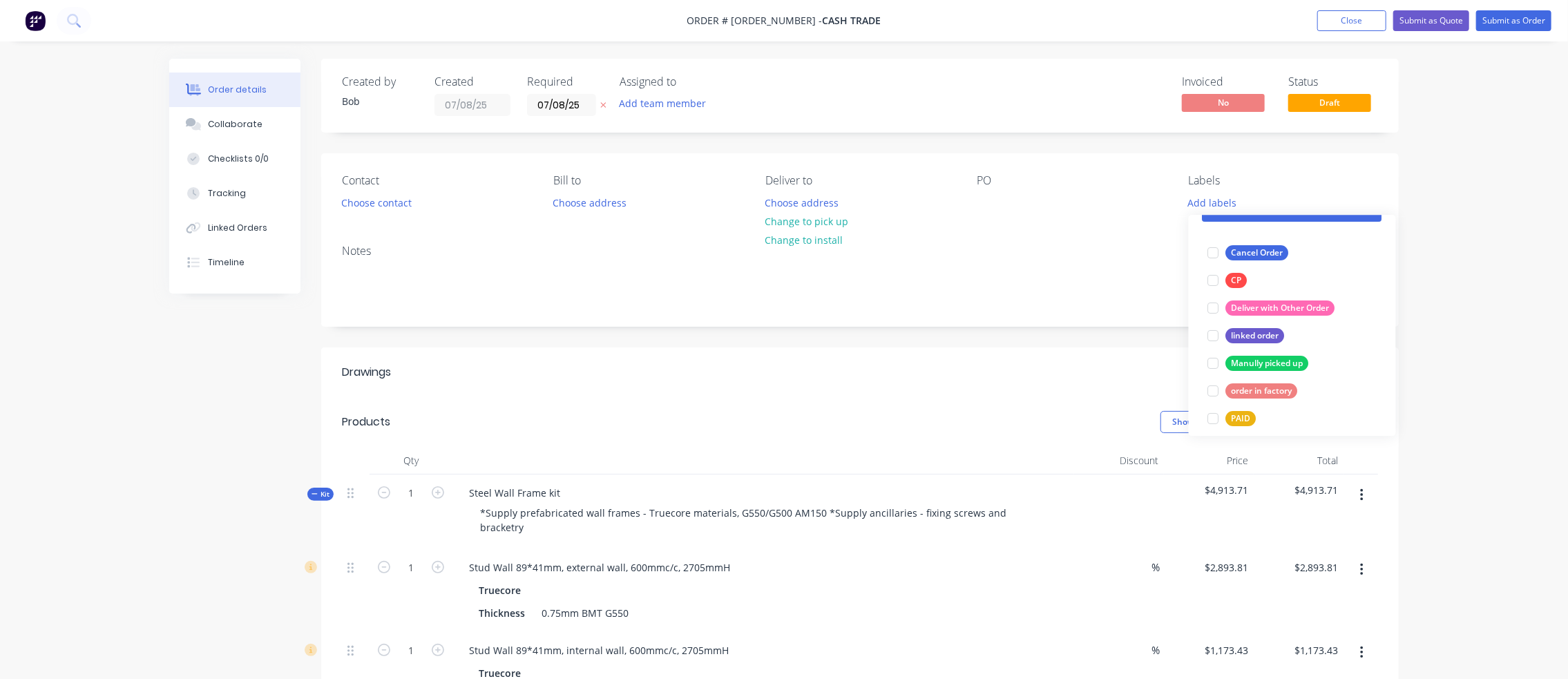 scroll, scrollTop: 0, scrollLeft: 0, axis: both 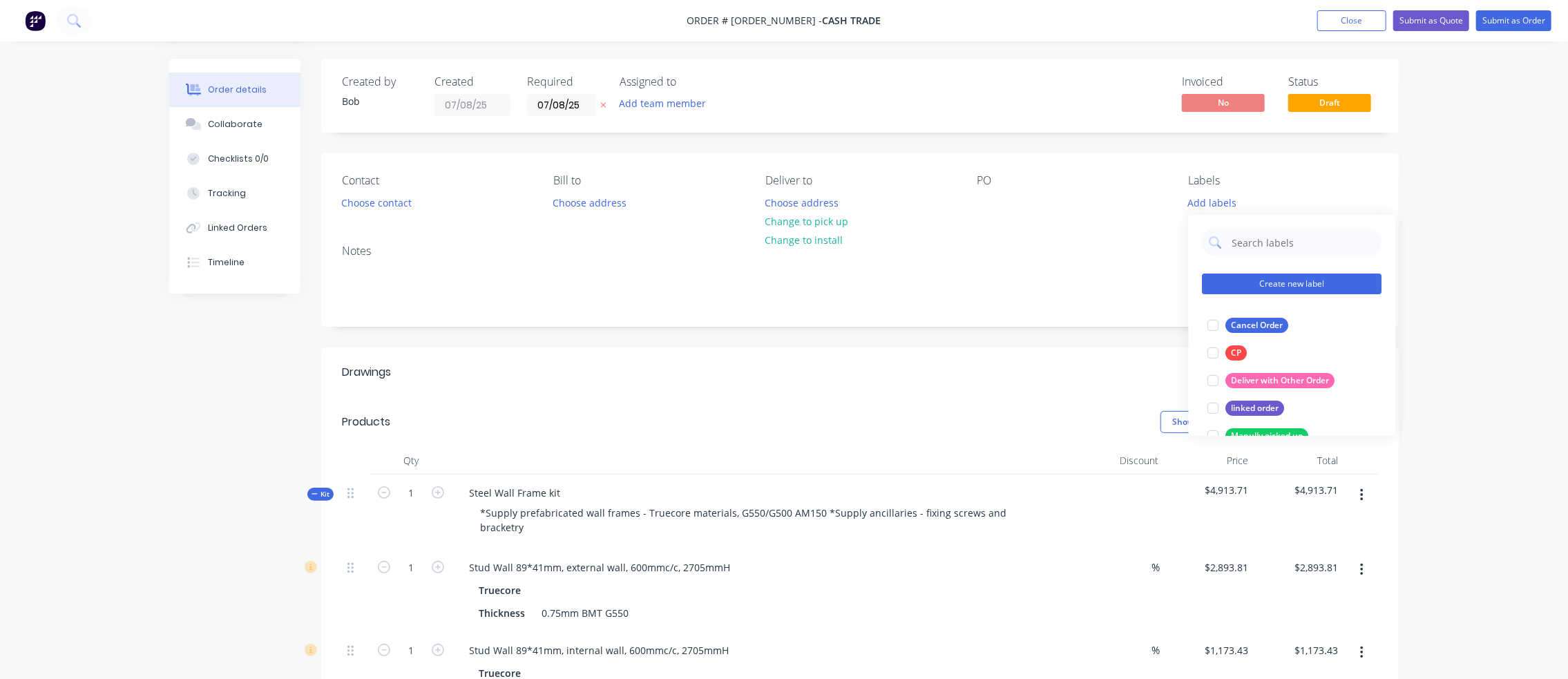 click on "Create new label" at bounding box center [1292, 284] 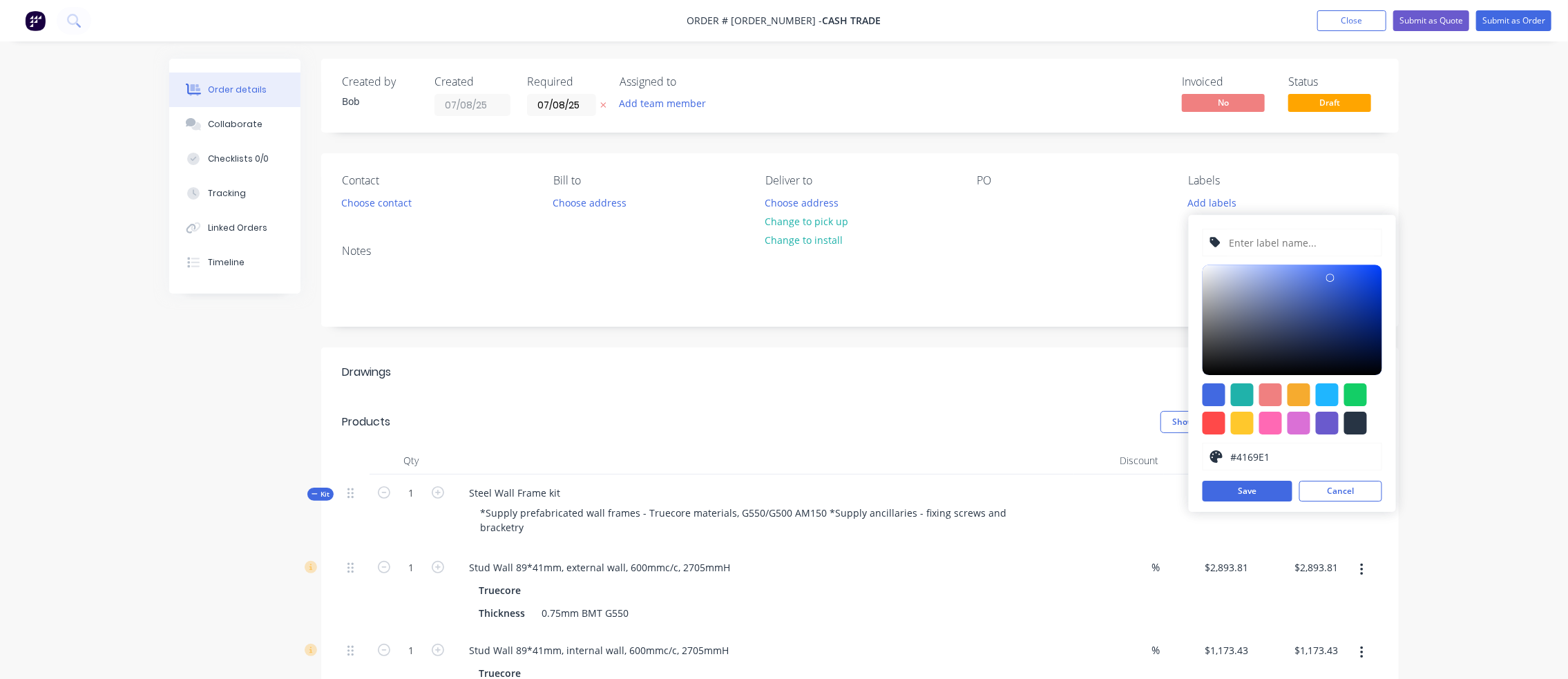 drag, startPoint x: 1285, startPoint y: 459, endPoint x: 1239, endPoint y: 459, distance: 46 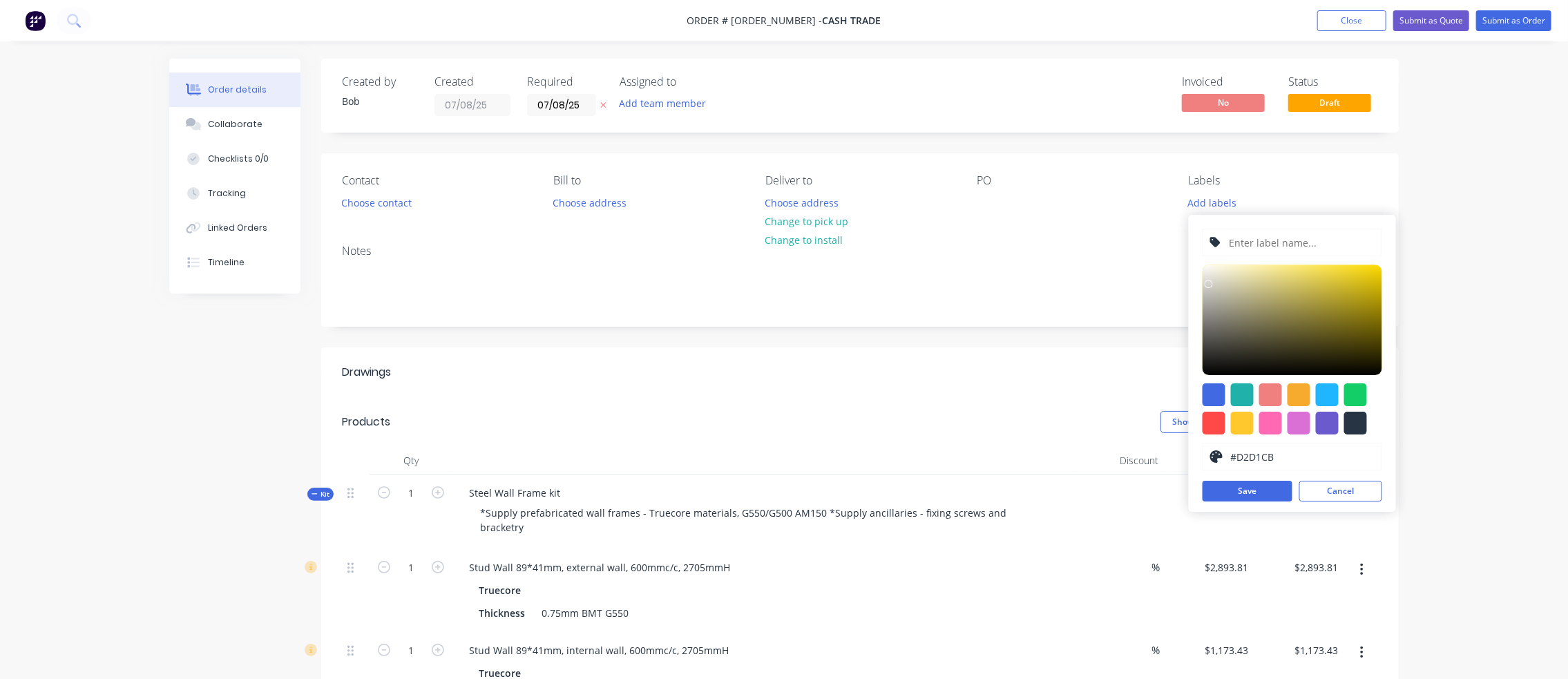 type on "#D2D1CB" 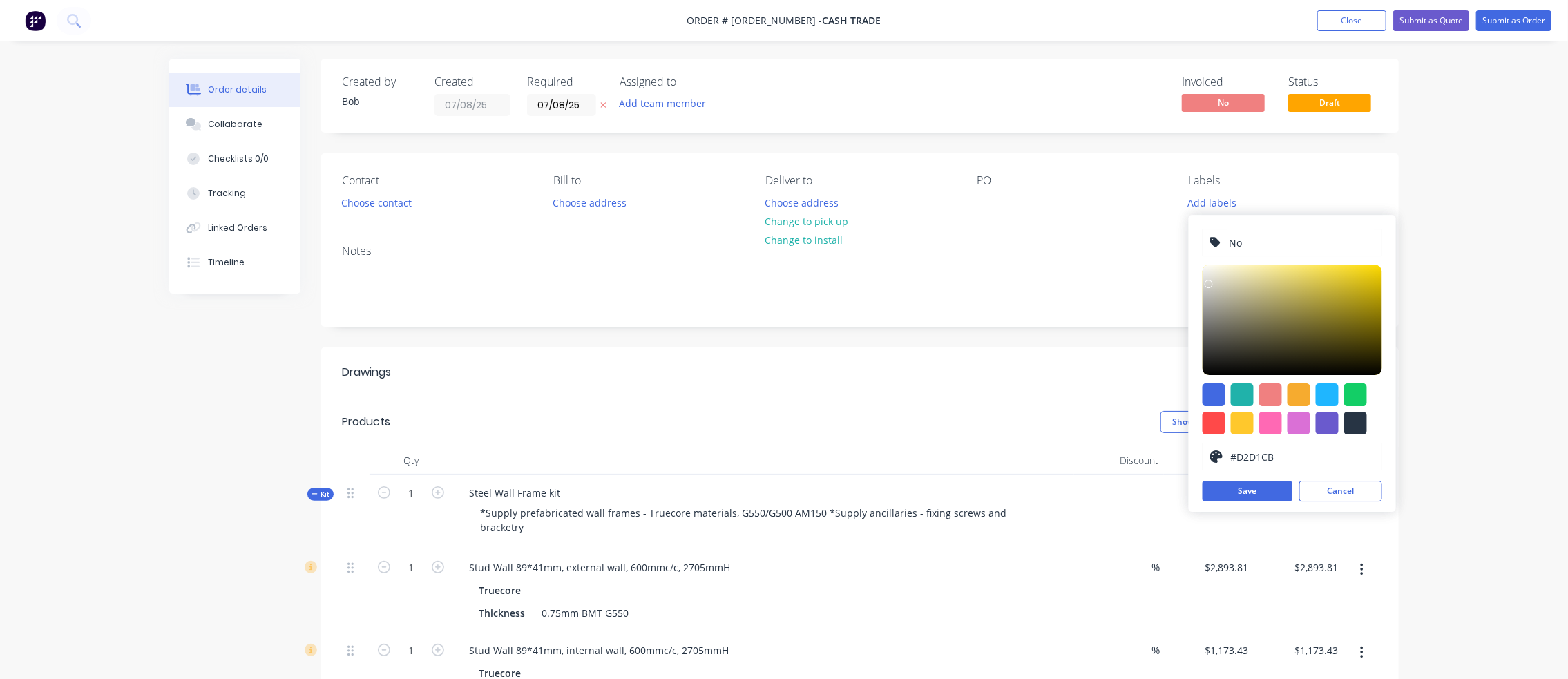 type on "N" 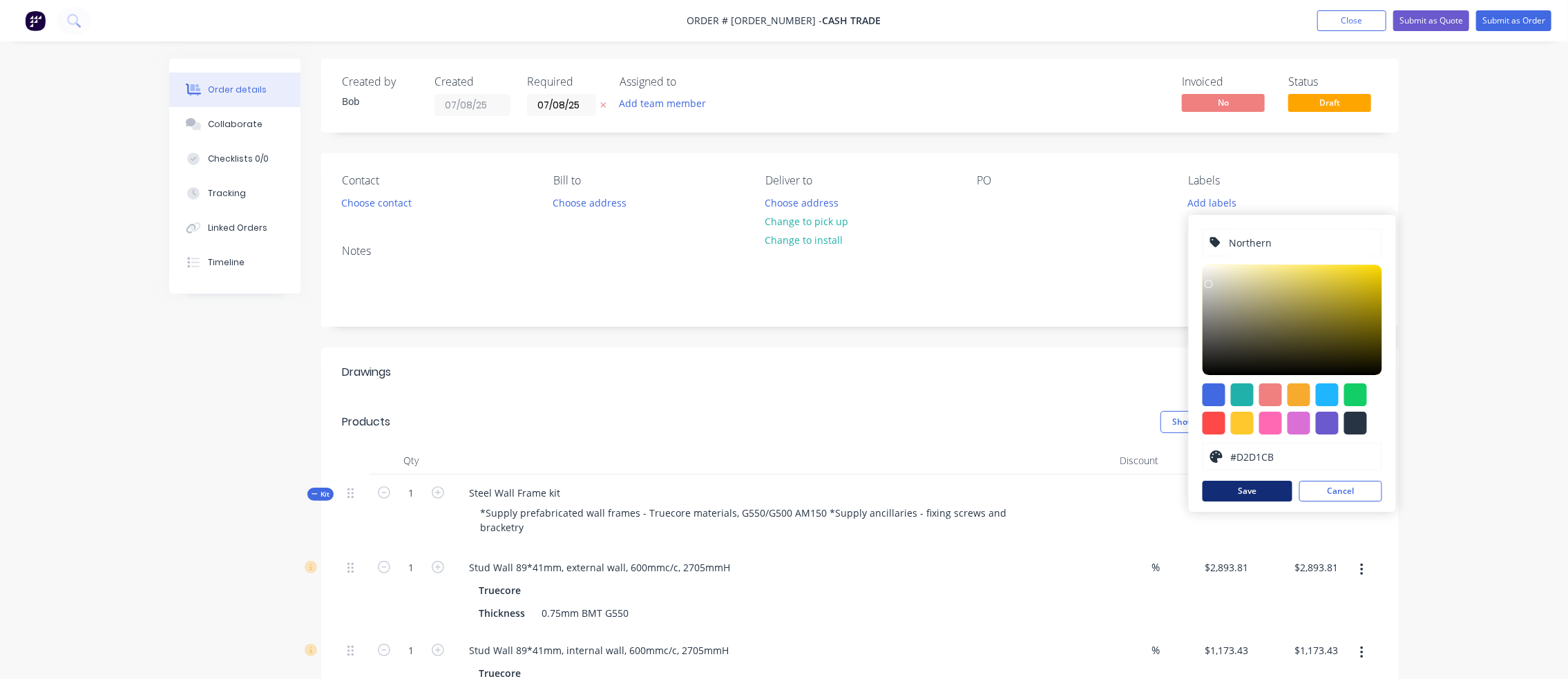 type on "Northern" 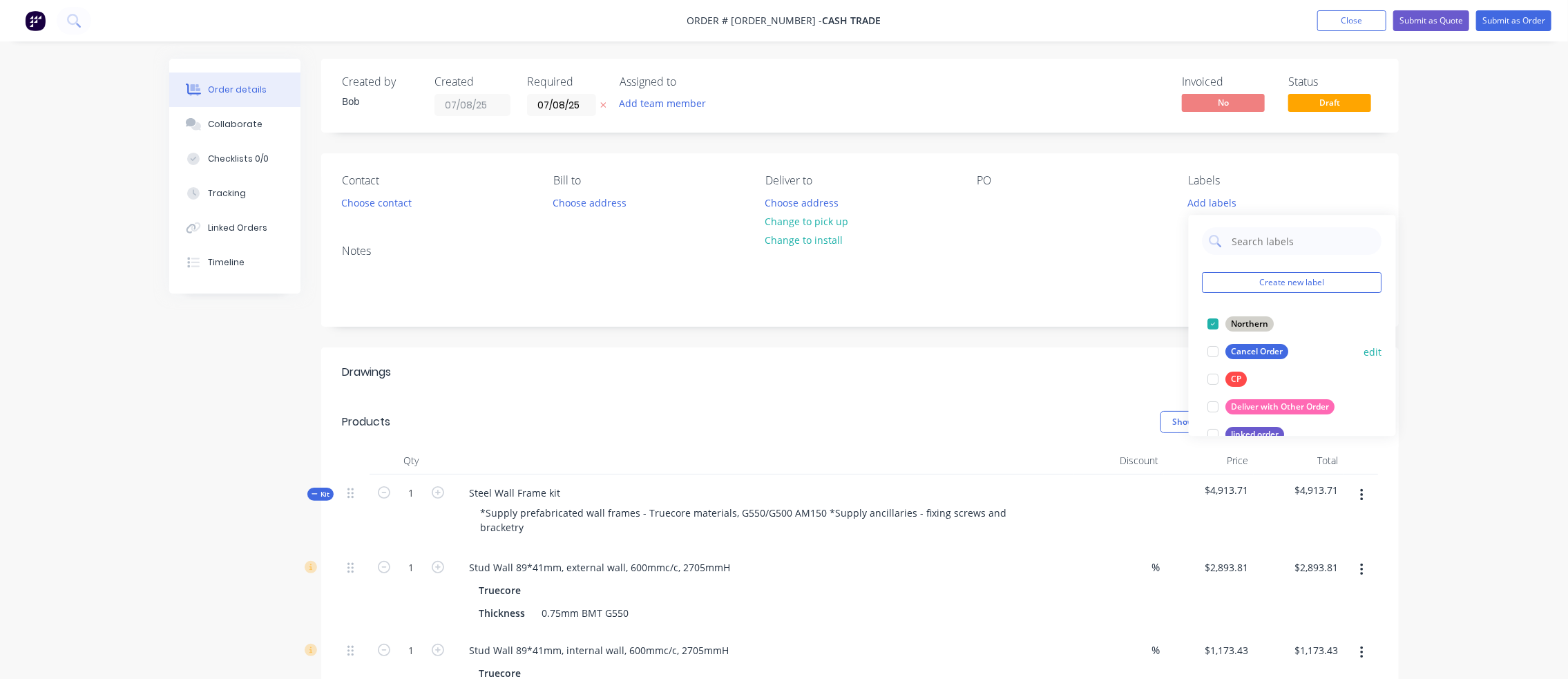 scroll, scrollTop: 0, scrollLeft: 0, axis: both 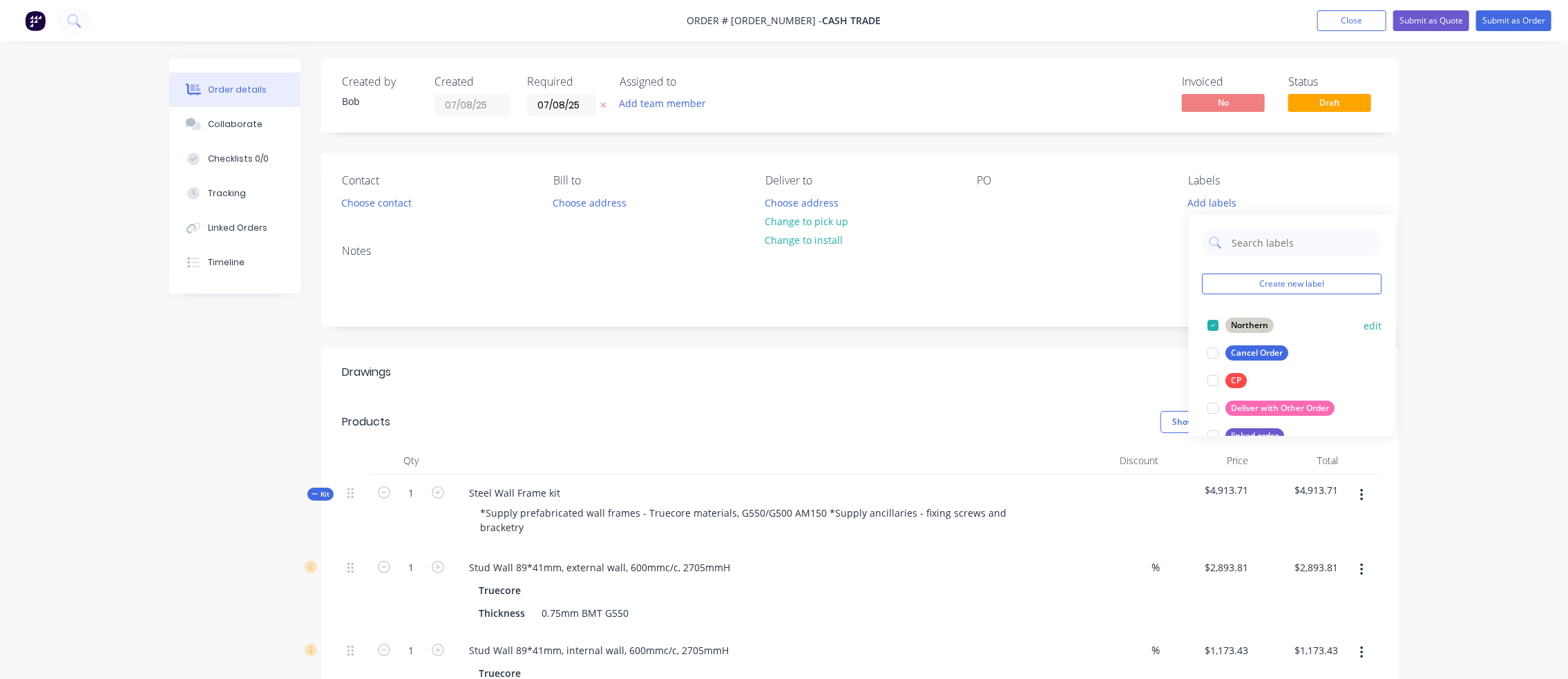 click on "edit" at bounding box center [1373, 325] 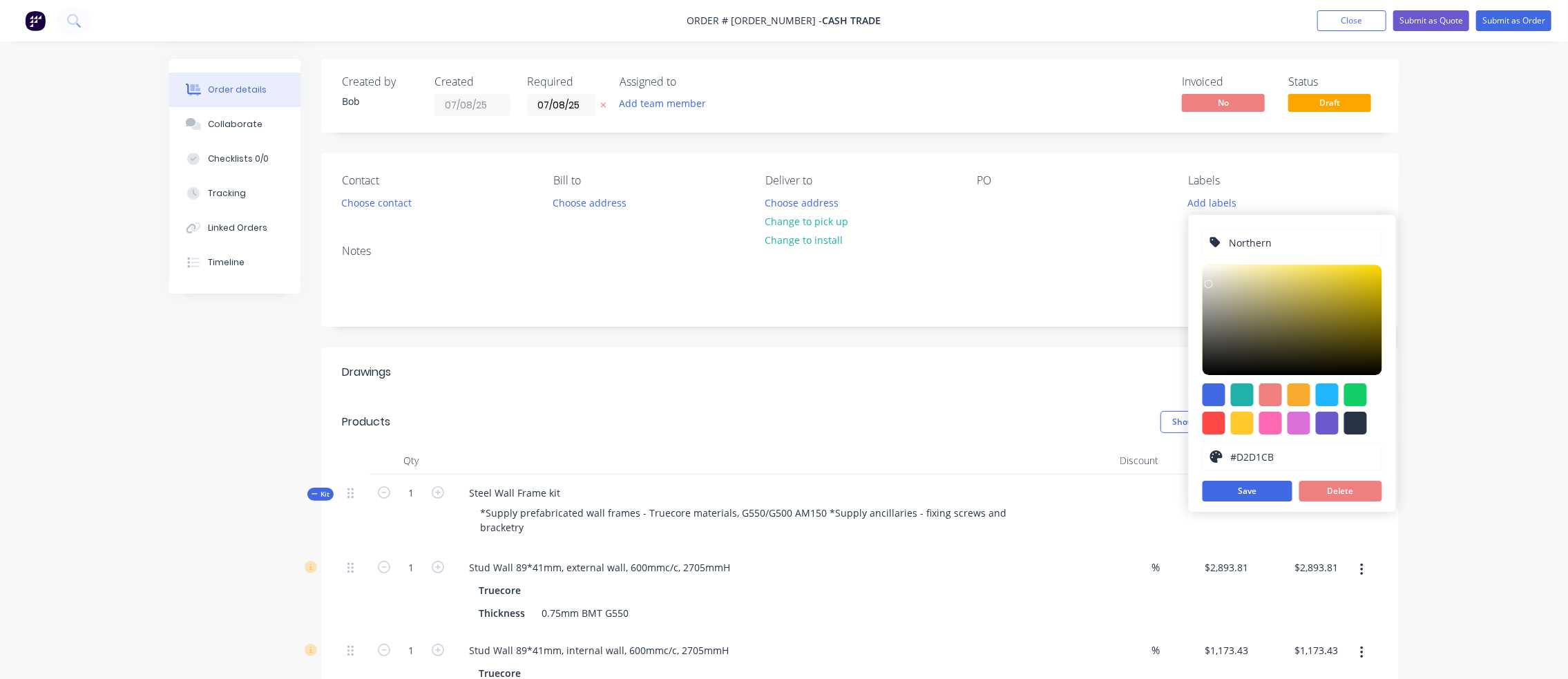 drag, startPoint x: 1295, startPoint y: 456, endPoint x: 1234, endPoint y: 455, distance: 61.0082 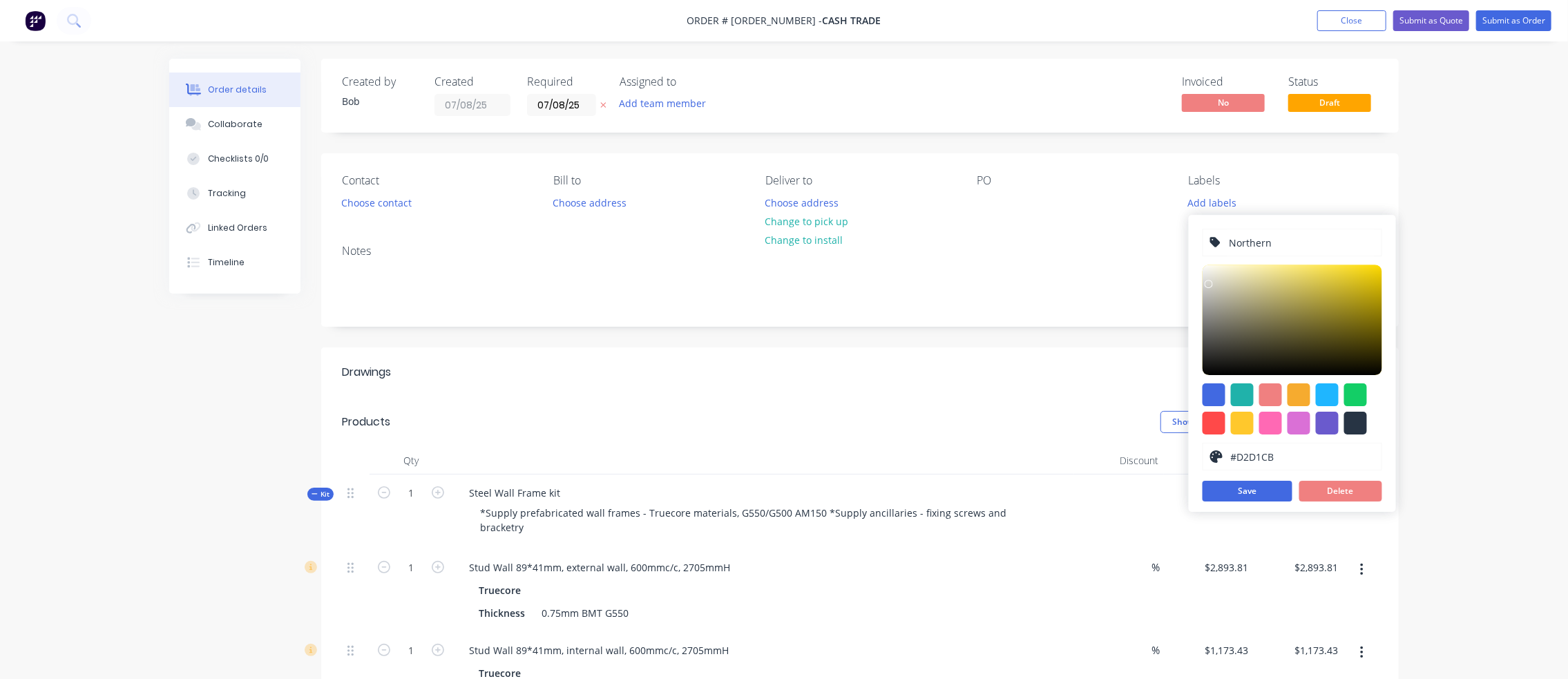 click on "#D2D1CB" at bounding box center [1301, 457] 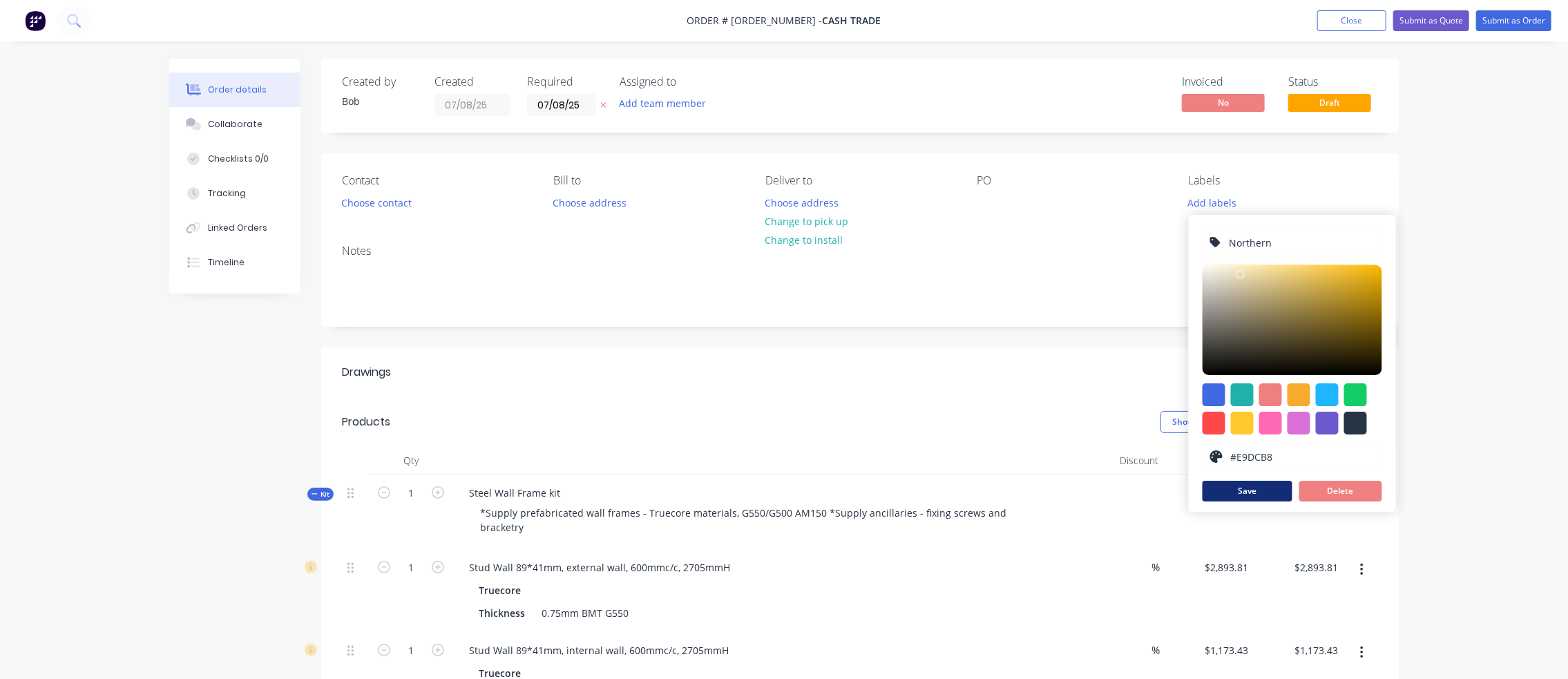 type on "#E9DCB8" 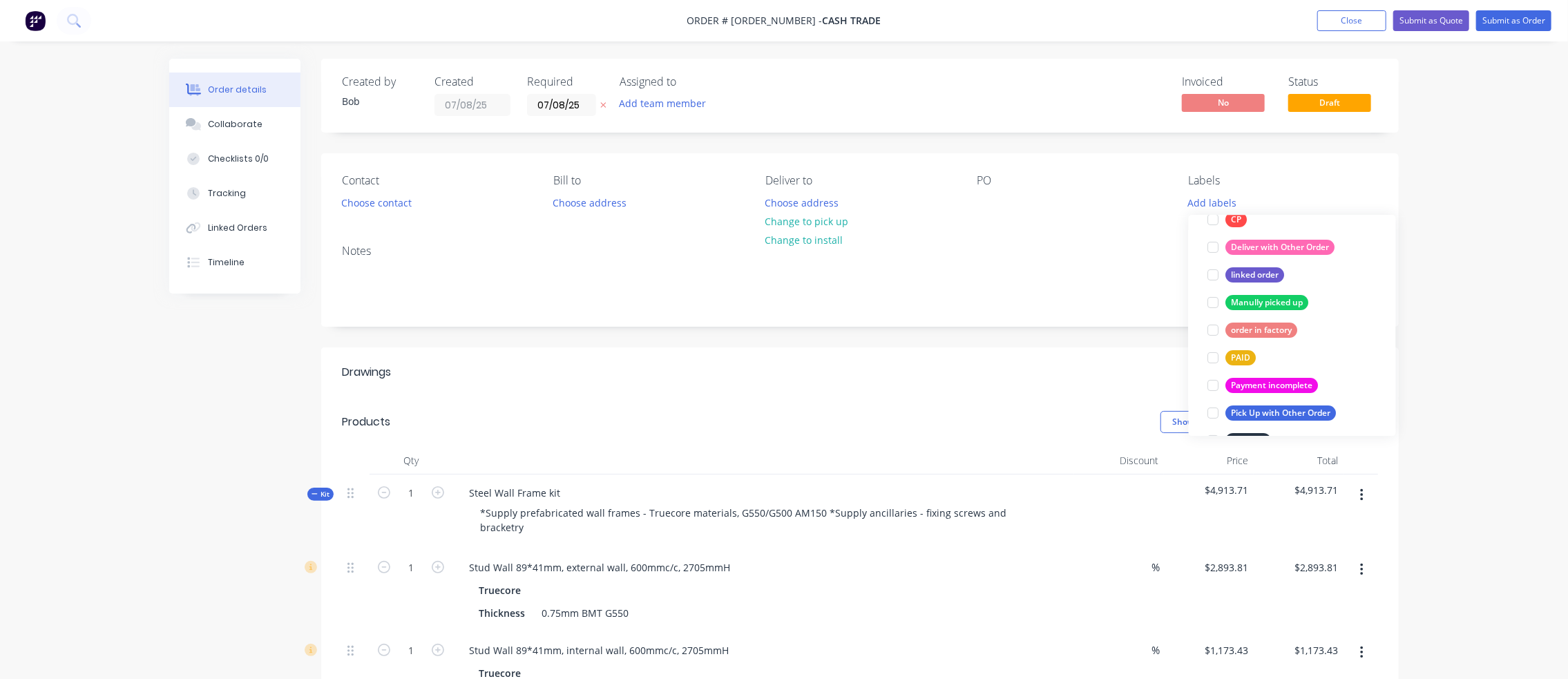 scroll, scrollTop: 207, scrollLeft: 0, axis: vertical 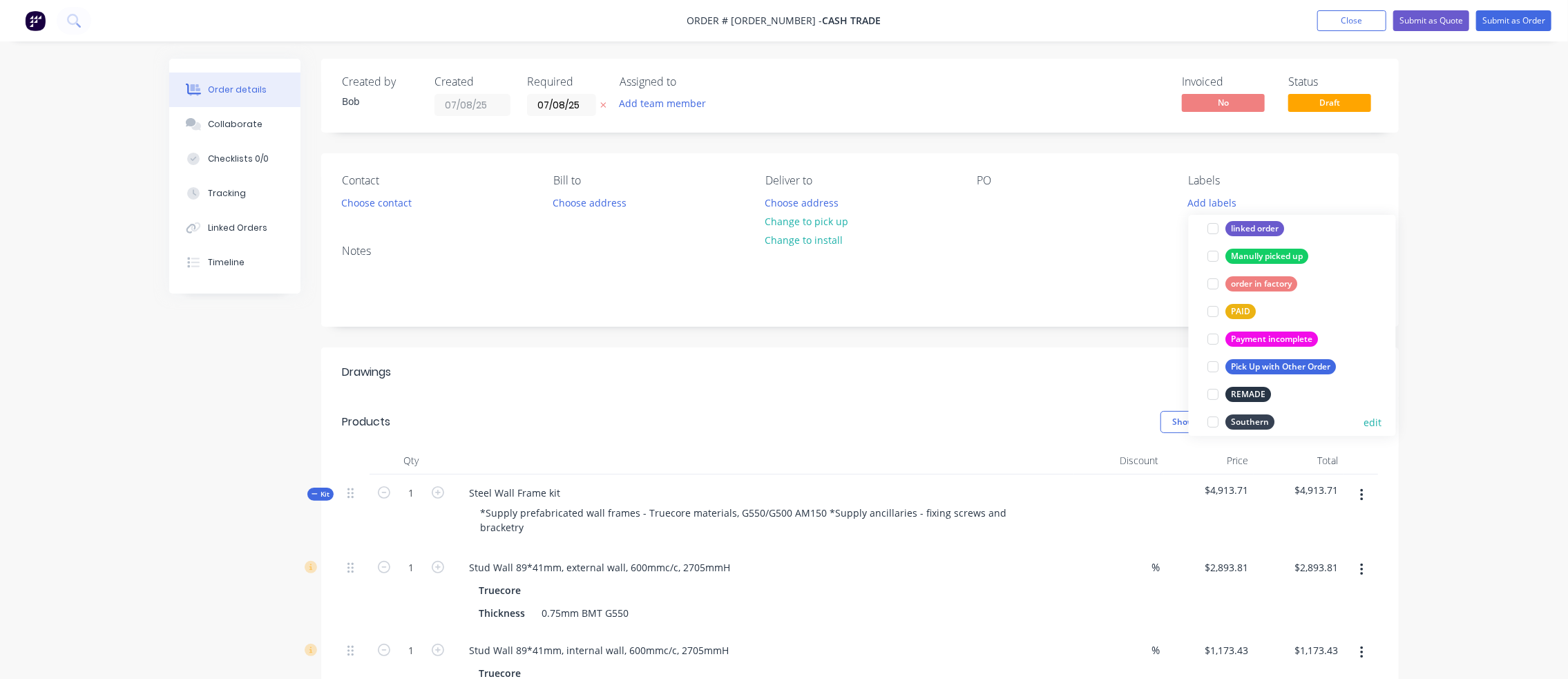 click on "edit" at bounding box center [1373, 422] 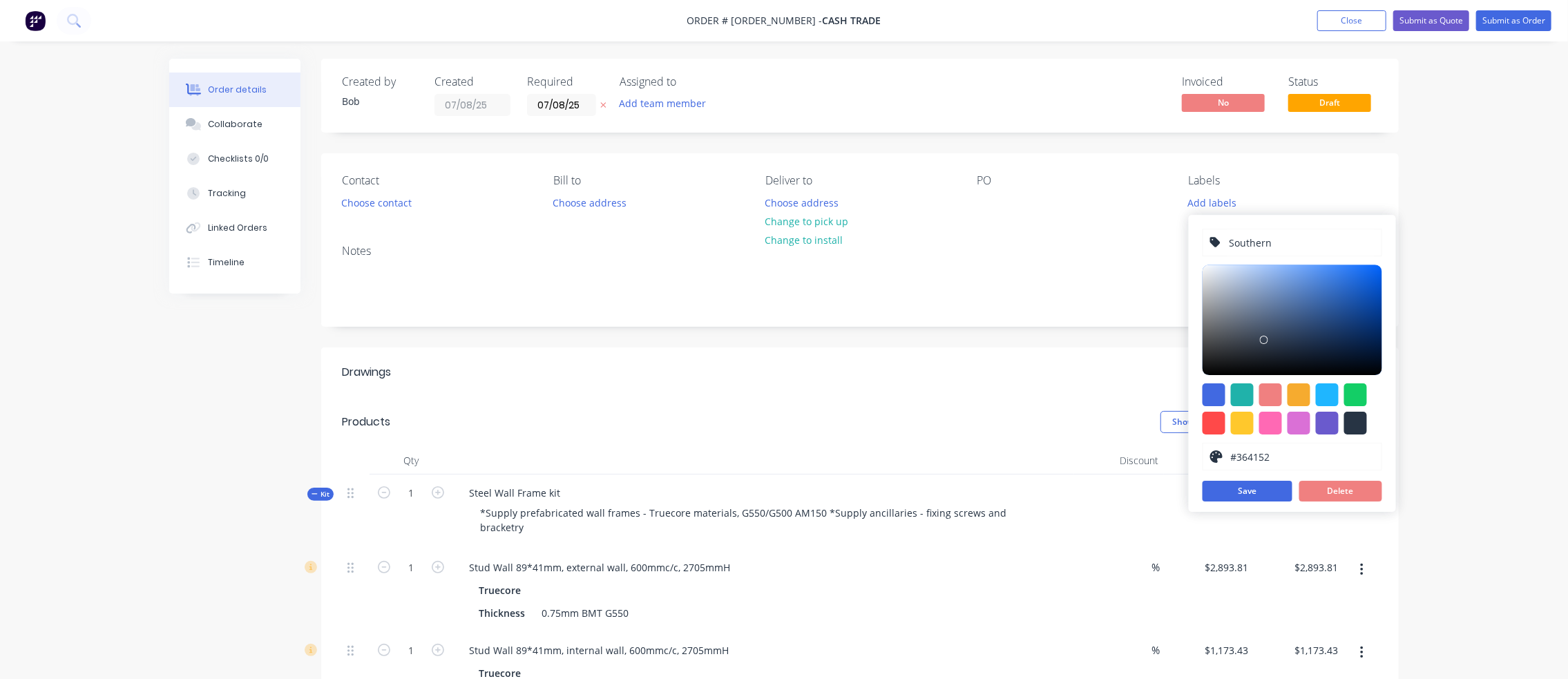 drag, startPoint x: 1279, startPoint y: 242, endPoint x: 1227, endPoint y: 243, distance: 52.009614 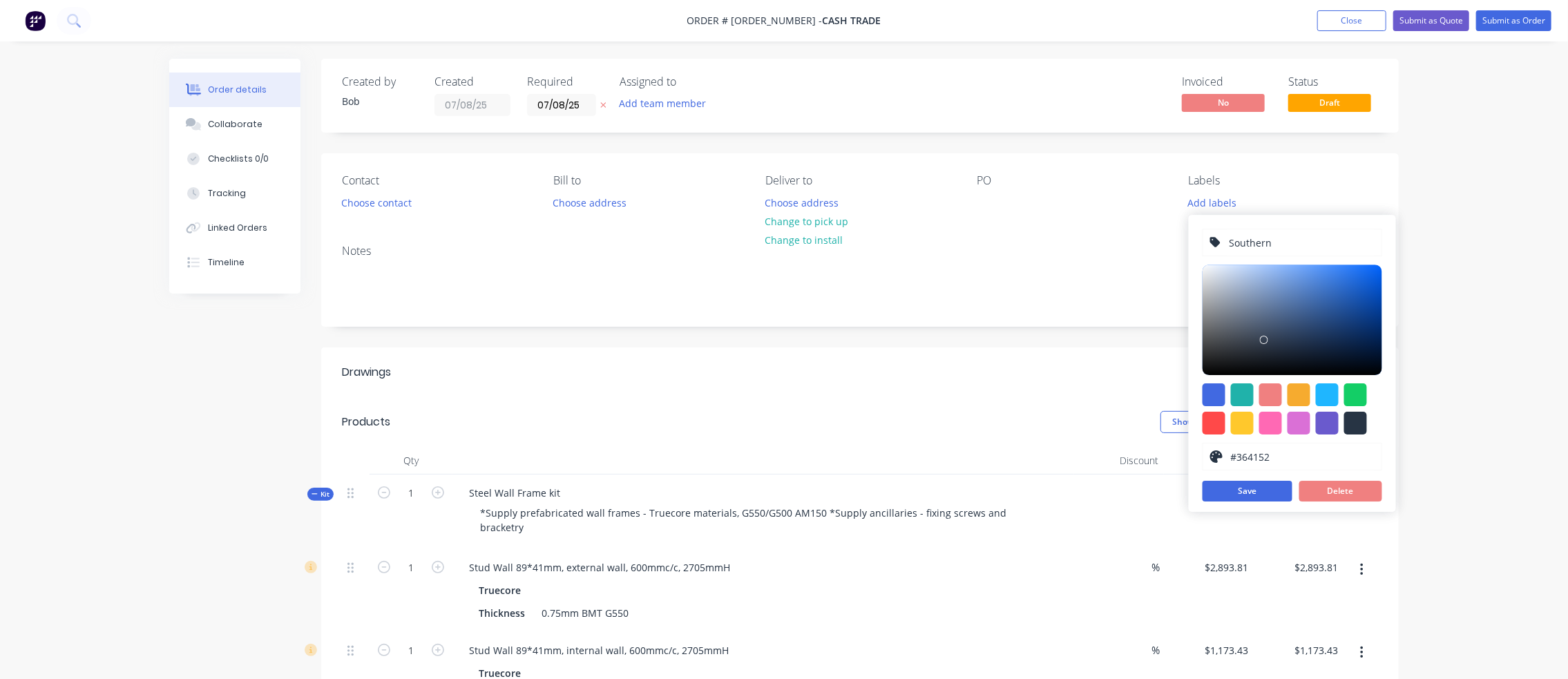 click on "Southern" at bounding box center (1301, 242) 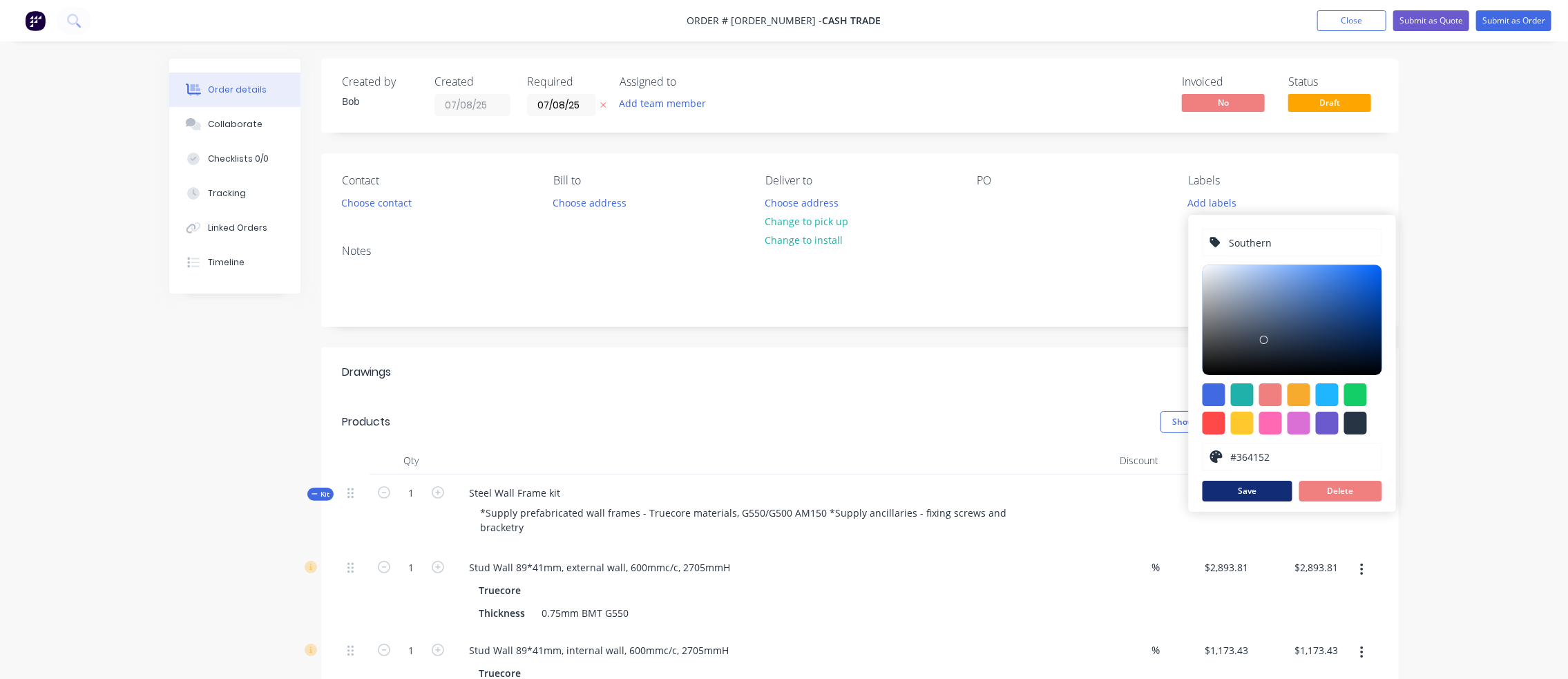 click on "Save" at bounding box center [1247, 491] 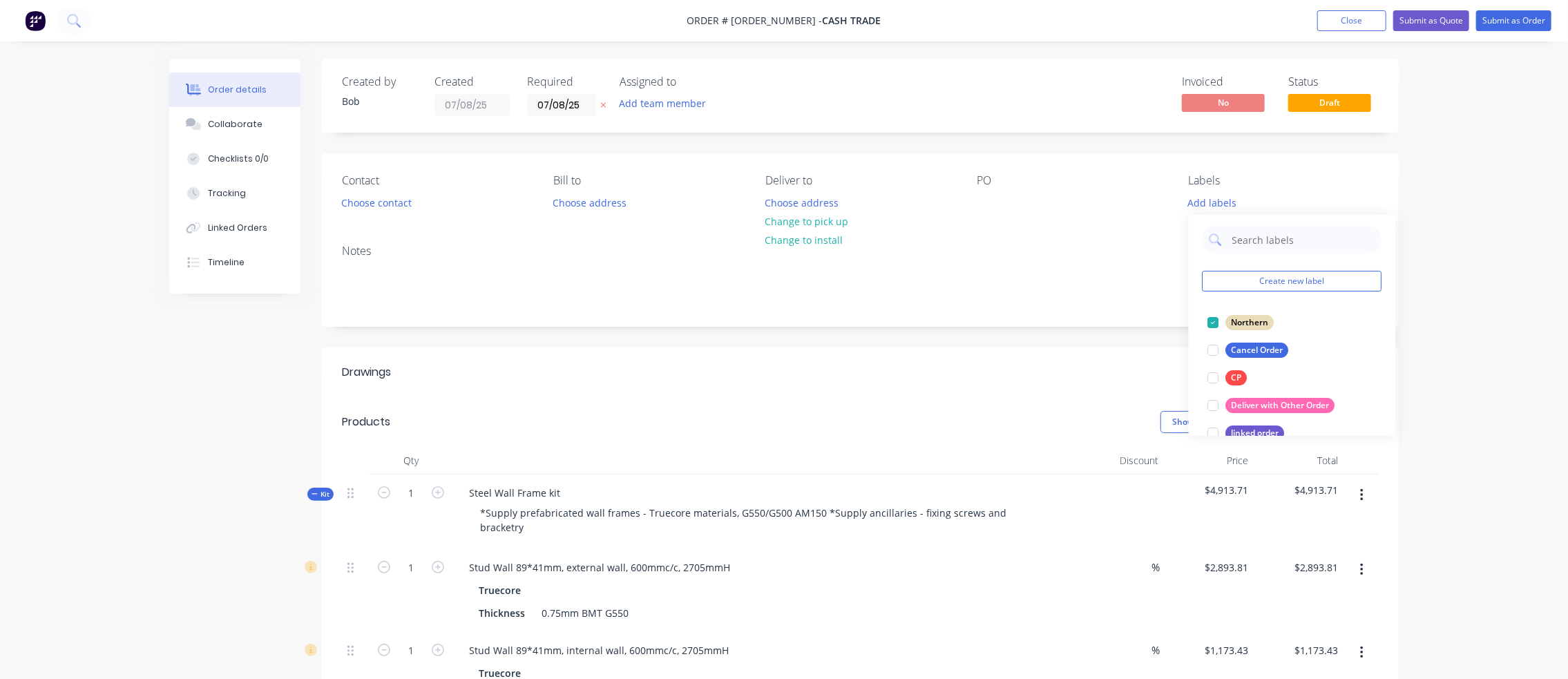 scroll, scrollTop: 0, scrollLeft: 0, axis: both 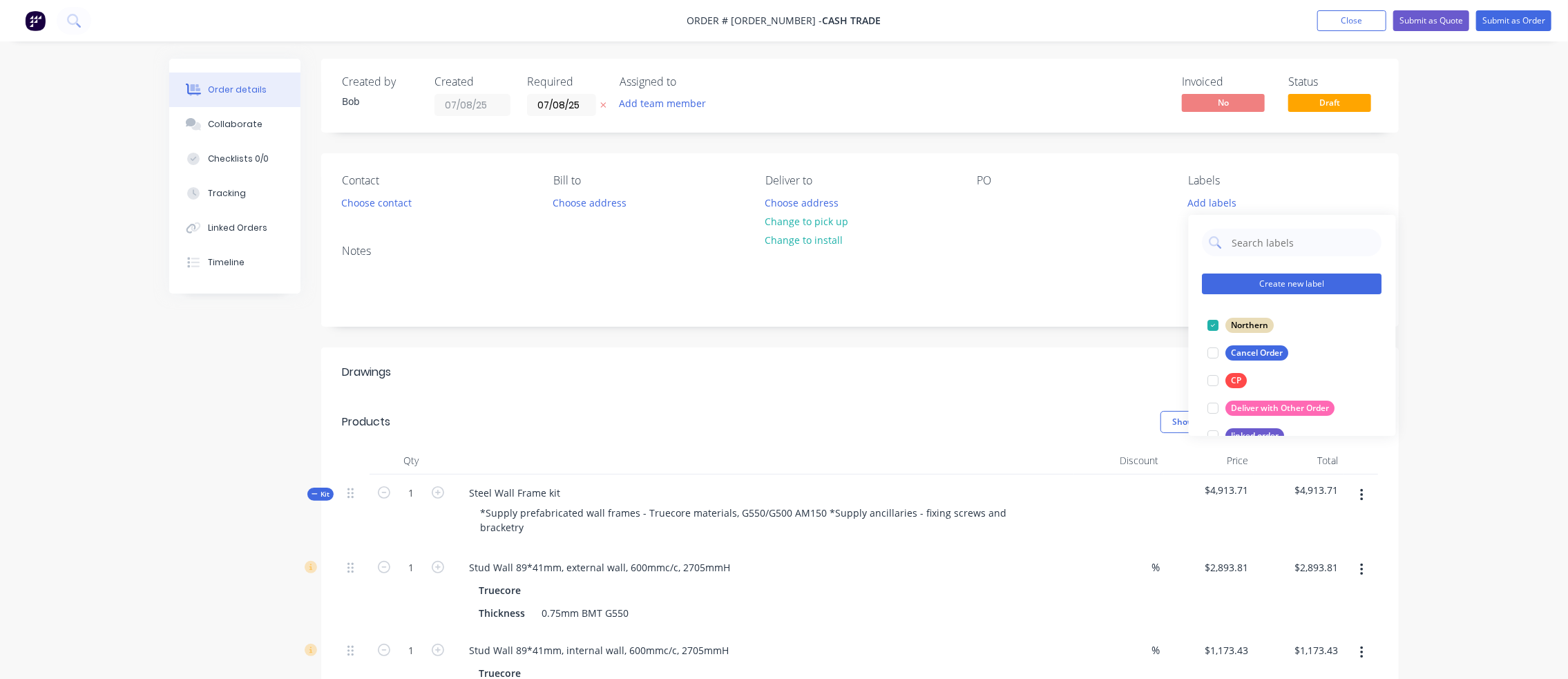 click on "Create new label" at bounding box center [1292, 284] 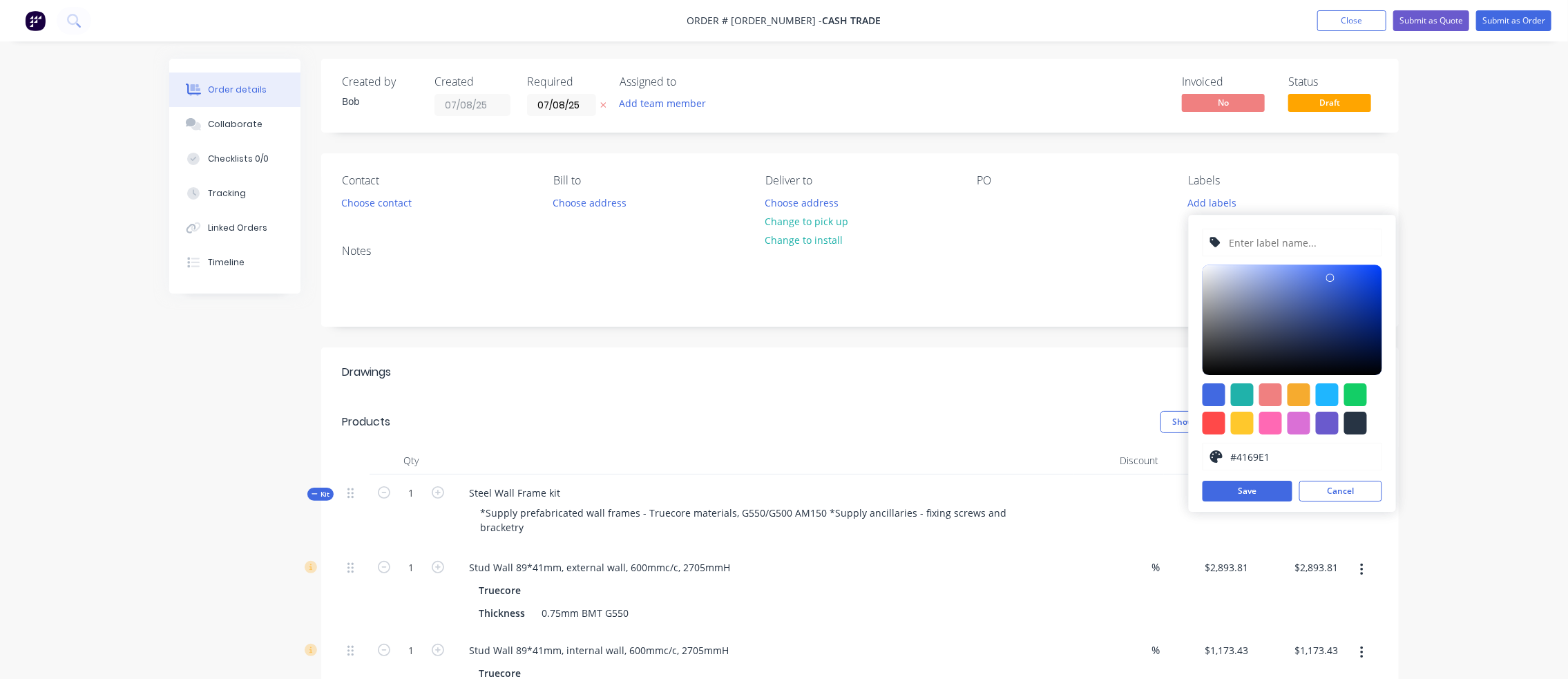 click at bounding box center [1301, 242] 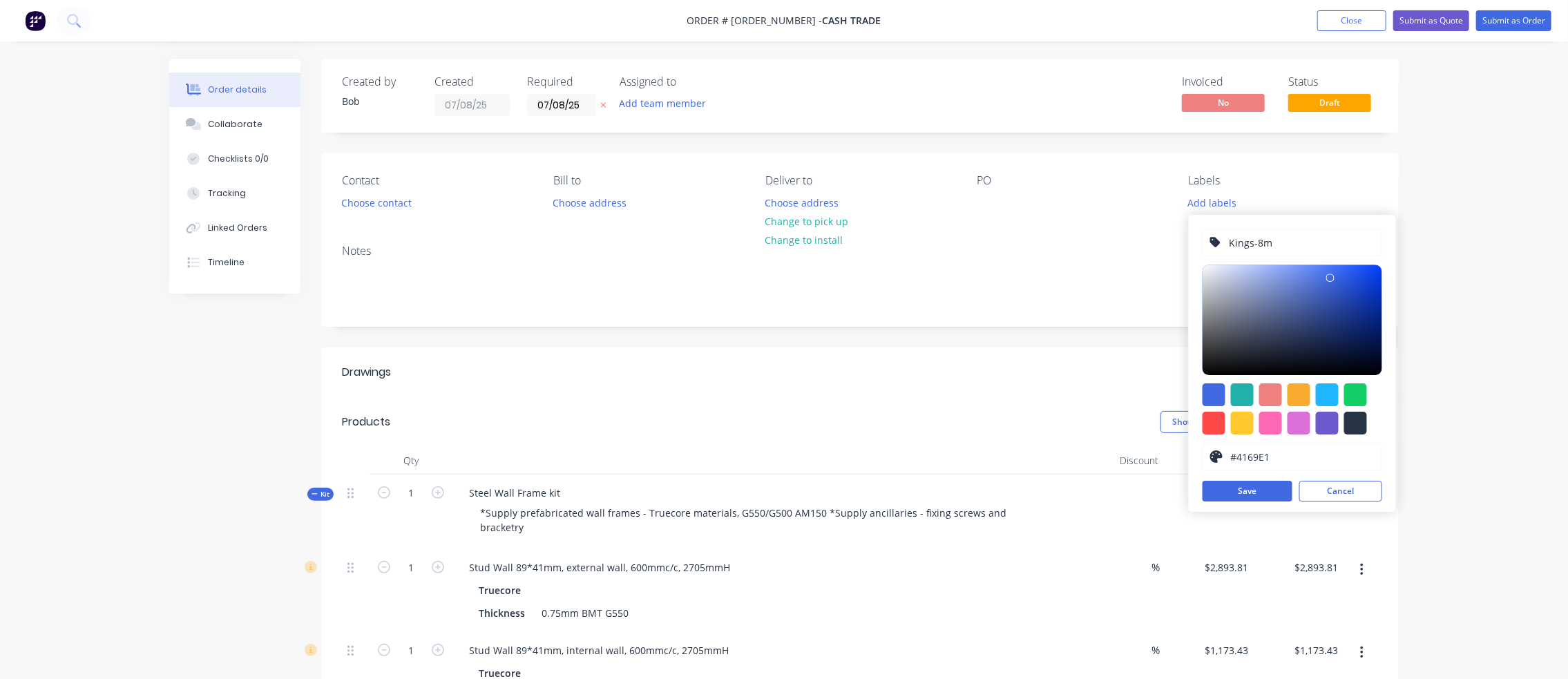 type on "Kings-8m" 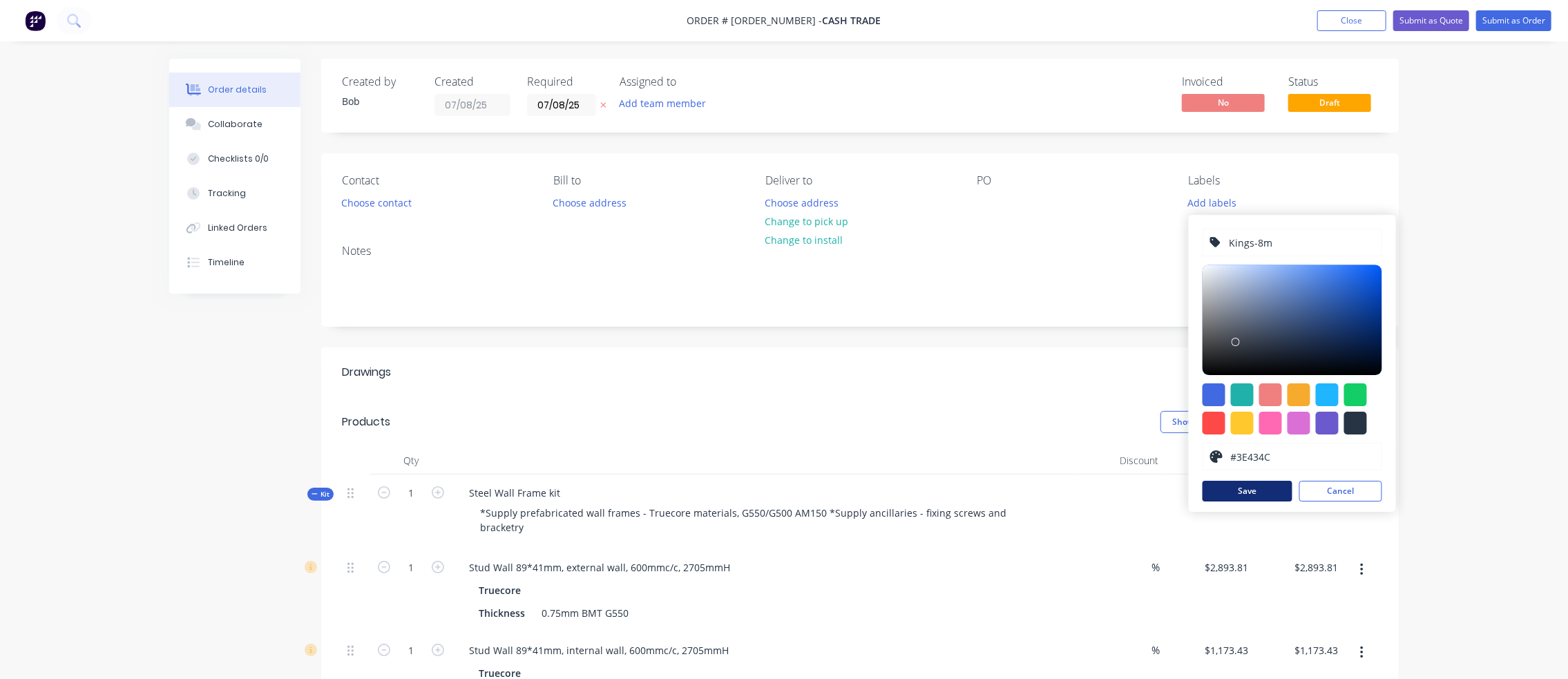 type on "#3E434C" 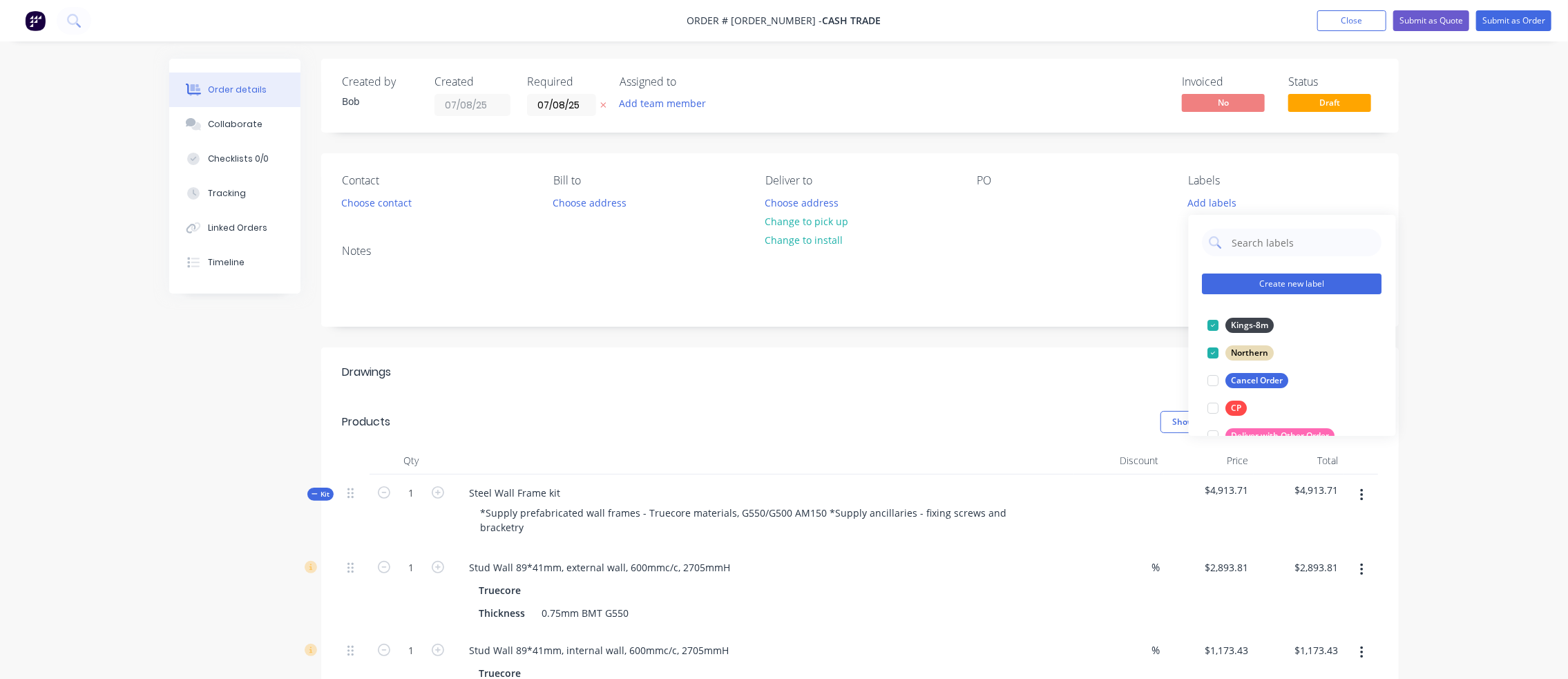 click on "Create new label" at bounding box center [1292, 284] 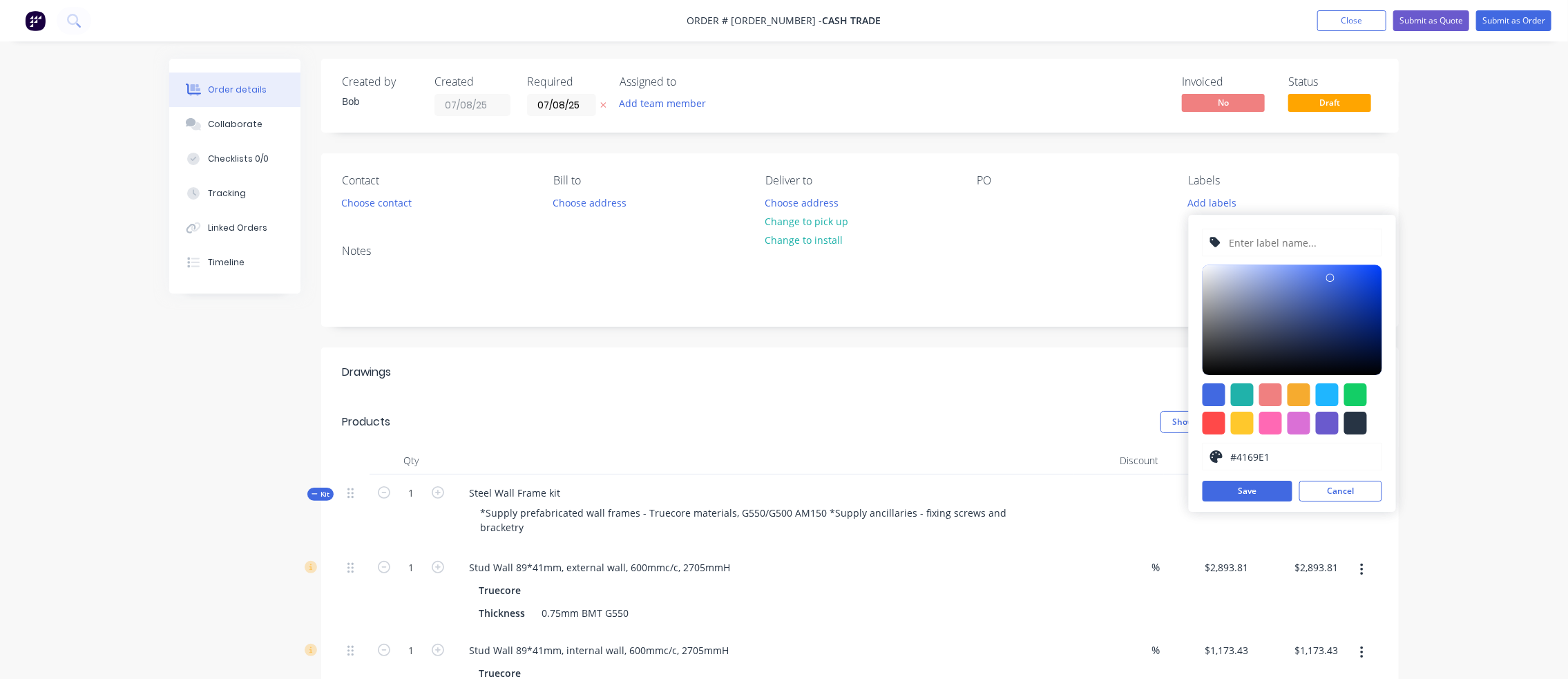 click at bounding box center [1301, 242] 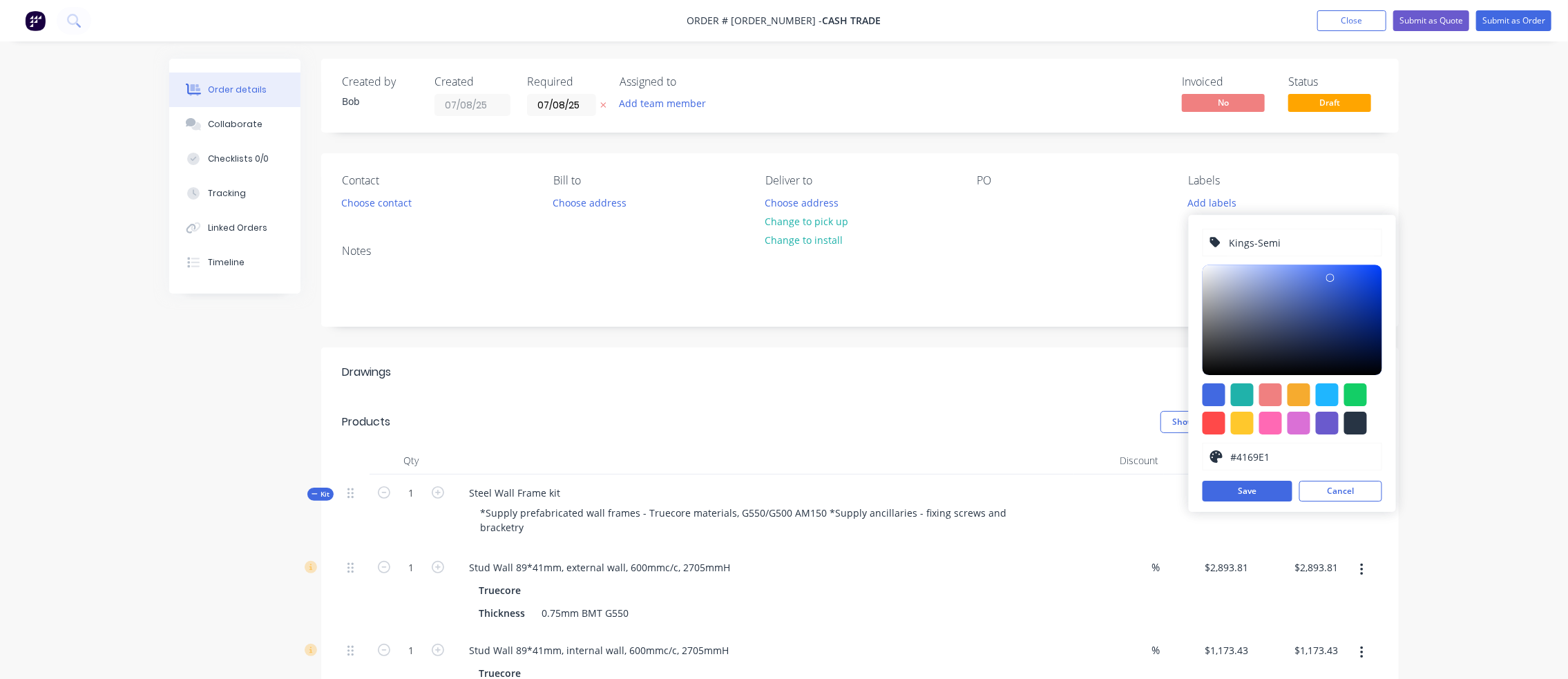 type on "Kings-Semi" 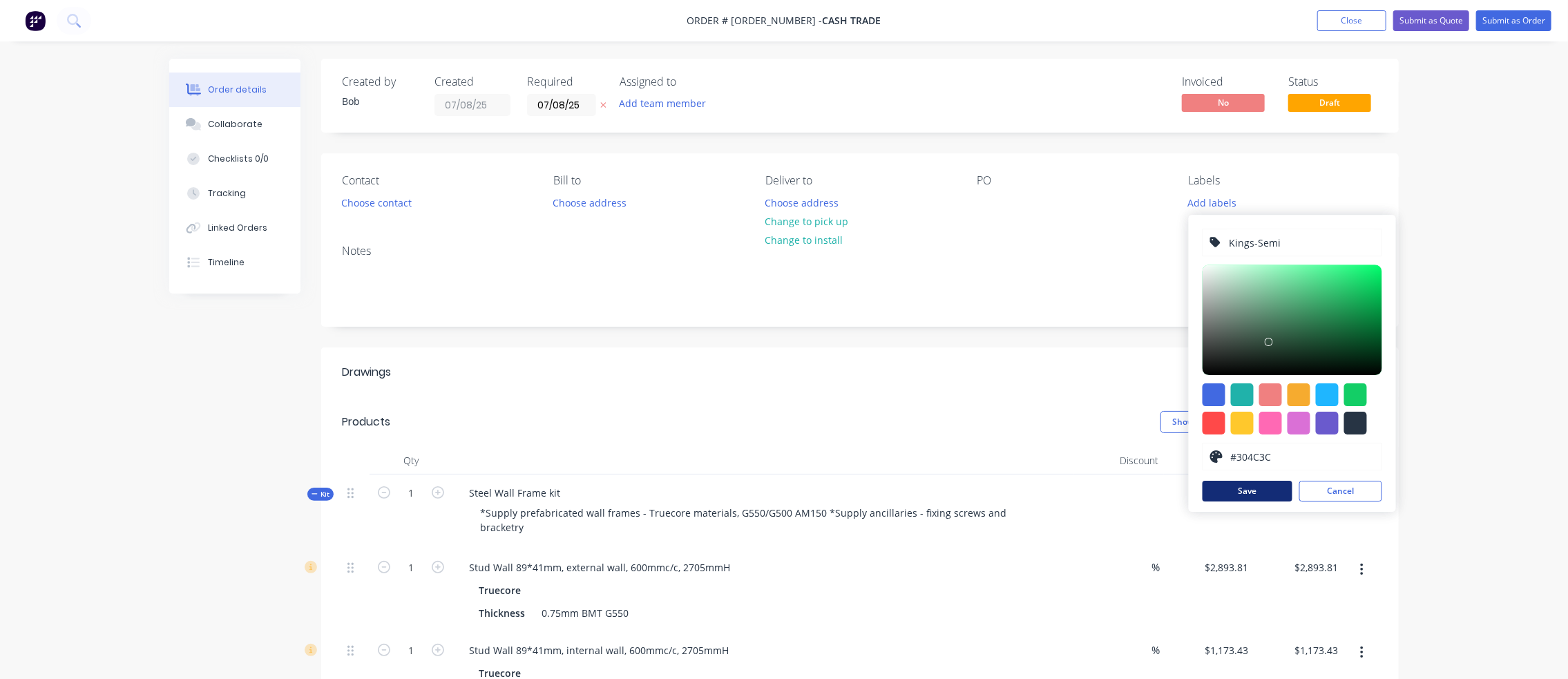 type on "#304C3C" 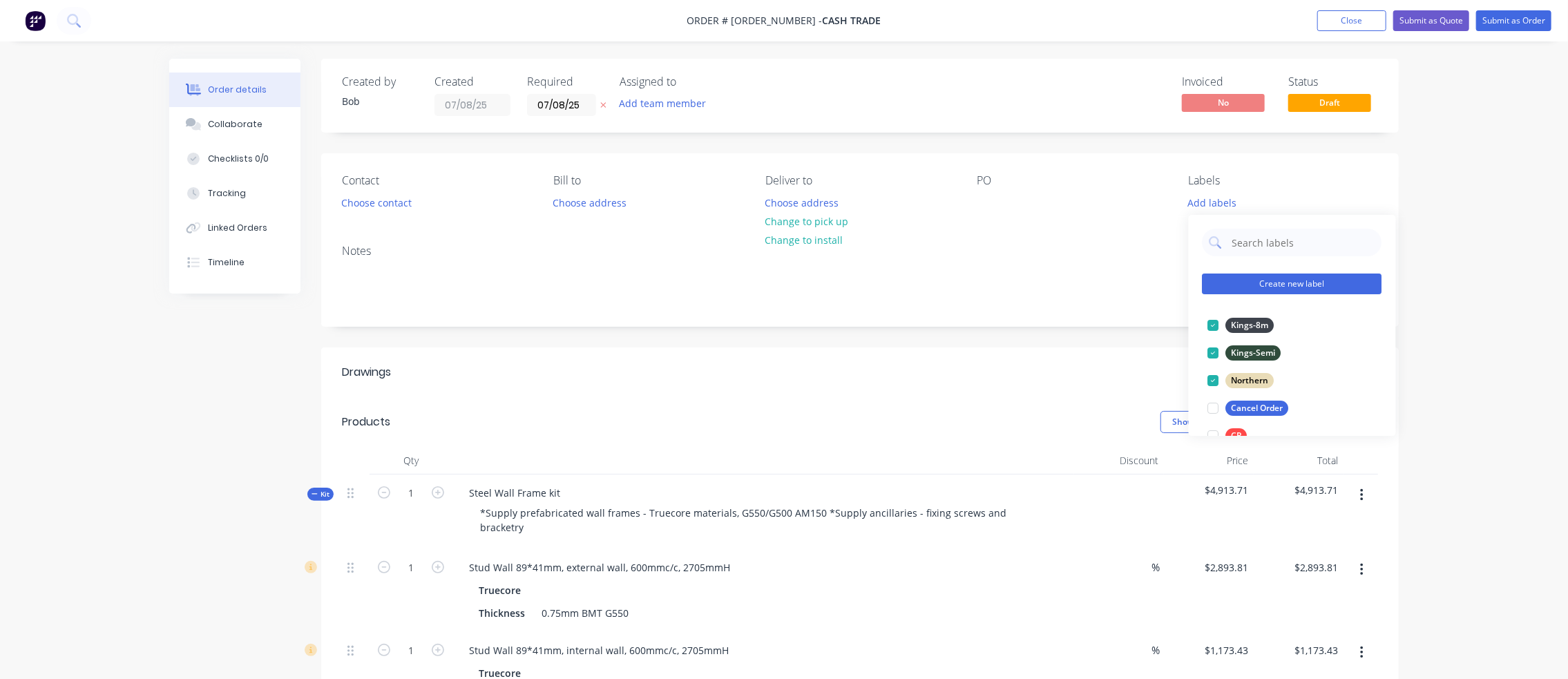 click on "Create new label" at bounding box center (1292, 284) 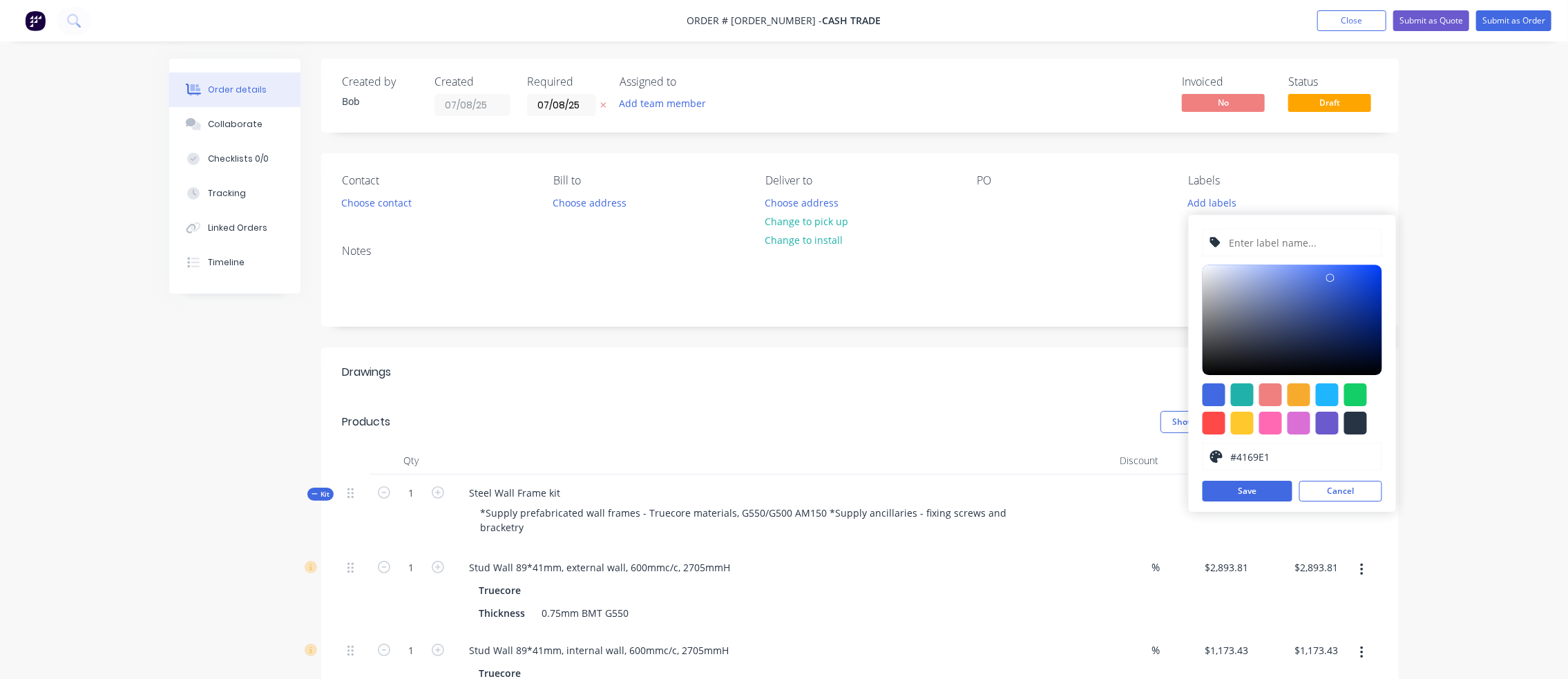 click at bounding box center (1301, 242) 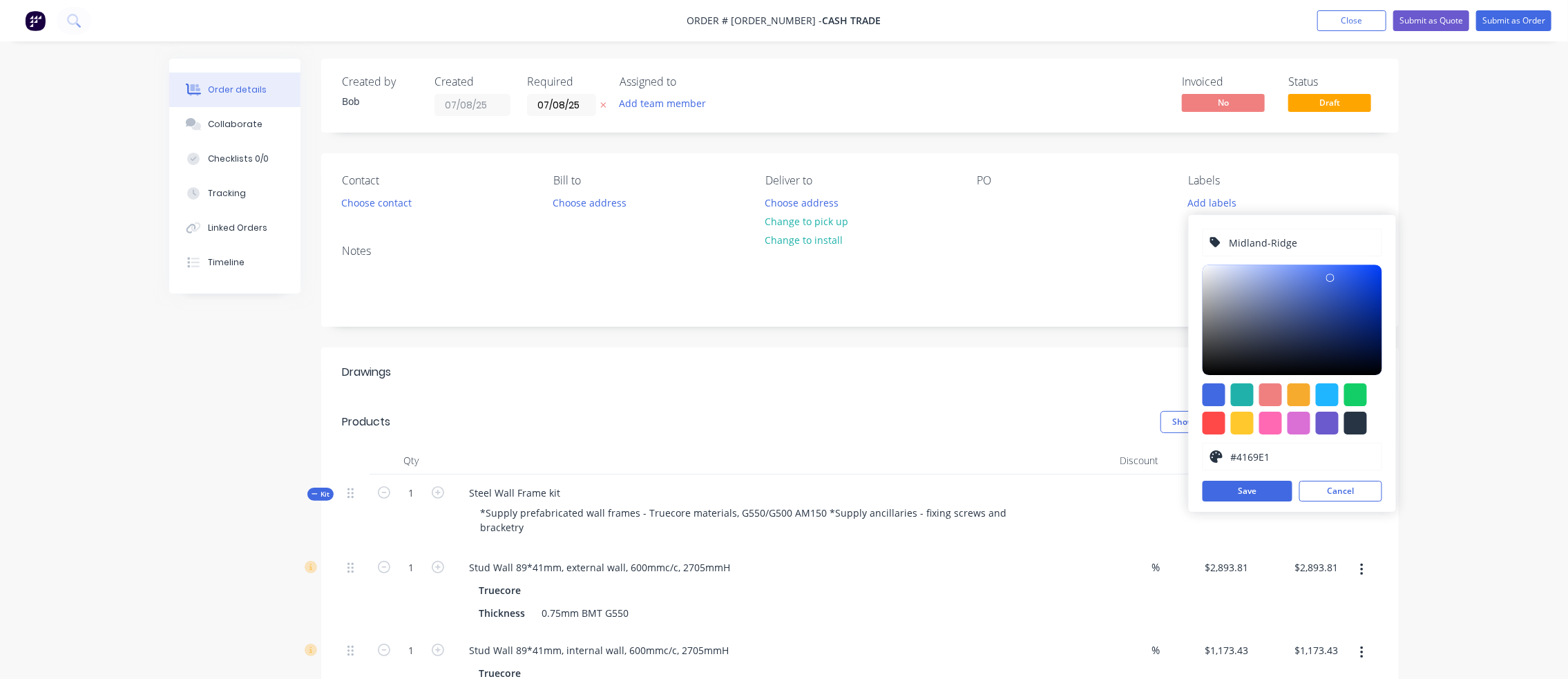drag, startPoint x: 1302, startPoint y: 243, endPoint x: 1269, endPoint y: 245, distance: 33.06055 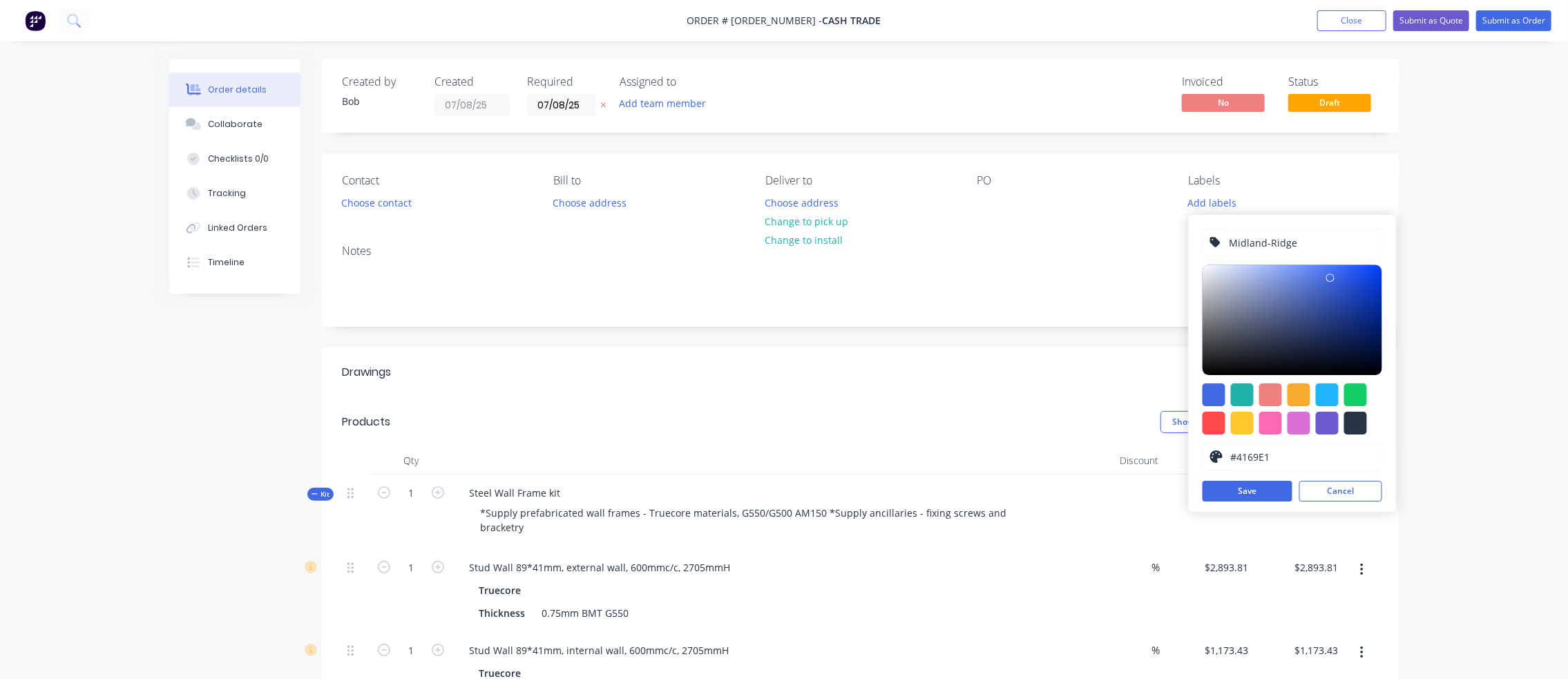 type on "Midland-Ridge" 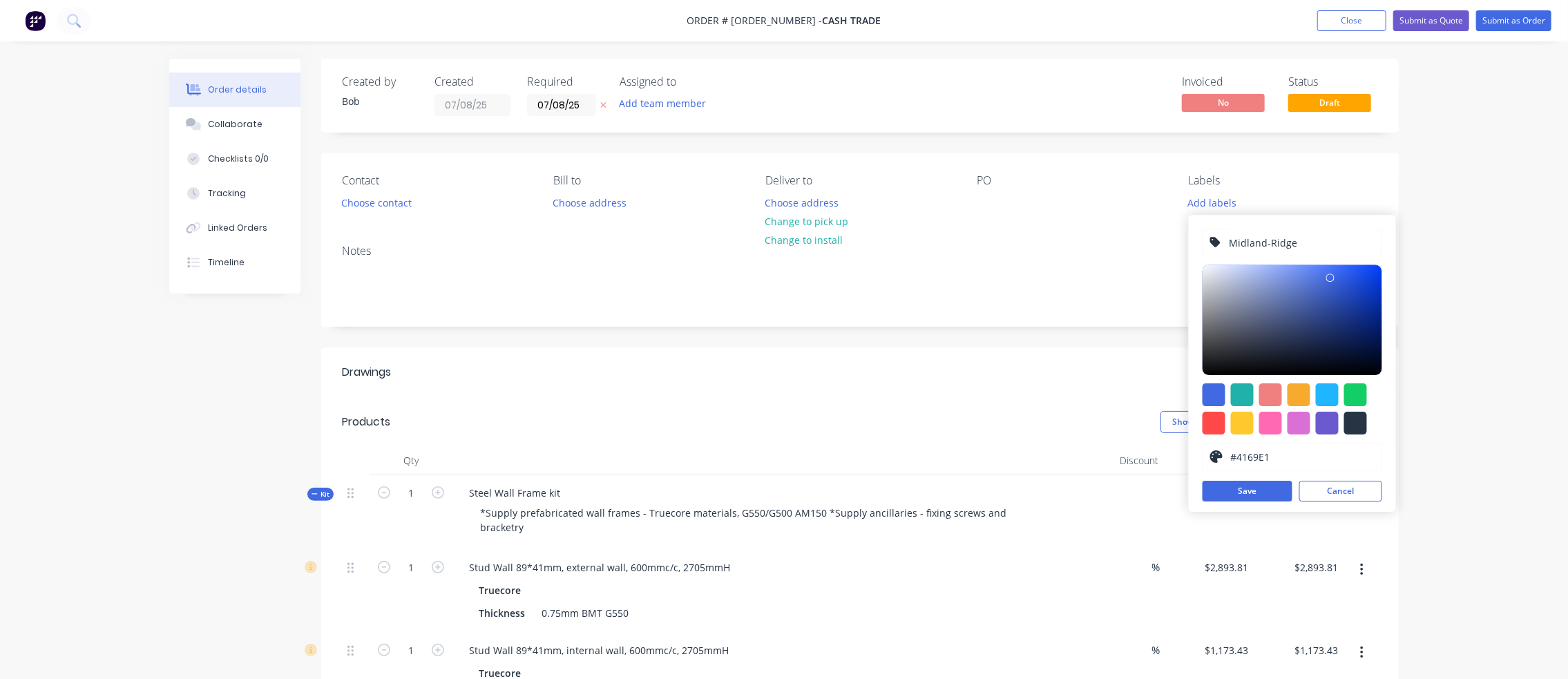 click on "#4169E1" at bounding box center (1301, 457) 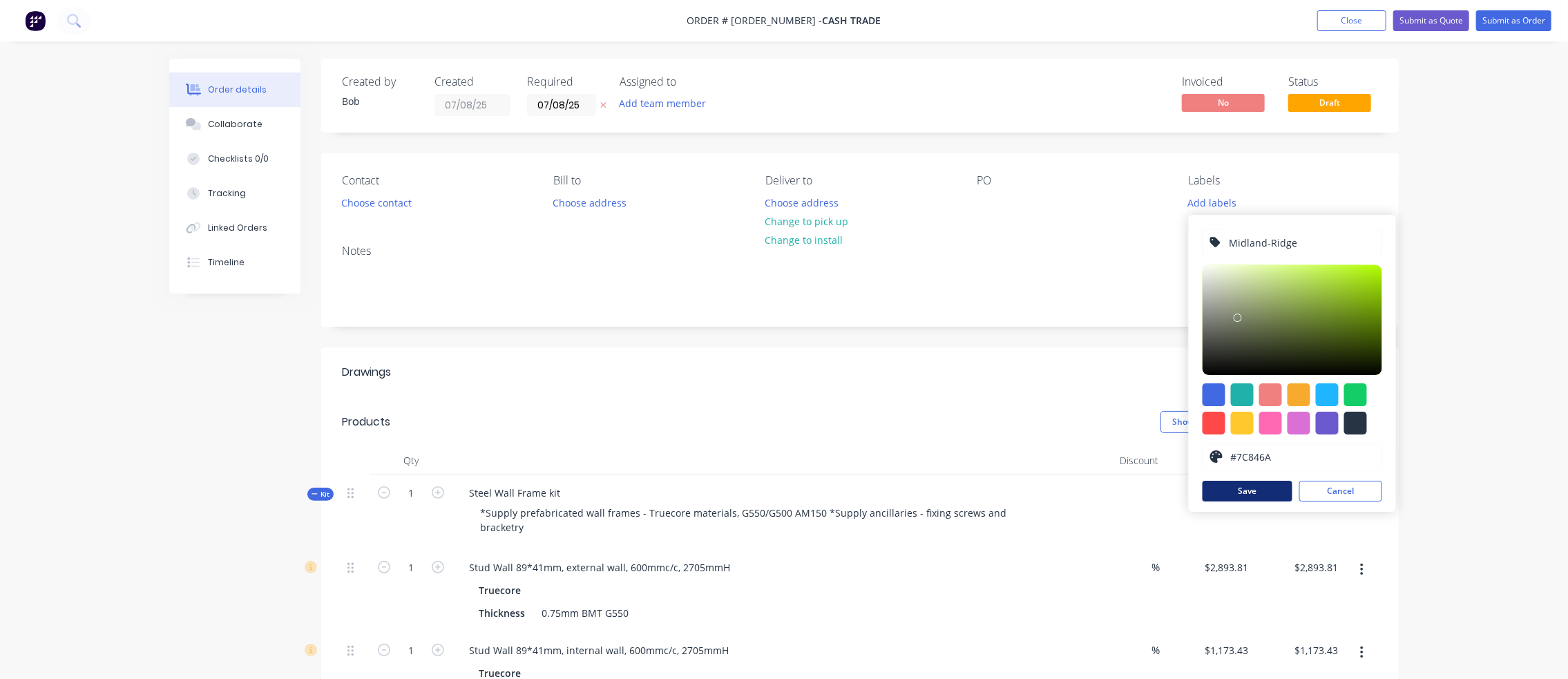type on "#7C846A" 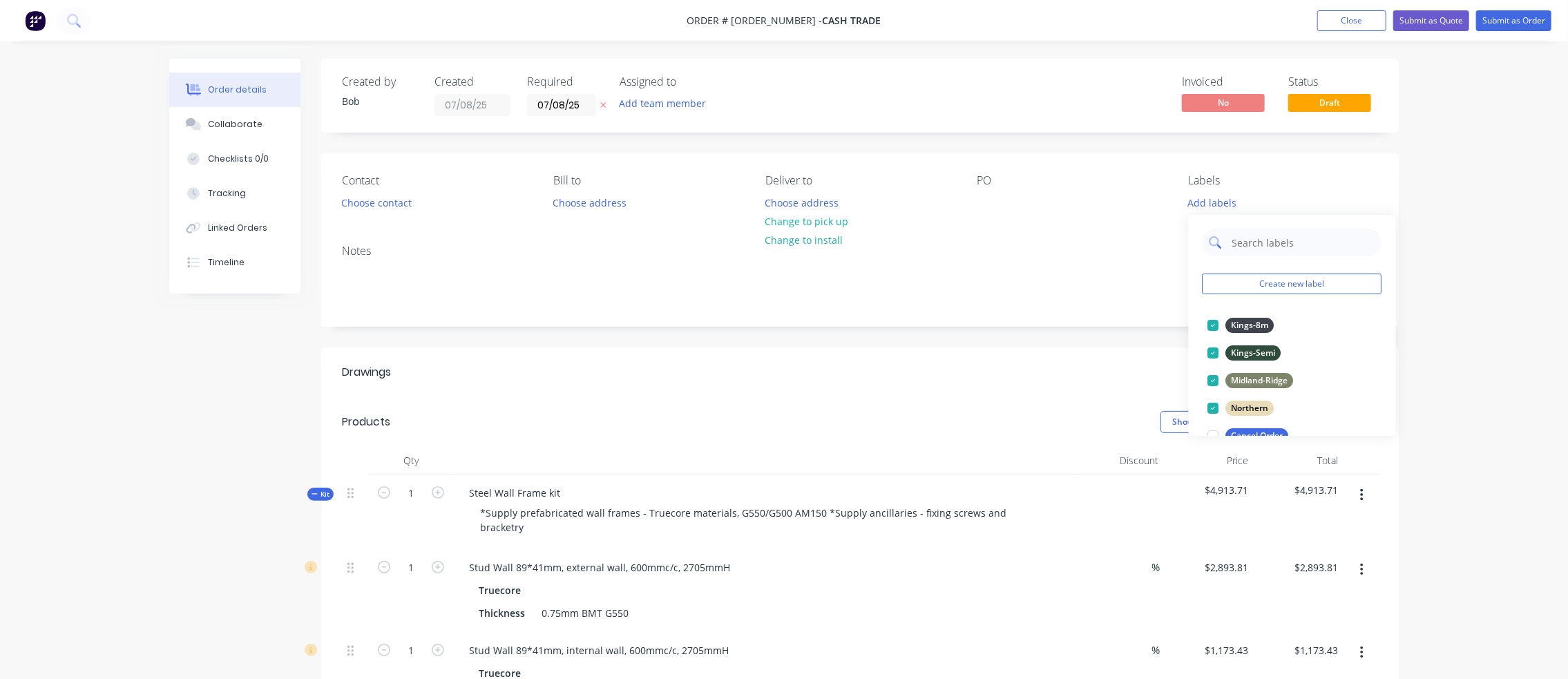 click at bounding box center [1303, 242] 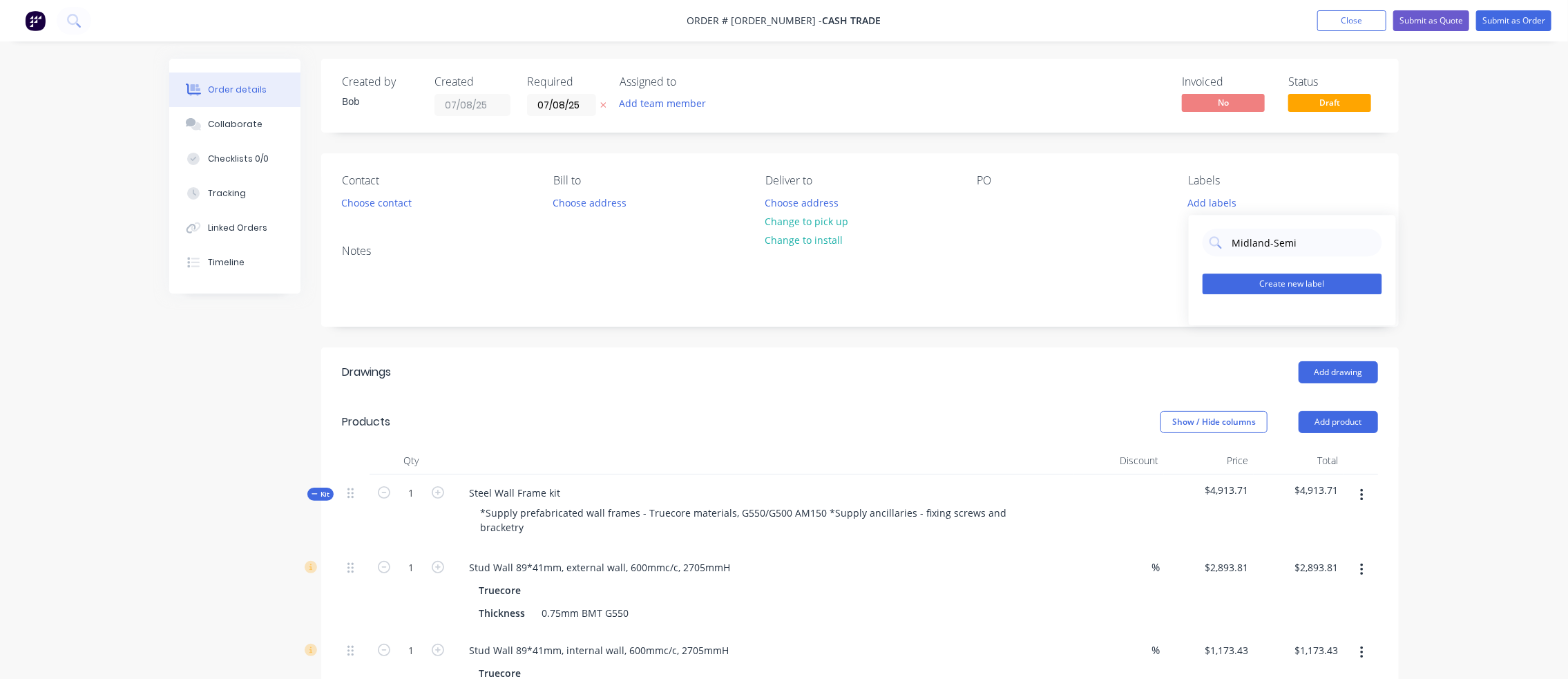 type on "Midland-Semi" 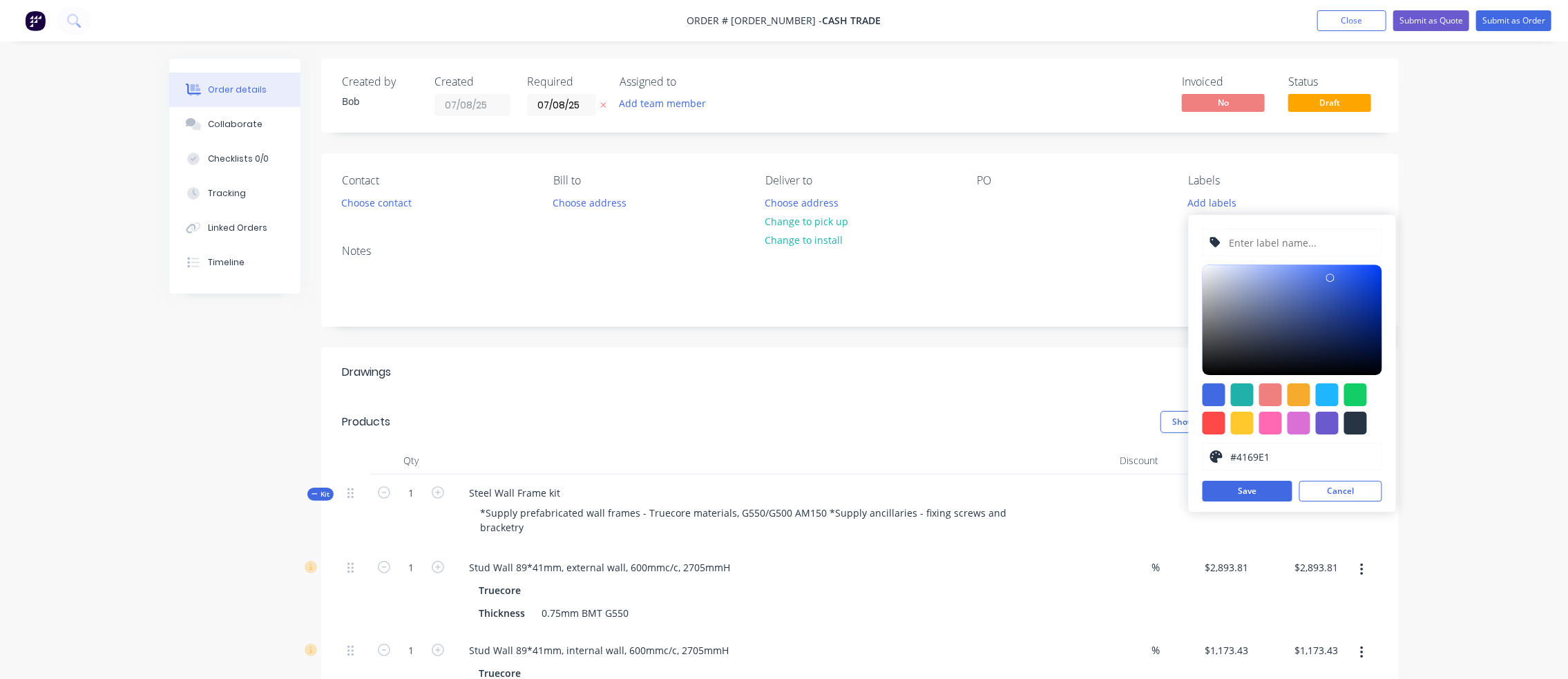 click at bounding box center [1301, 242] 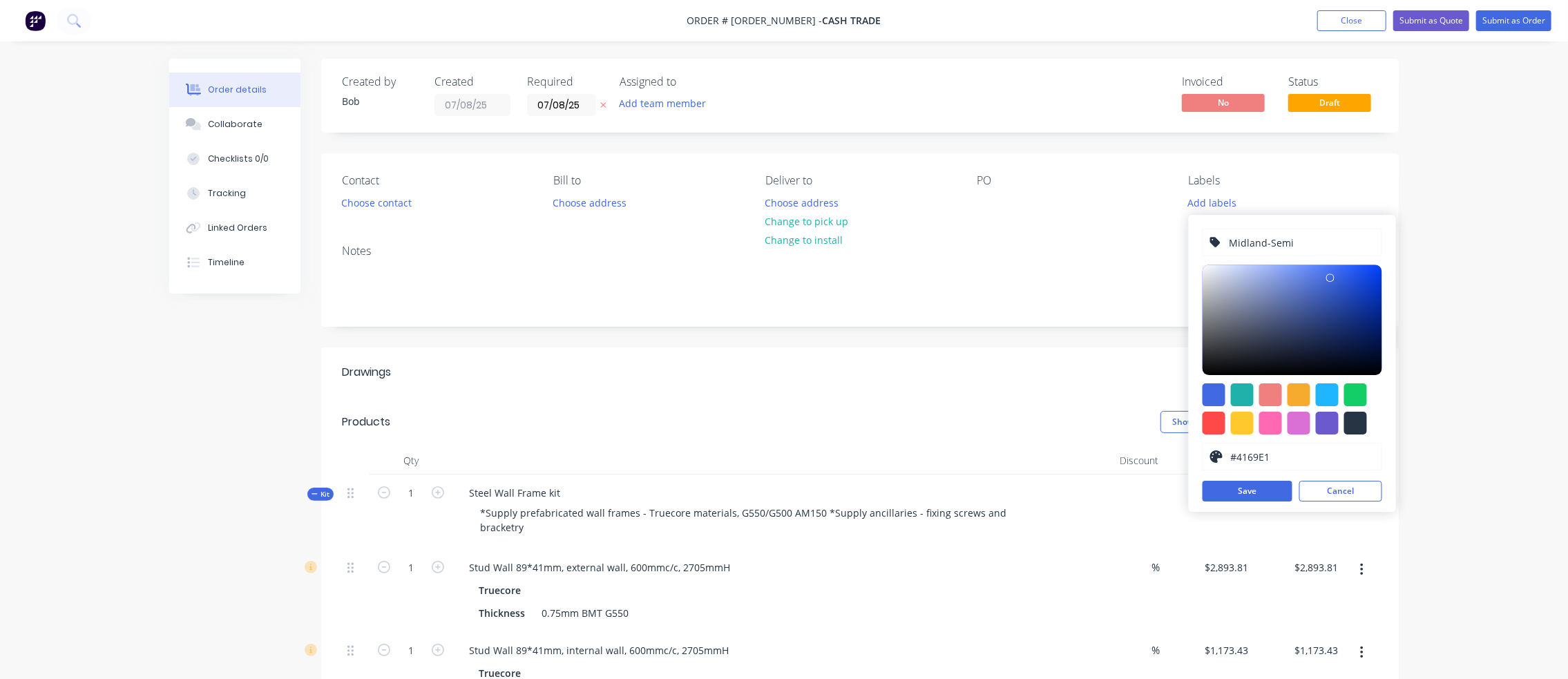 type on "Midland-Semi" 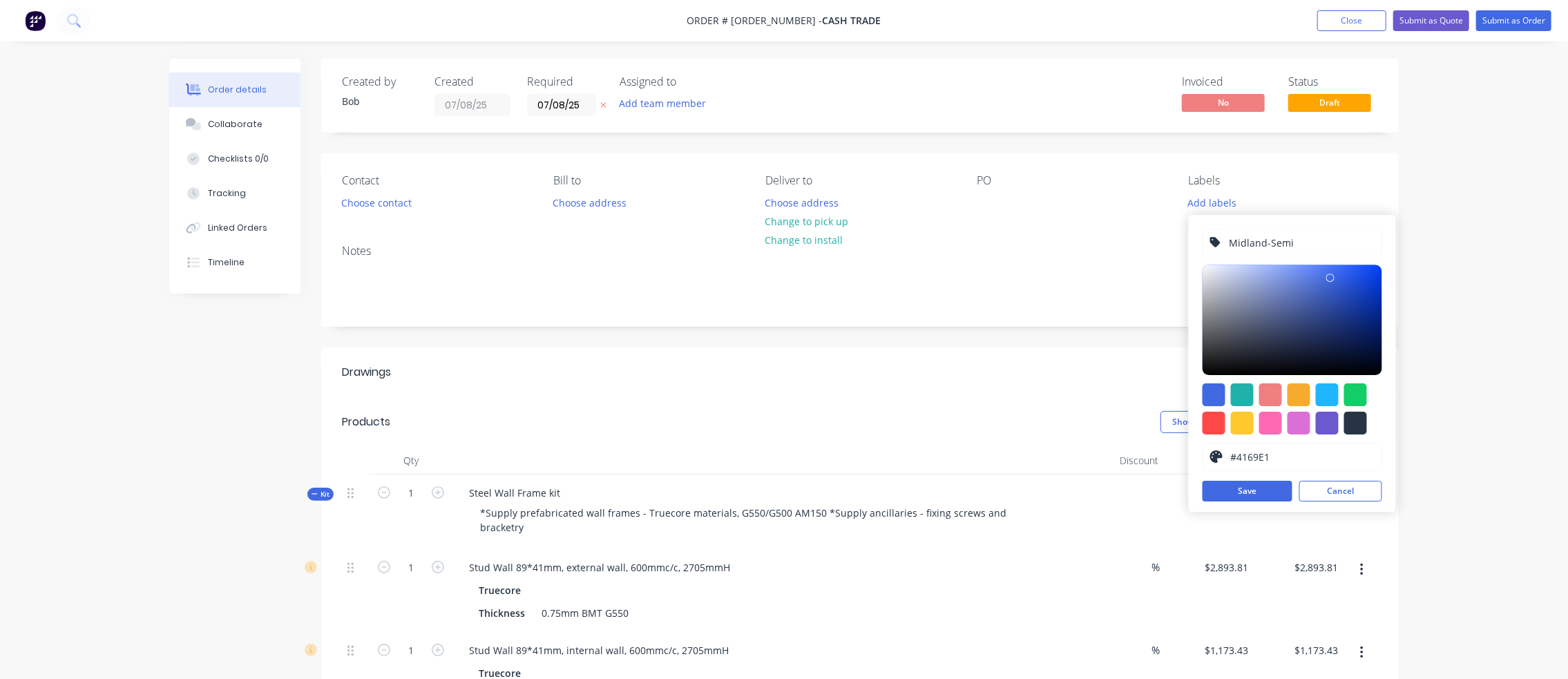 drag, startPoint x: 1293, startPoint y: 455, endPoint x: 1238, endPoint y: 457, distance: 55.036352 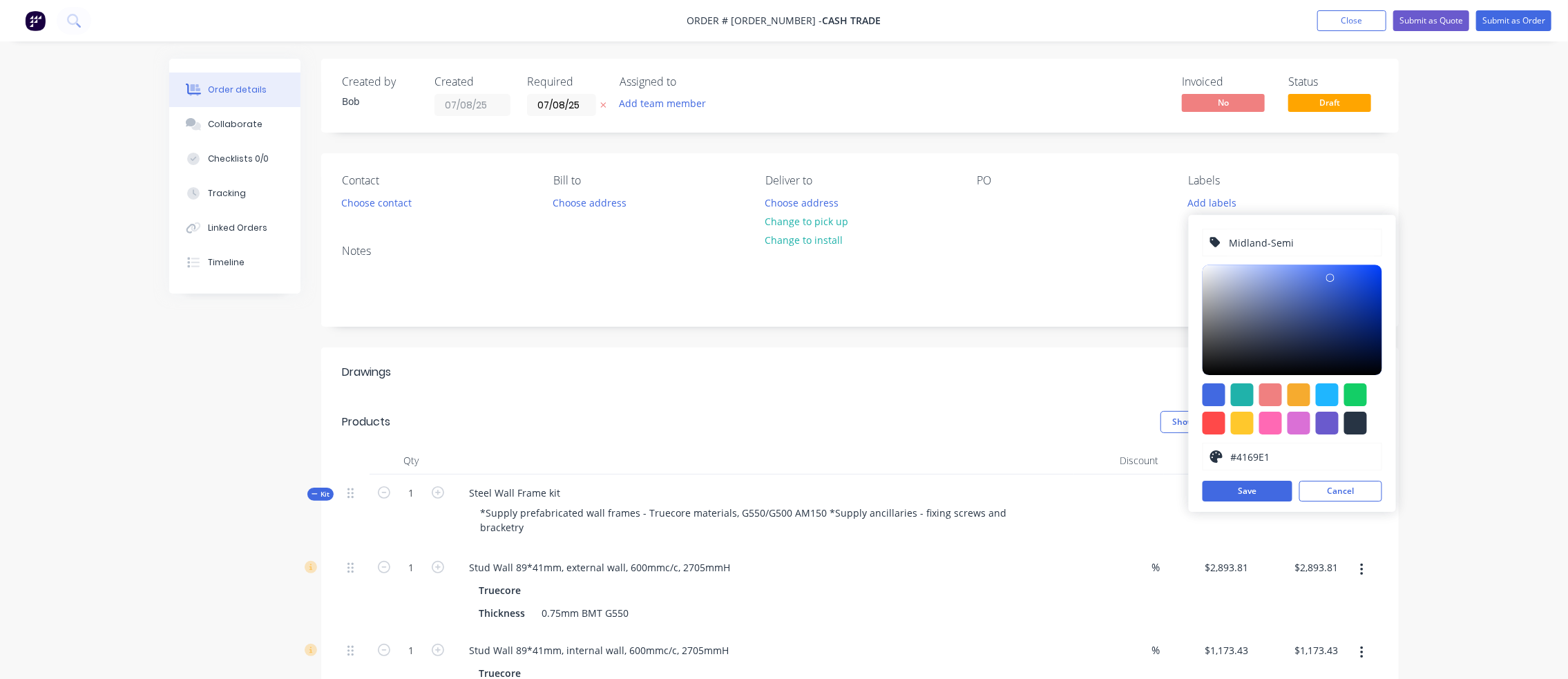 click on "#4169E1" at bounding box center [1301, 457] 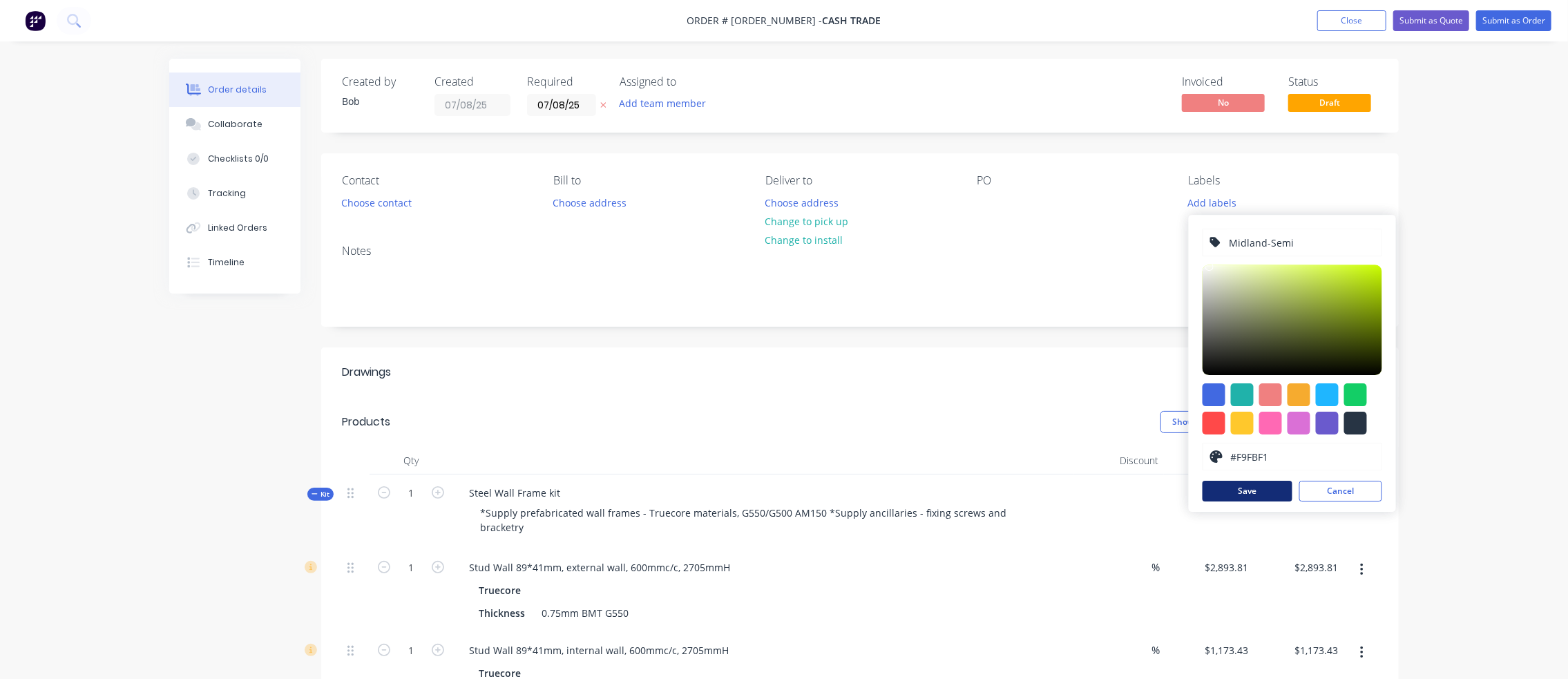 type on "#F9FBF1" 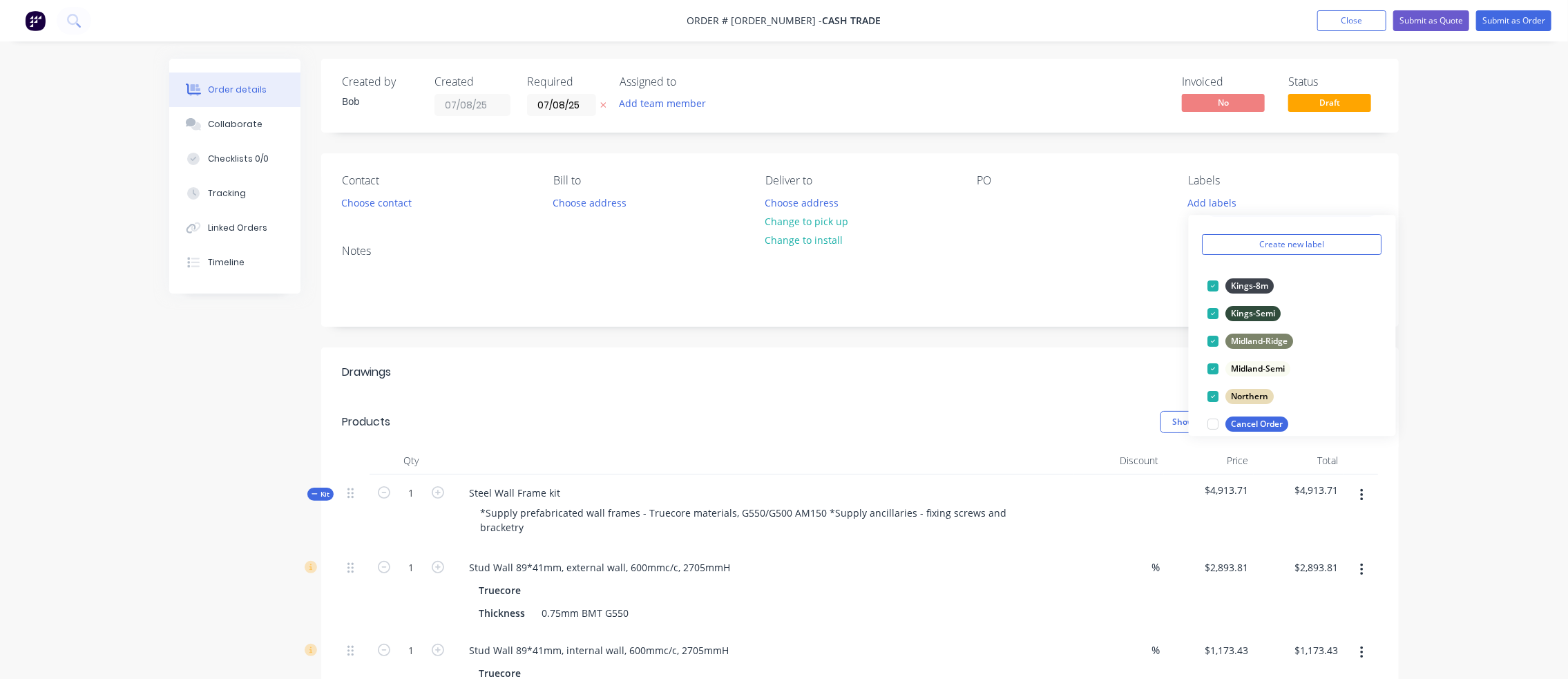 scroll, scrollTop: 0, scrollLeft: 0, axis: both 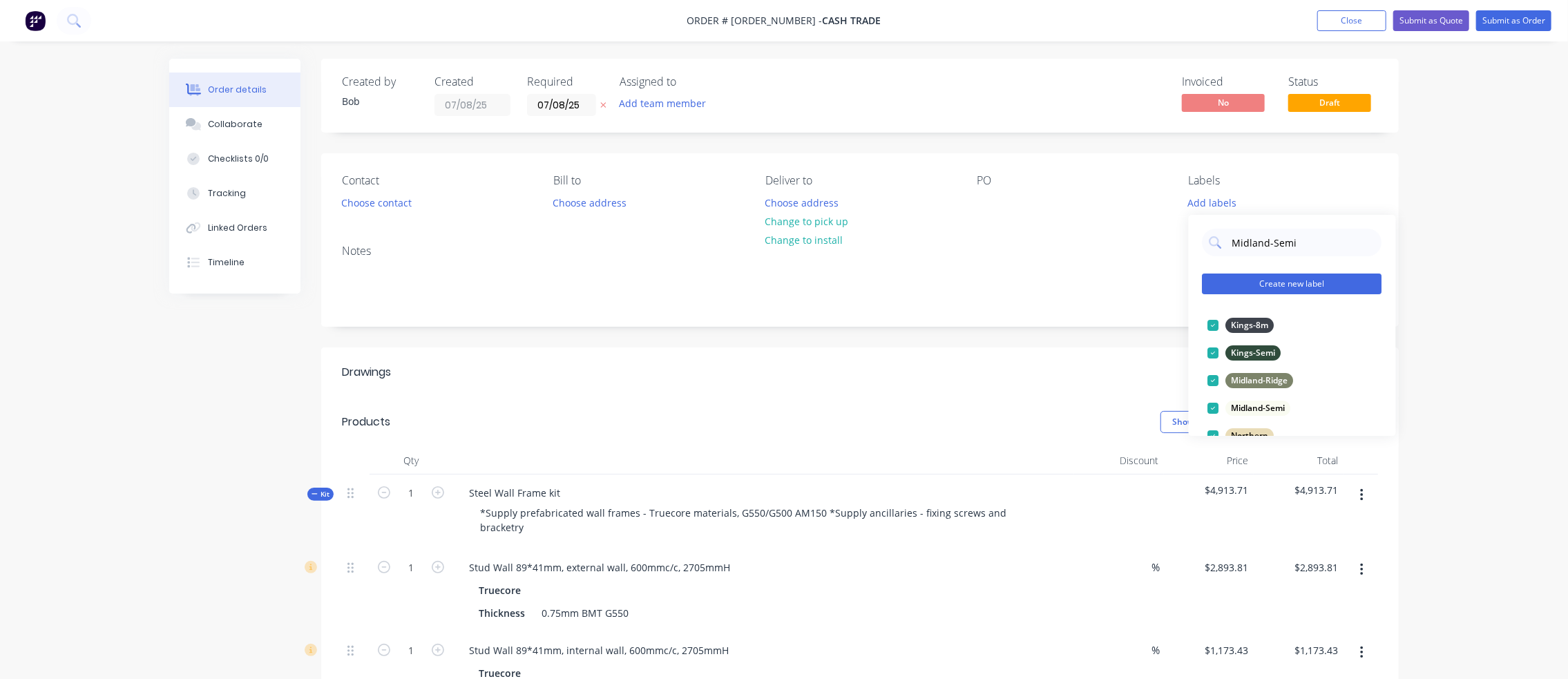 click on "Create new label" at bounding box center [1292, 284] 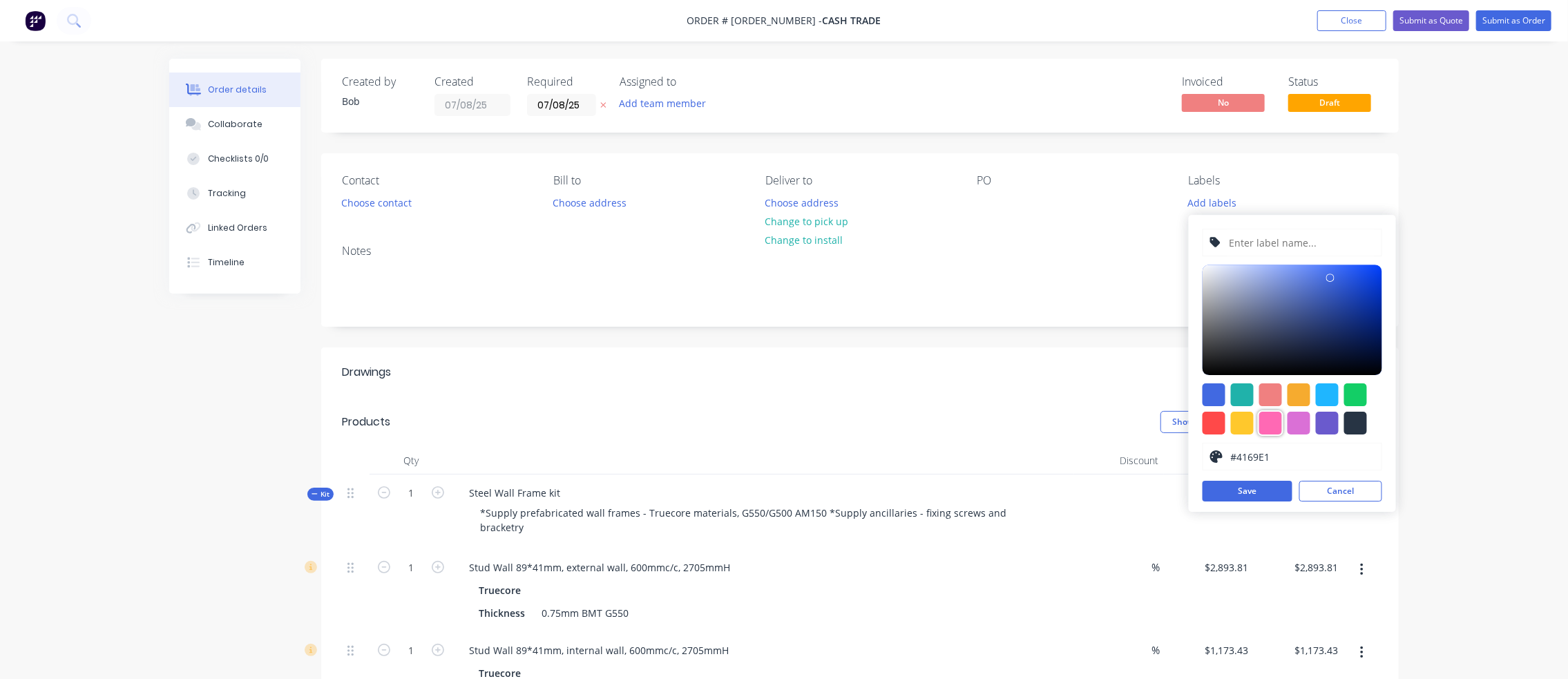 click at bounding box center (1270, 423) 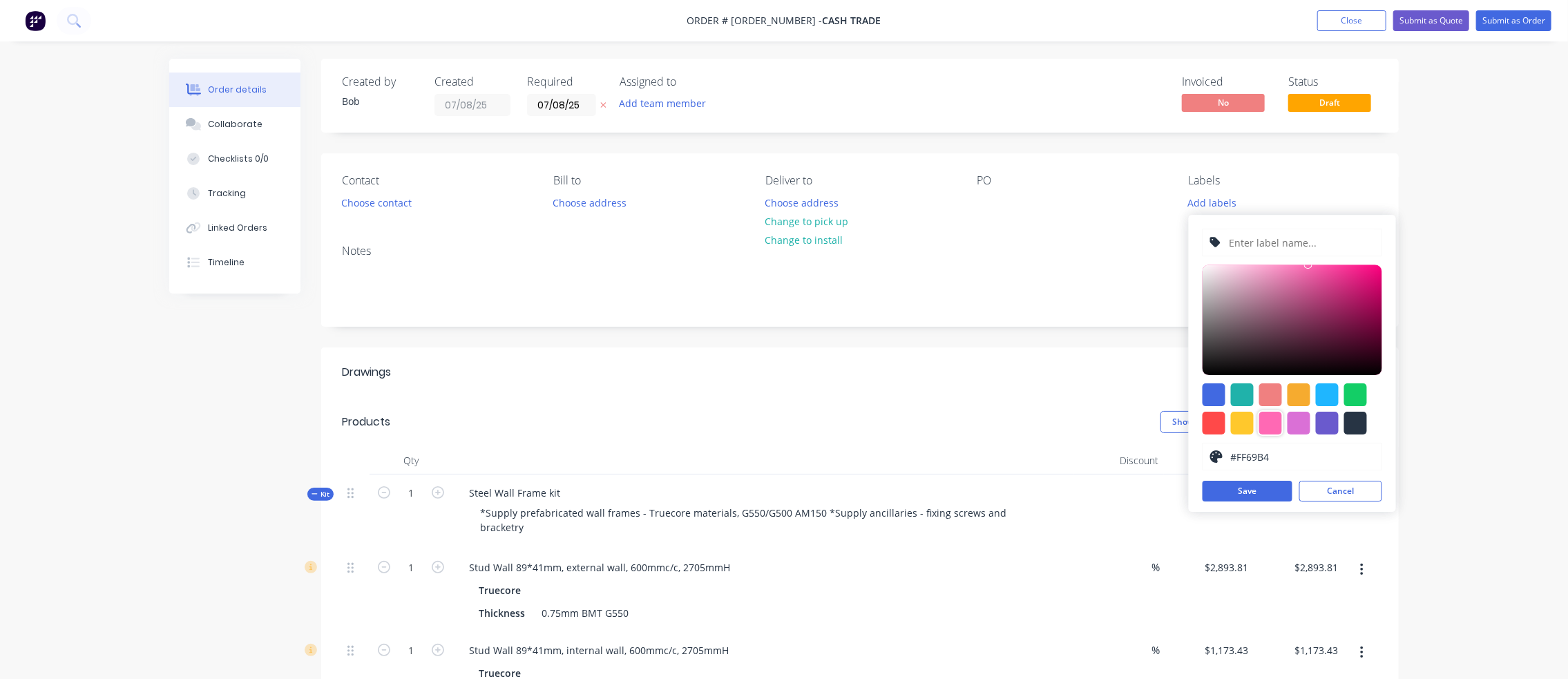 click at bounding box center (1301, 242) 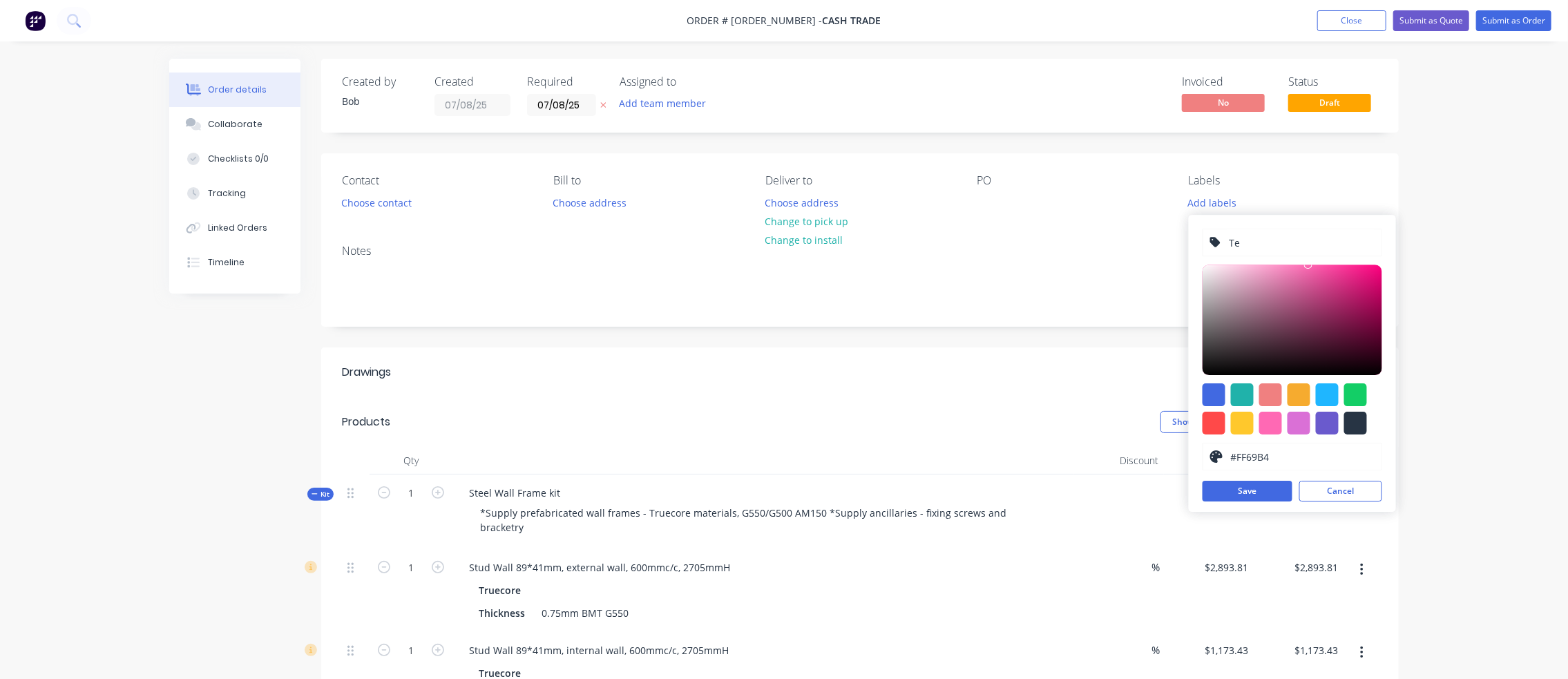 type on "T" 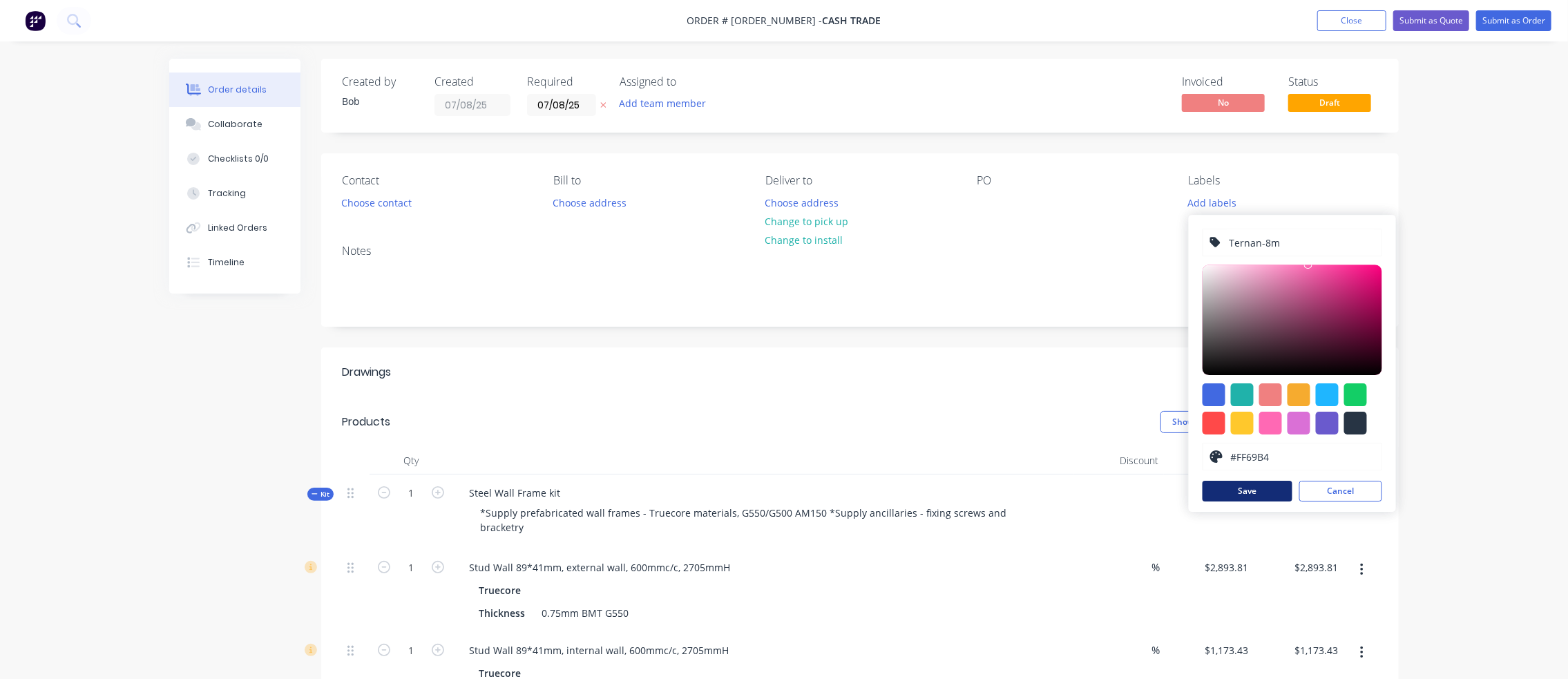 type on "Ternan-8m" 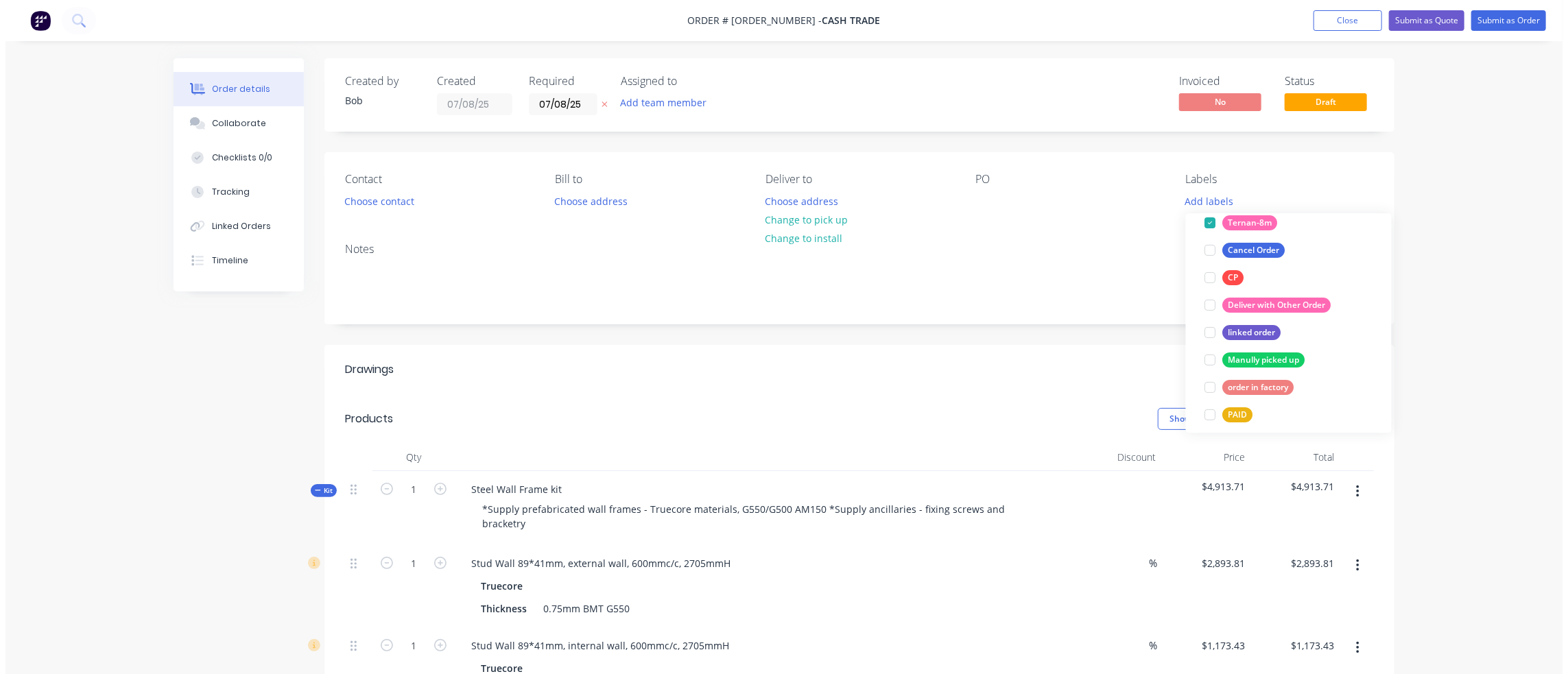 scroll, scrollTop: 0, scrollLeft: 0, axis: both 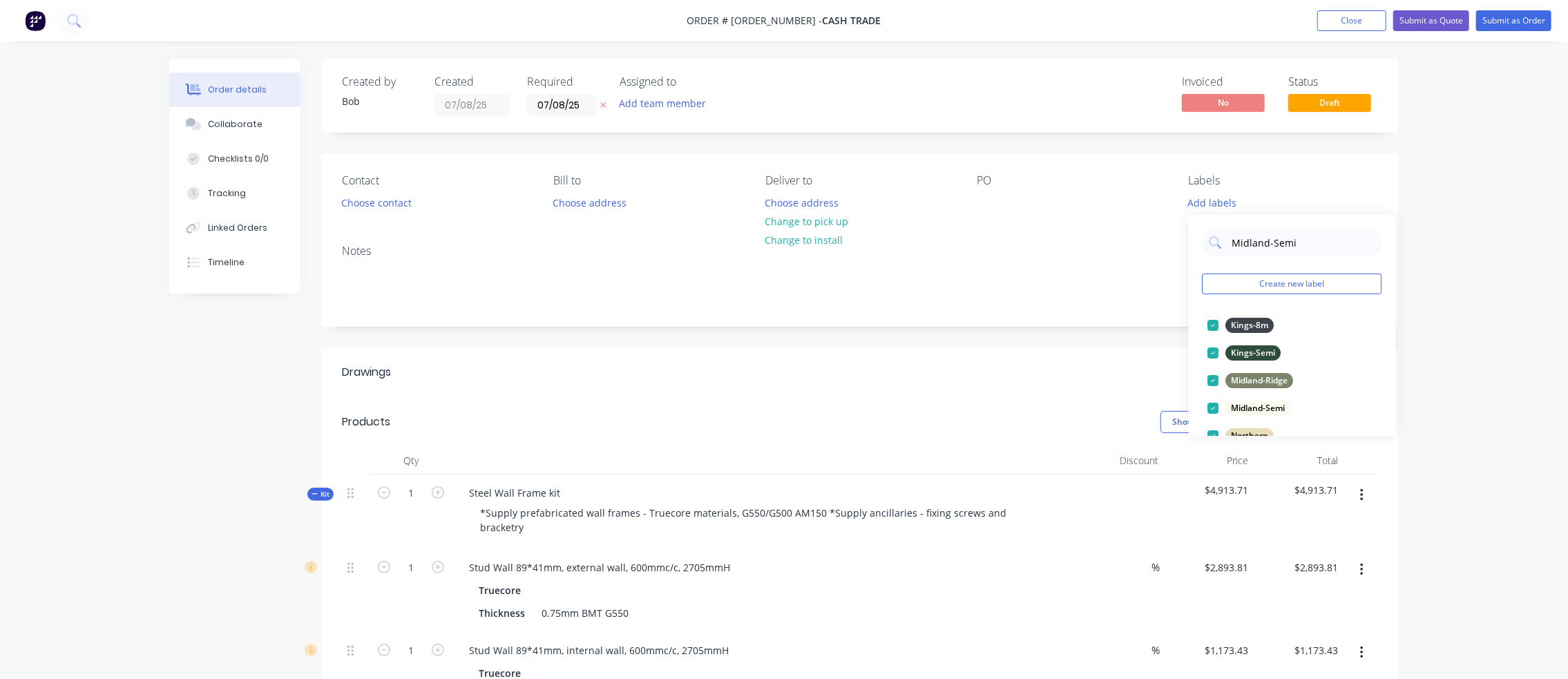 click on "Order details Collaborate Checklists 0/0 Tracking Linked Orders Timeline   Order details   Collaborate   Checklists   Tracking   Linked Orders   Timeline Created by Bob Created [DATE] Required [DATE] Assigned to Add team member Invoiced No Status Draft Contact Choose contact Bill to Choose address Deliver to Choose address Change to pick up Change to install PO Labels Add labels Notes Drawings Add drawing   Products Show / Hide columns Add product     Qty Discount Price Total  Kit 1 Steel Wall Frame kit *Supply prefabricated wall frames - Truecore materials, G550/G500 AM150 *Supply ancillaries - fixing screws and bracketry $4,913.71 $4,913.71   1 Stud Wall 89*41mm, external wall, 600mmc/c, 2705mmH Truecore Thickness 0.75mm BMT G550 % $2,893.81 $2,893.81 $2,893.81 $2,893.81   1 Stud Wall 89*41mm, internal wall, 600mmc/c, 2705mmH Truecore Thickness 0.75mm BMT G550 % $1,173.43 $1,173.43 $1,173.43 $1,173.43   62 Anchor Bolt Anchor Bolt M12*75mm Galvanized Anchor Bolt % $1.20 $1.20 $74.40 $74.40   20 Attribute" at bounding box center [784, 1384] 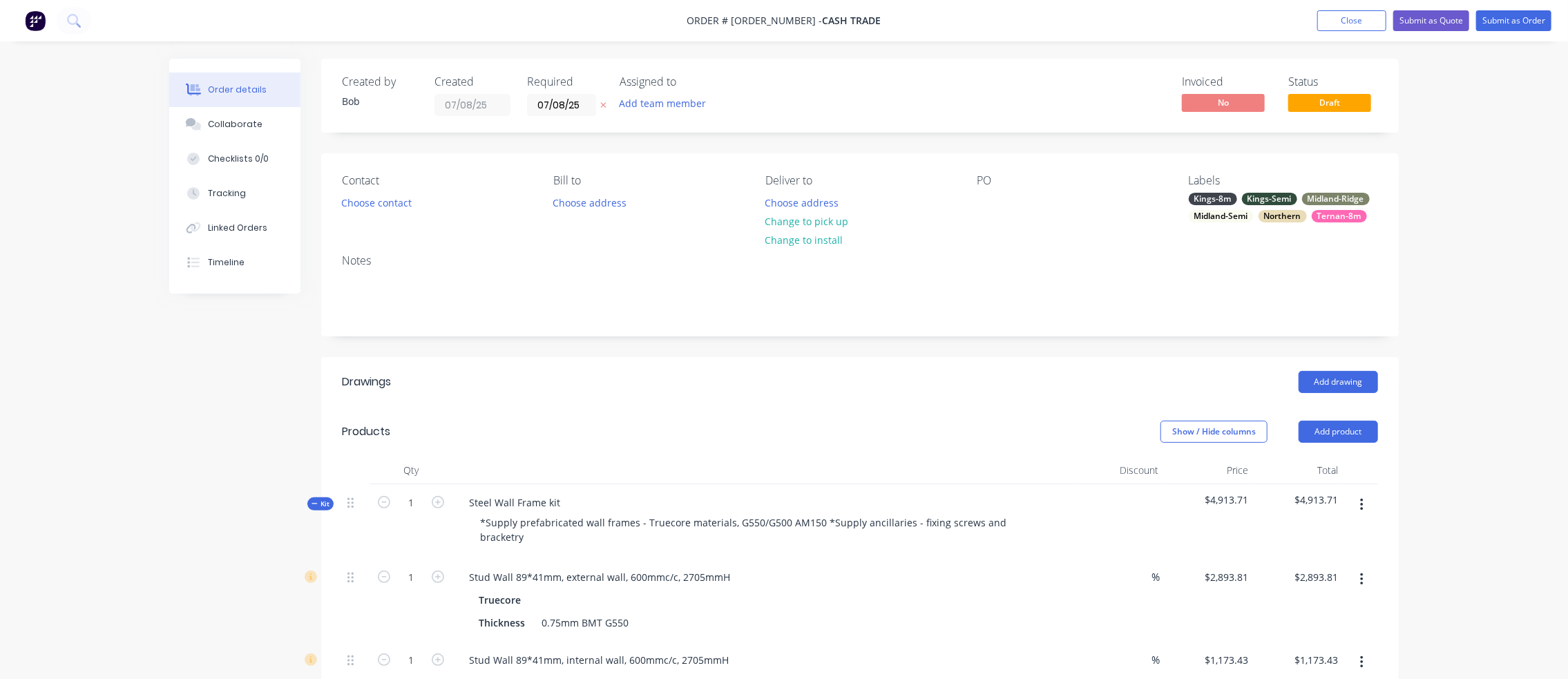 drag, startPoint x: 1227, startPoint y: 198, endPoint x: 1215, endPoint y: 200, distance: 12.165525 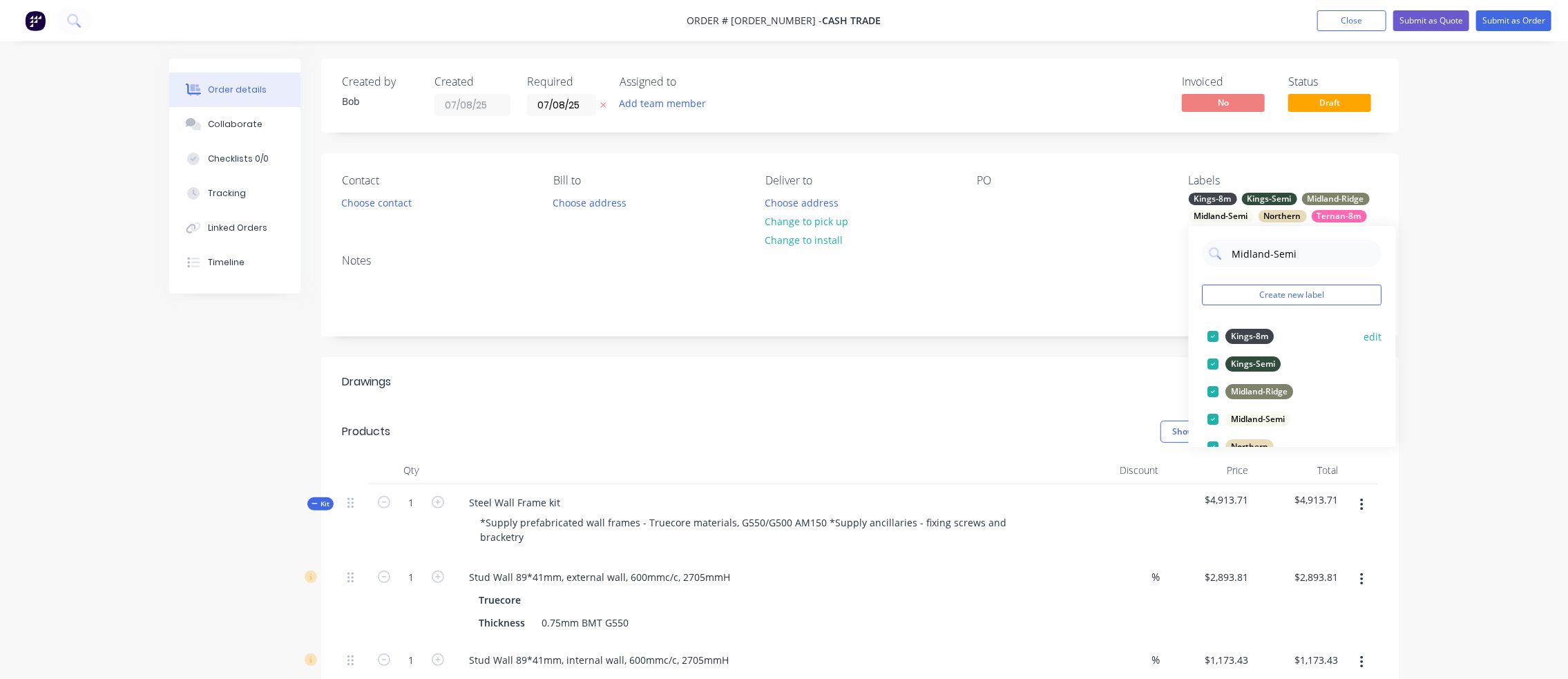 click at bounding box center [1214, 336] 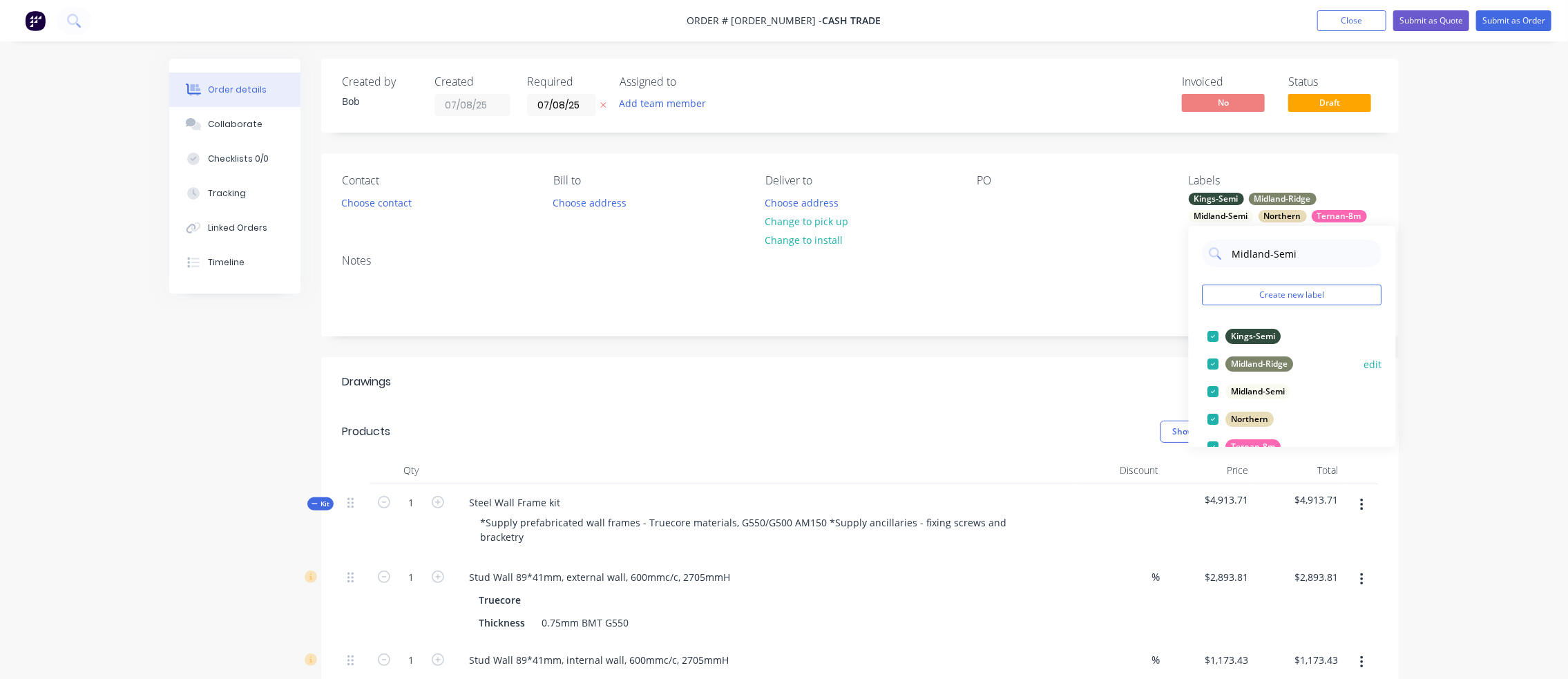 click at bounding box center [1214, 364] 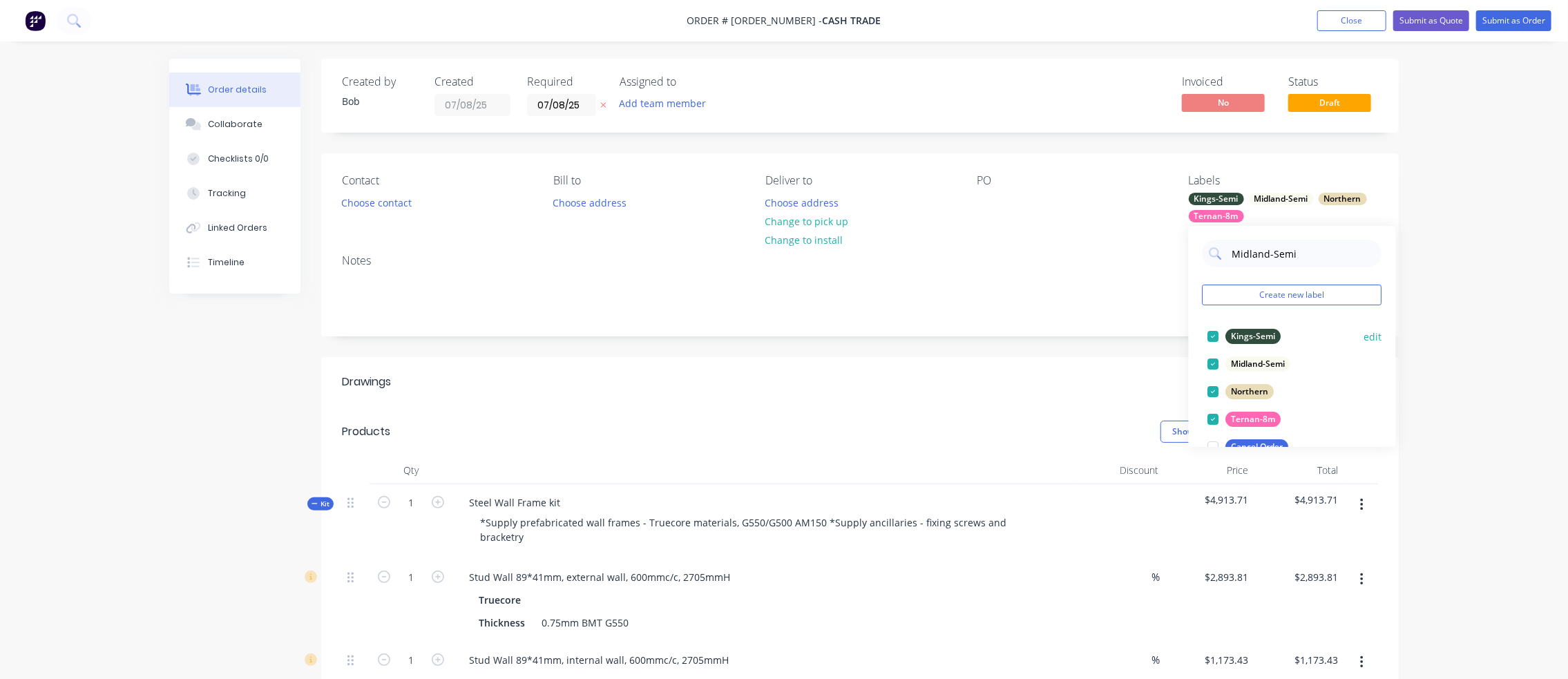 click at bounding box center (1214, 336) 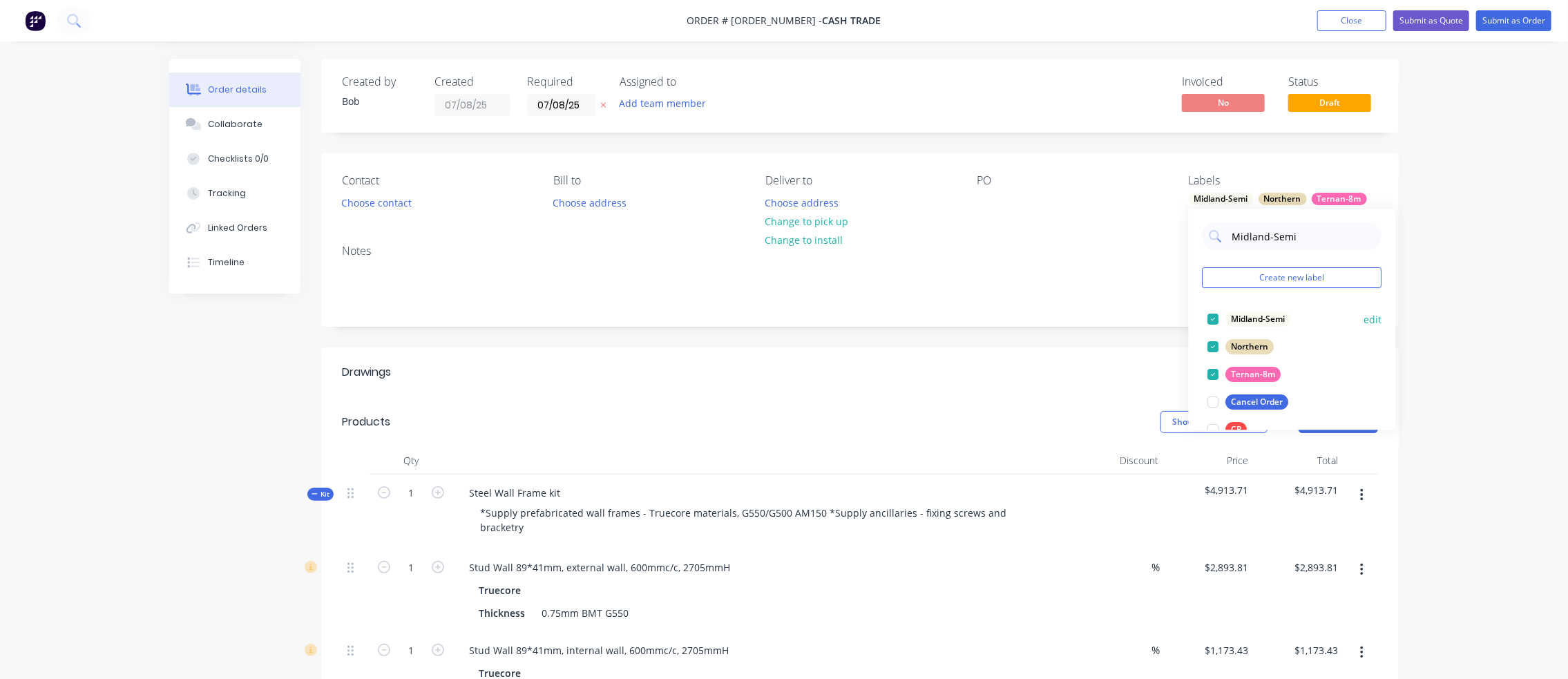 click at bounding box center [1214, 319] 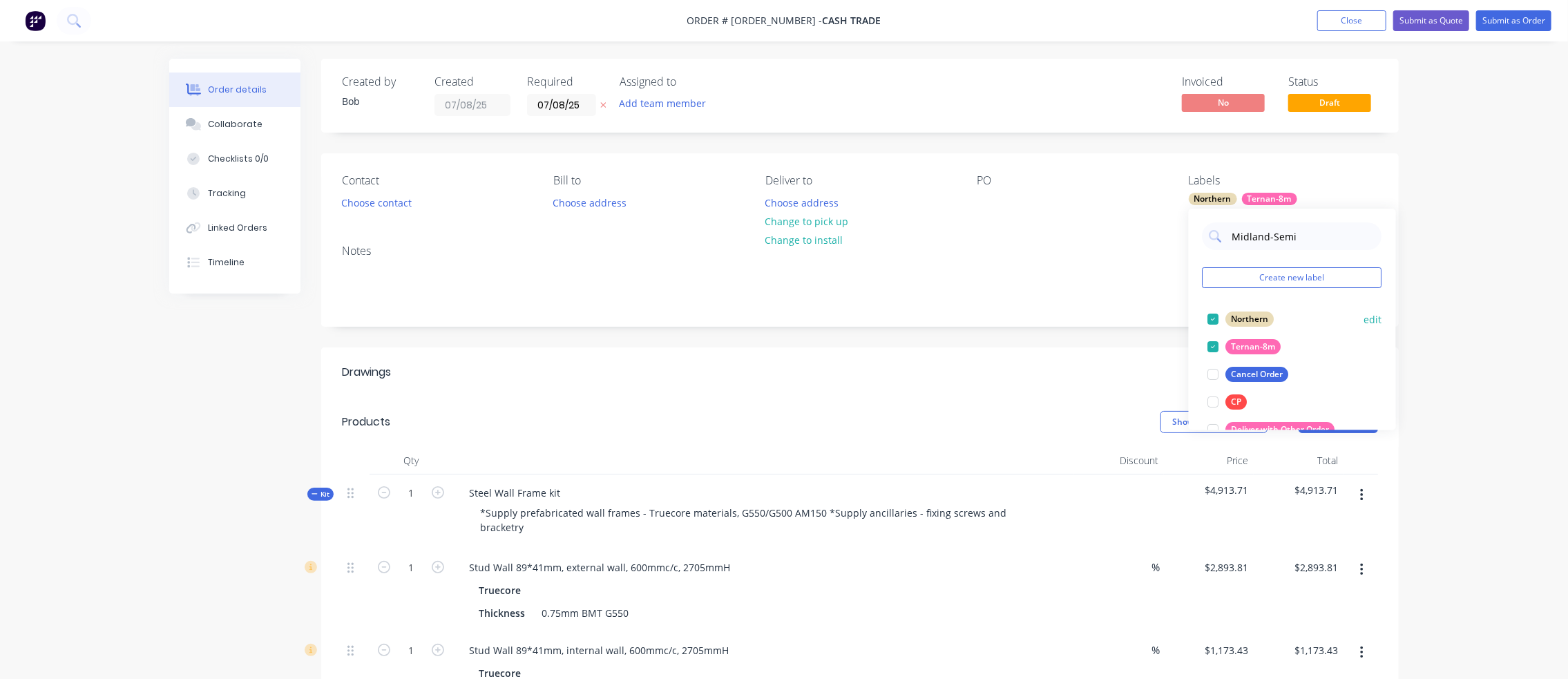 click at bounding box center [1214, 319] 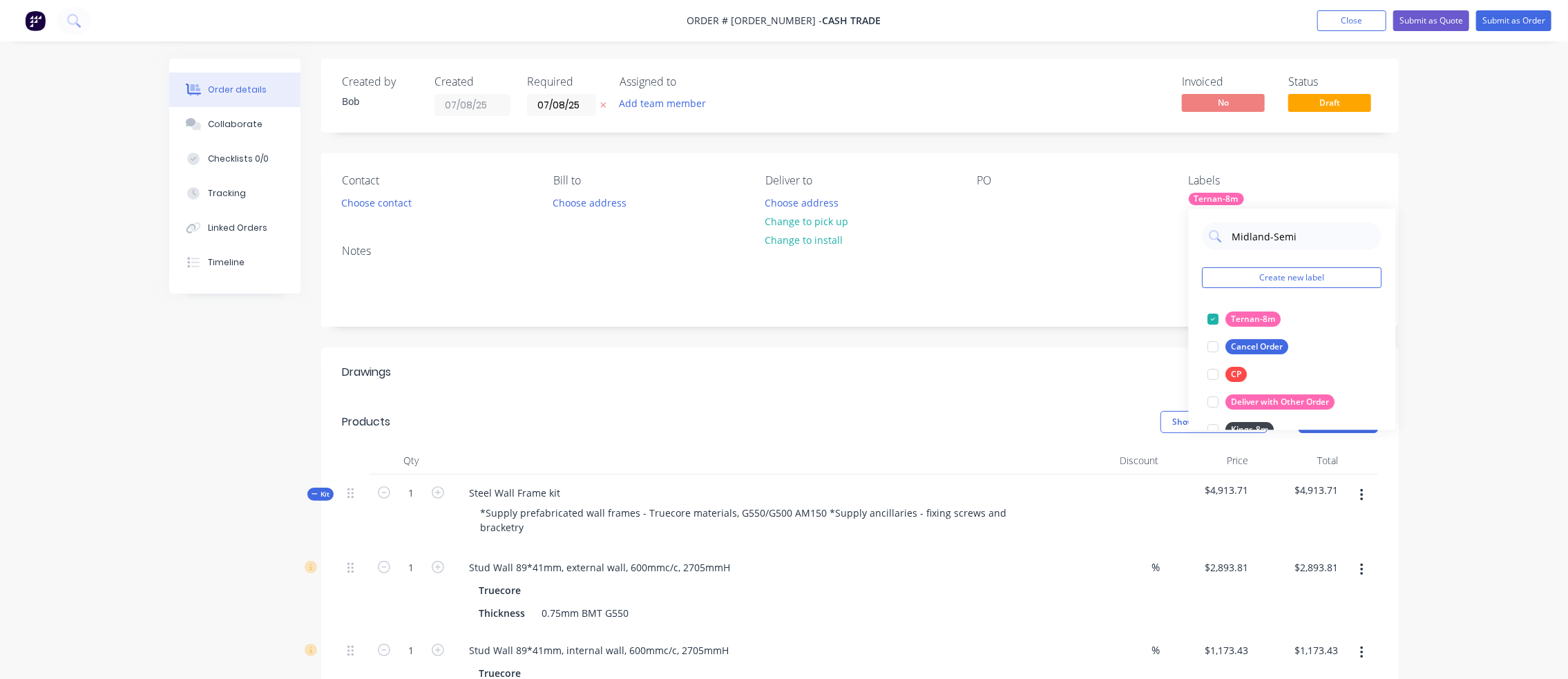 click at bounding box center (1214, 319) 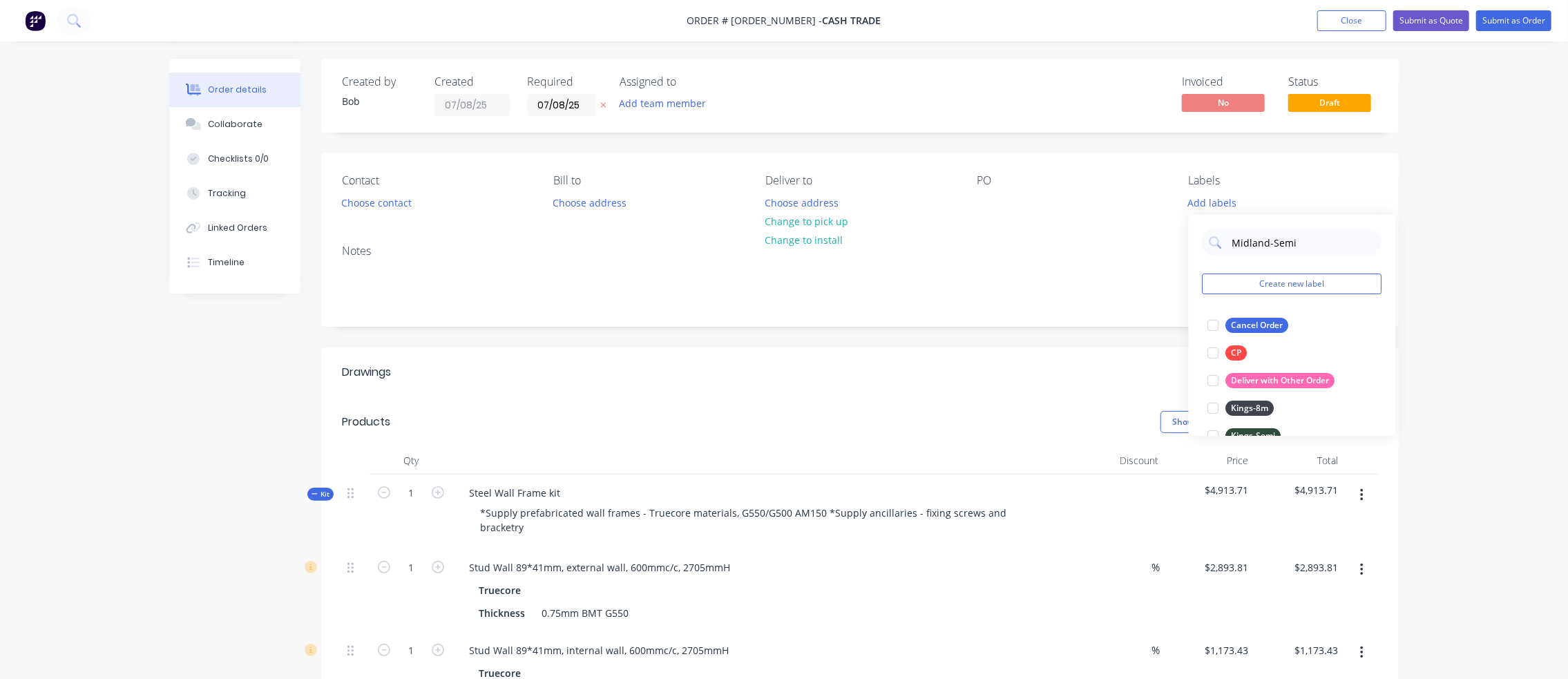 click on "Order details Collaborate Checklists 0/0 Tracking Linked Orders Timeline   Order details   Collaborate   Checklists   Tracking   Linked Orders   Timeline Created by Bob Created [DATE] Required [DATE] Assigned to Add team member Invoiced No Status Draft Contact Choose contact Bill to Choose address Deliver to Choose address Change to pick up Change to install PO Labels Add labels Notes Drawings Add drawing   Products Show / Hide columns Add product     Qty Discount Price Total  Kit 1 Steel Wall Frame kit *Supply prefabricated wall frames - Truecore materials, G550/G500 AM150 *Supply ancillaries - fixing screws and bracketry $4,913.71 $4,913.71   1 Stud Wall 89*41mm, external wall, 600mmc/c, 2705mmH Truecore Thickness 0.75mm BMT G550 % $2,893.81 $2,893.81 $2,893.81 $2,893.81   1 Stud Wall 89*41mm, internal wall, 600mmc/c, 2705mmH Truecore Thickness 0.75mm BMT G550 % $1,173.43 $1,173.43 $1,173.43 $1,173.43   62 Anchor Bolt Anchor Bolt M12*75mm Galvanized Anchor Bolt % $1.20 $1.20 $74.40 $74.40   20 Attribute" at bounding box center (784, 1384) 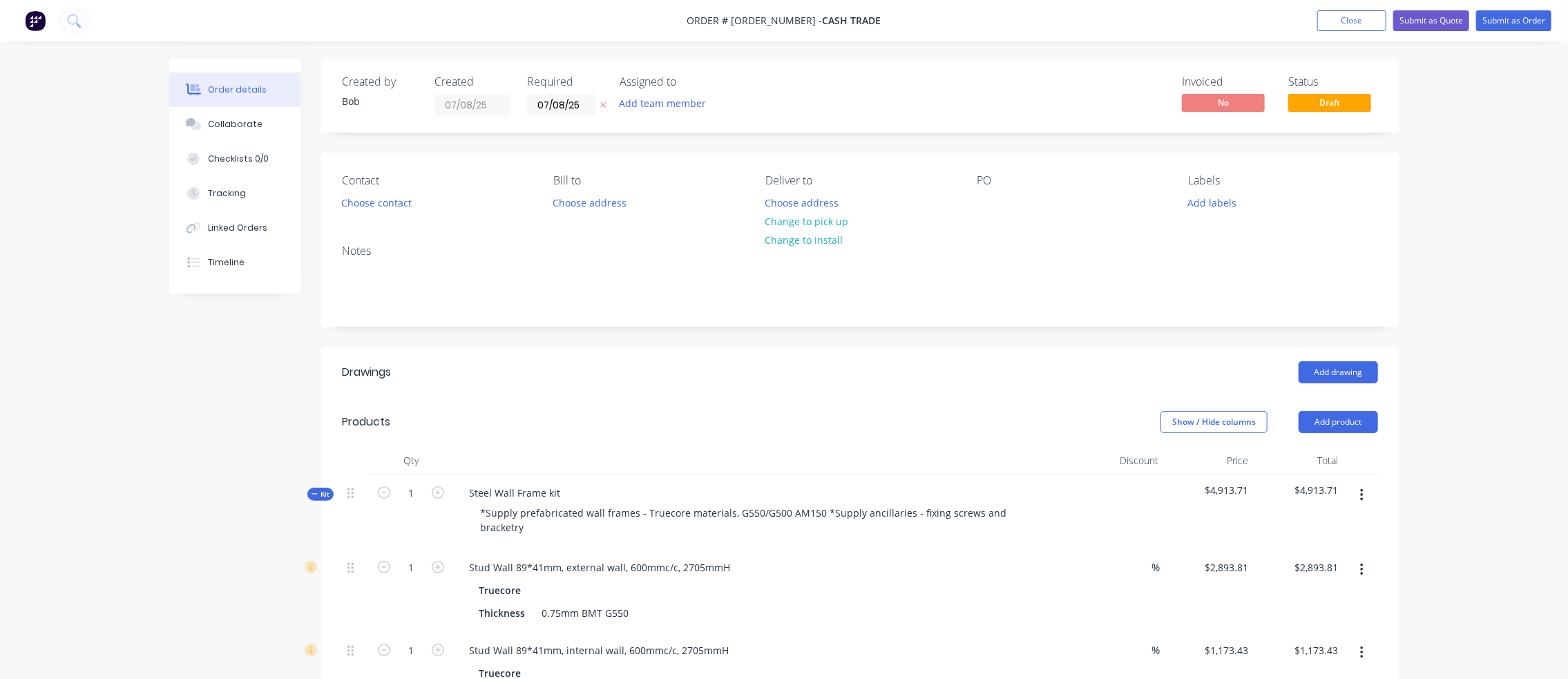 click on "Order details Collaborate Checklists 0/0 Tracking Linked Orders Timeline   Order details   Collaborate   Checklists   Tracking   Linked Orders   Timeline Created by Bob Created [DATE] Required [DATE] Assigned to Add team member Invoiced No Status Draft Contact Choose contact Bill to Choose address Deliver to Choose address Change to pick up Change to install PO Labels Add labels Notes Drawings Add drawing   Products Show / Hide columns Add product     Qty Discount Price Total  Kit 1 Steel Wall Frame kit *Supply prefabricated wall frames - Truecore materials, G550/G500 AM150 *Supply ancillaries - fixing screws and bracketry $4,913.71 $4,913.71   1 Stud Wall 89*41mm, external wall, 600mmc/c, 2705mmH Truecore Thickness 0.75mm BMT G550 % $2,893.81 $2,893.81 $2,893.81 $2,893.81   1 Stud Wall 89*41mm, internal wall, 600mmc/c, 2705mmH Truecore Thickness 0.75mm BMT G550 % $1,173.43 $1,173.43 $1,173.43 $1,173.43   62 Anchor Bolt Anchor Bolt M12*75mm Galvanized Anchor Bolt % $1.20 $1.20 $74.40 $74.40   20 Attribute" at bounding box center [784, 1384] 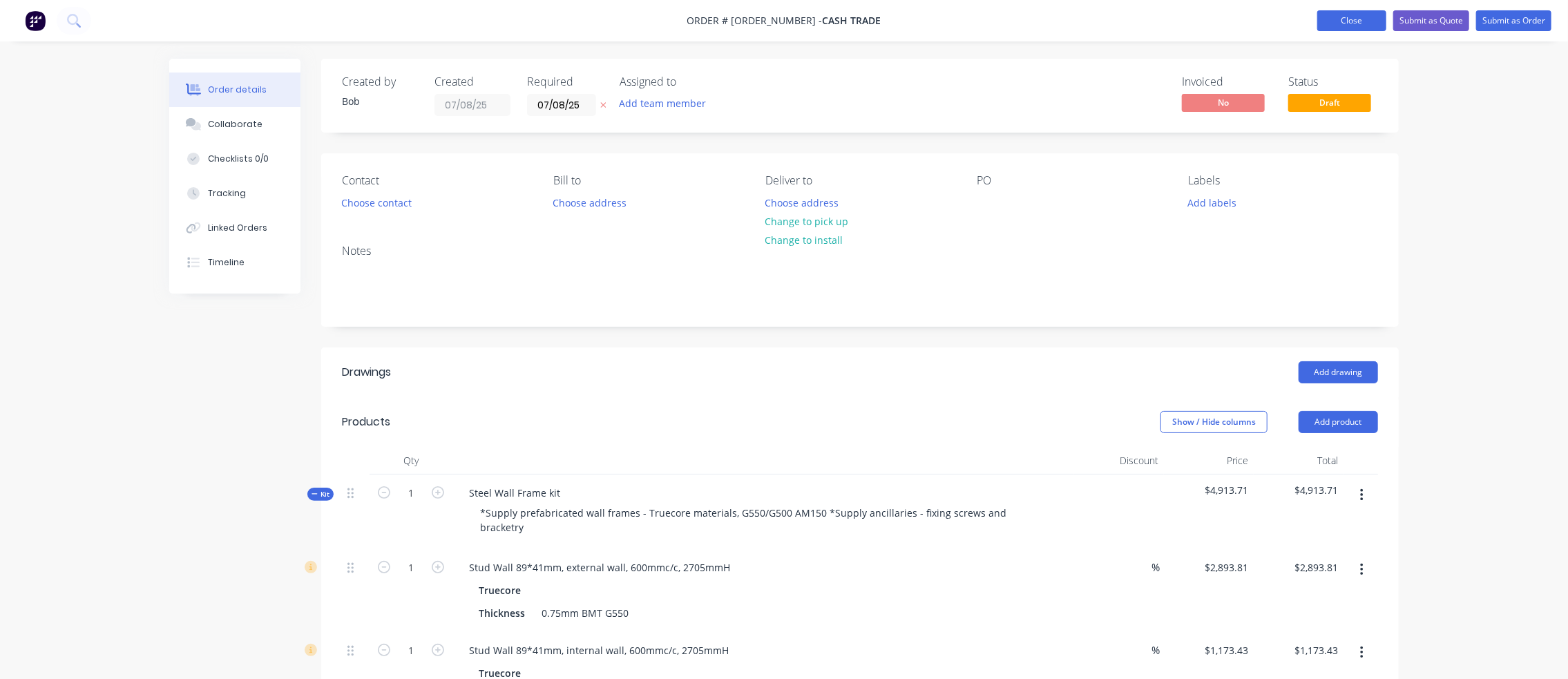 click on "Close" at bounding box center [1352, 21] 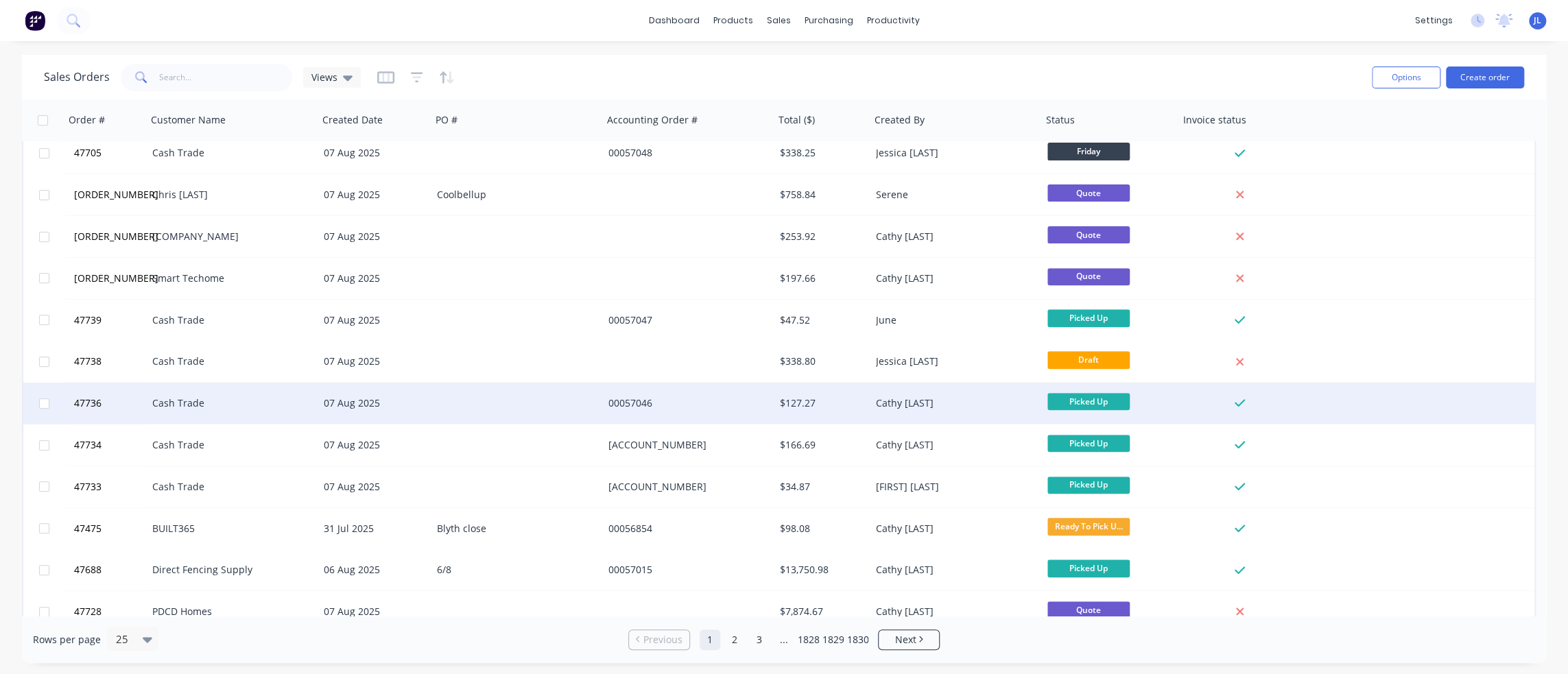 scroll, scrollTop: 0, scrollLeft: 0, axis: both 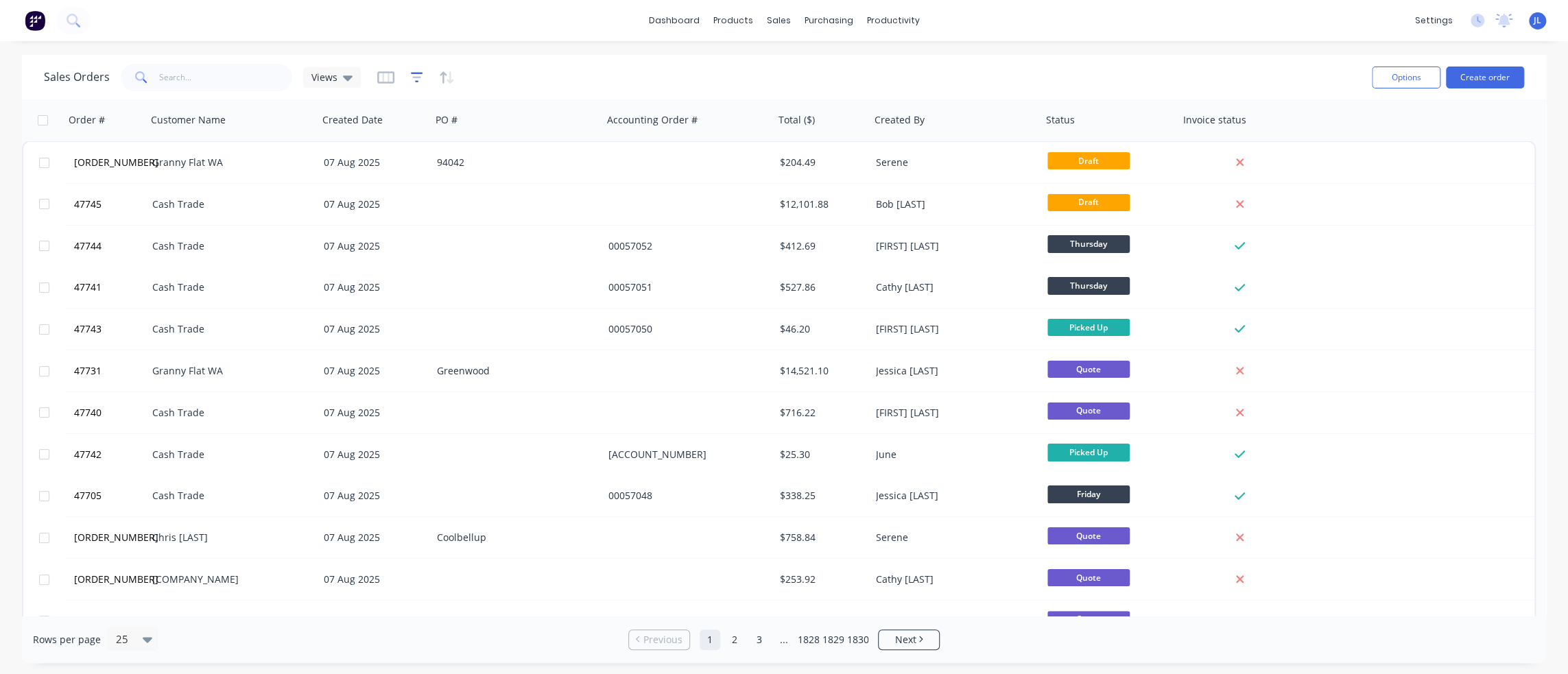 click 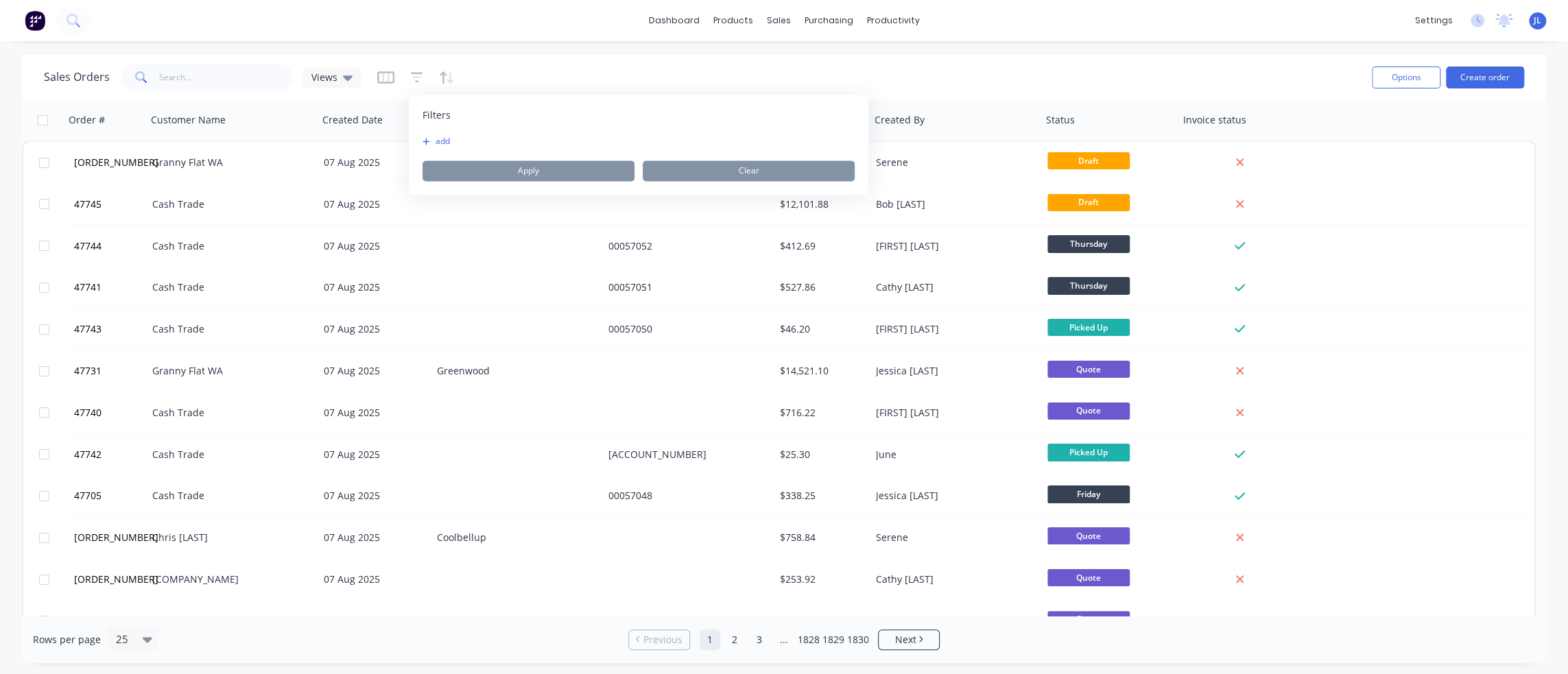 click at bounding box center (385, 77) 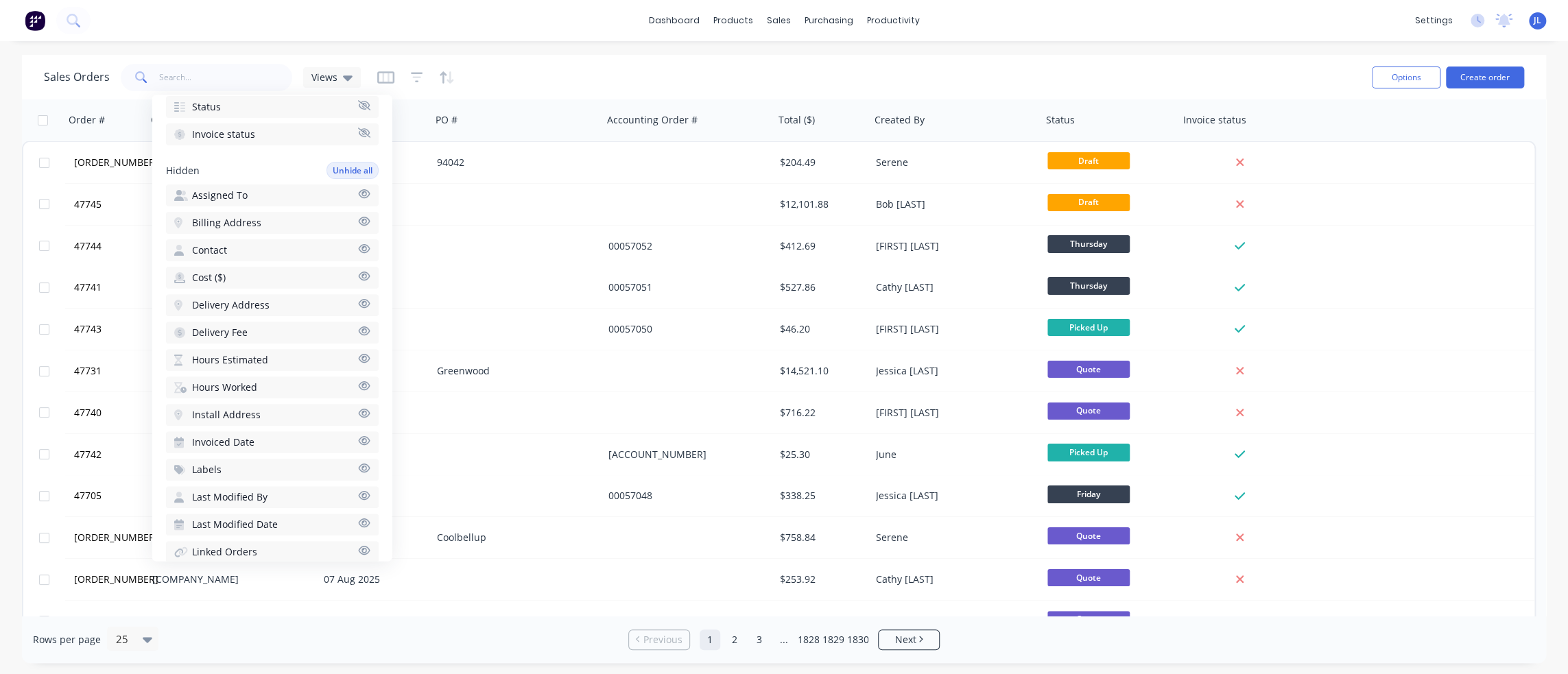 scroll, scrollTop: 343, scrollLeft: 0, axis: vertical 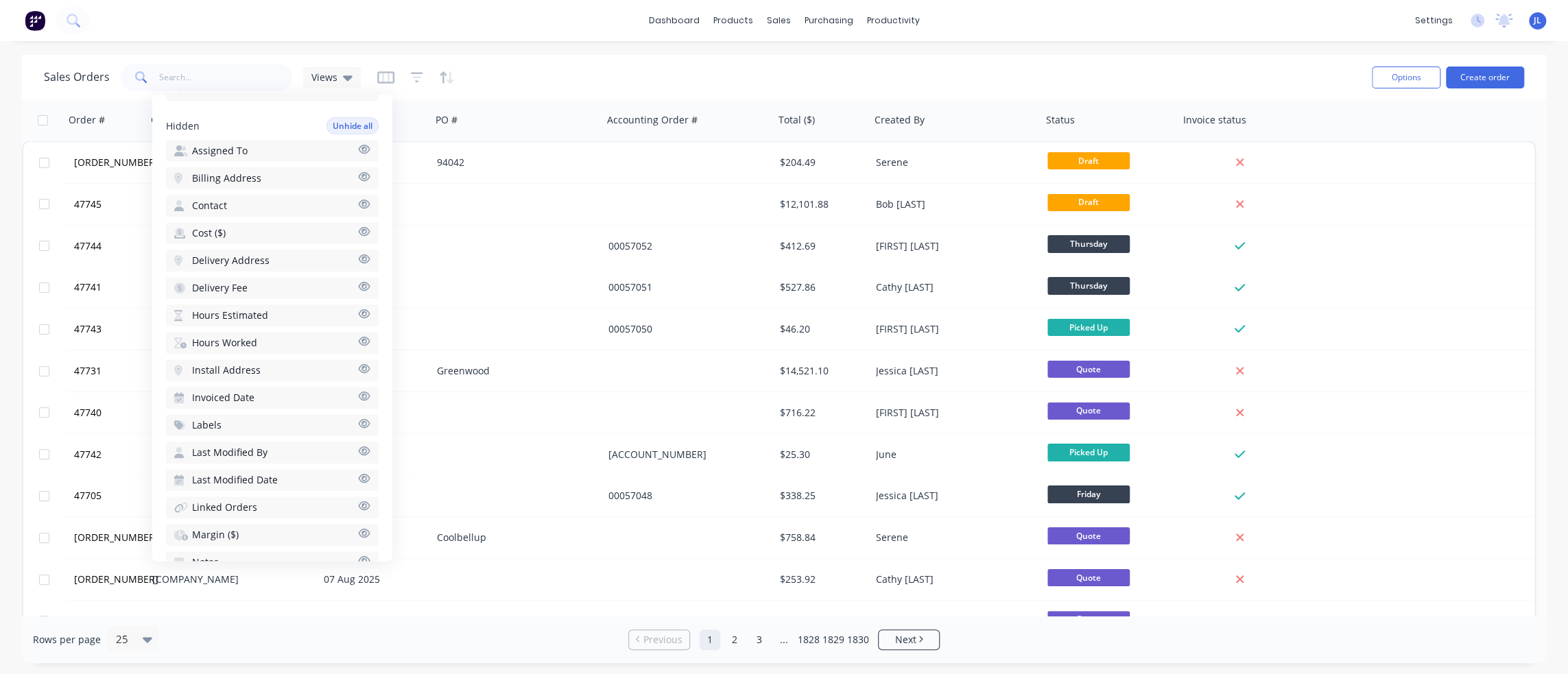 click 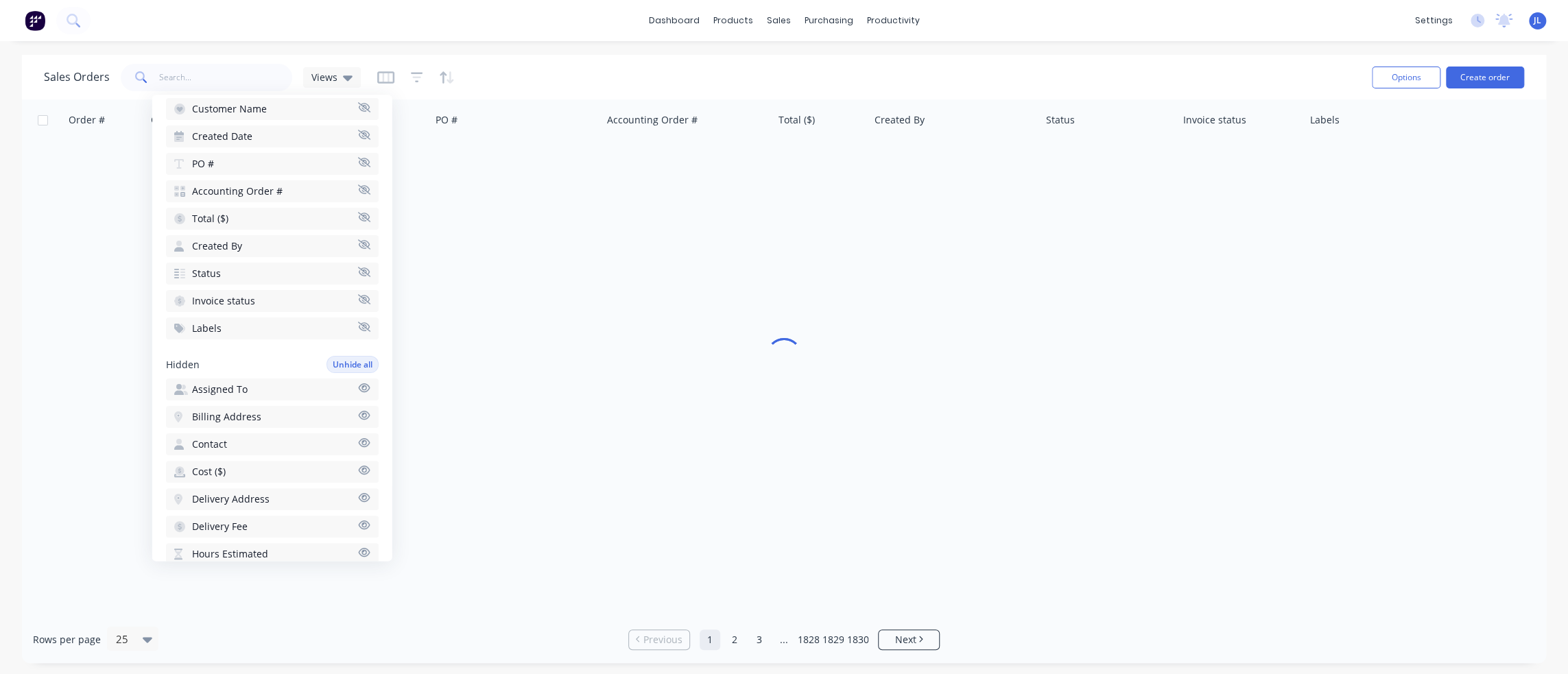 scroll, scrollTop: 69, scrollLeft: 0, axis: vertical 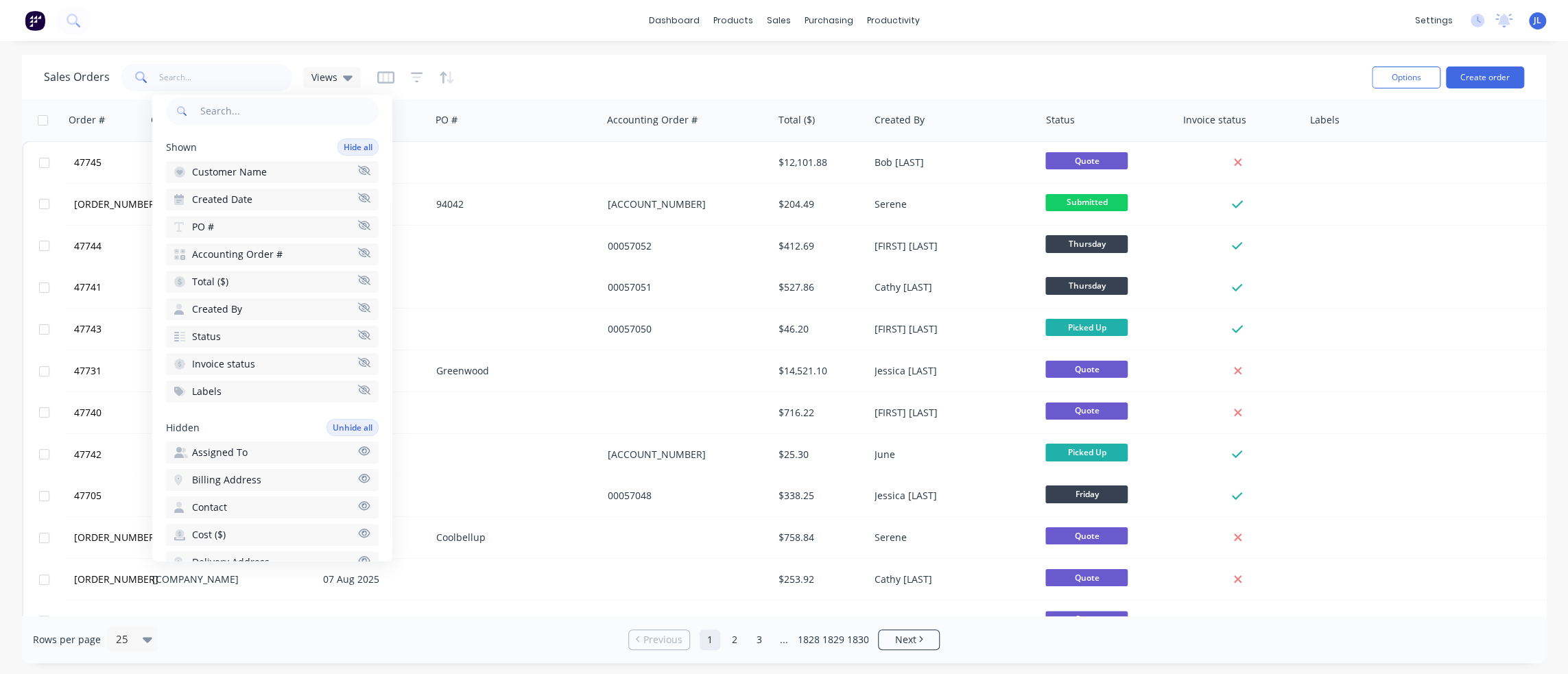 click on "Sales Orders Views" at bounding box center [702, 77] 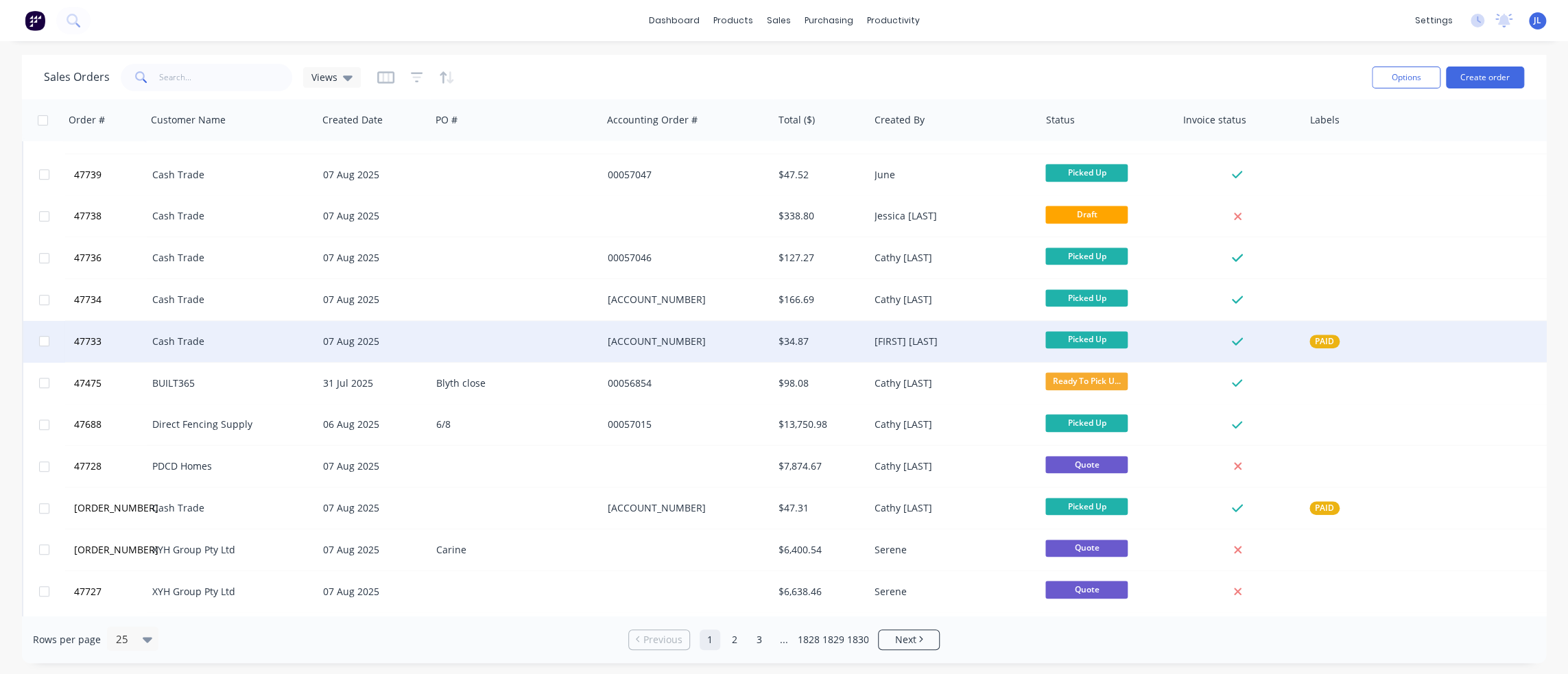 scroll, scrollTop: 368, scrollLeft: 0, axis: vertical 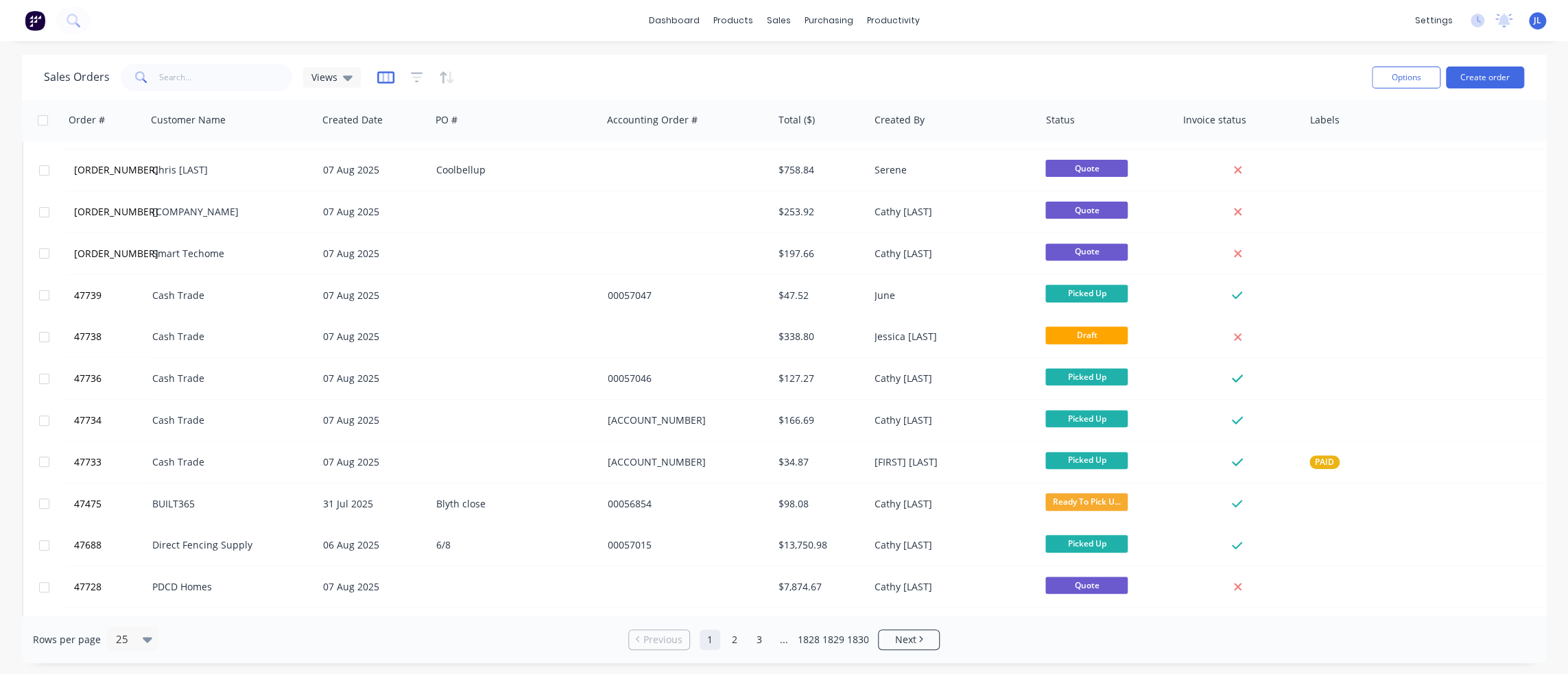 click 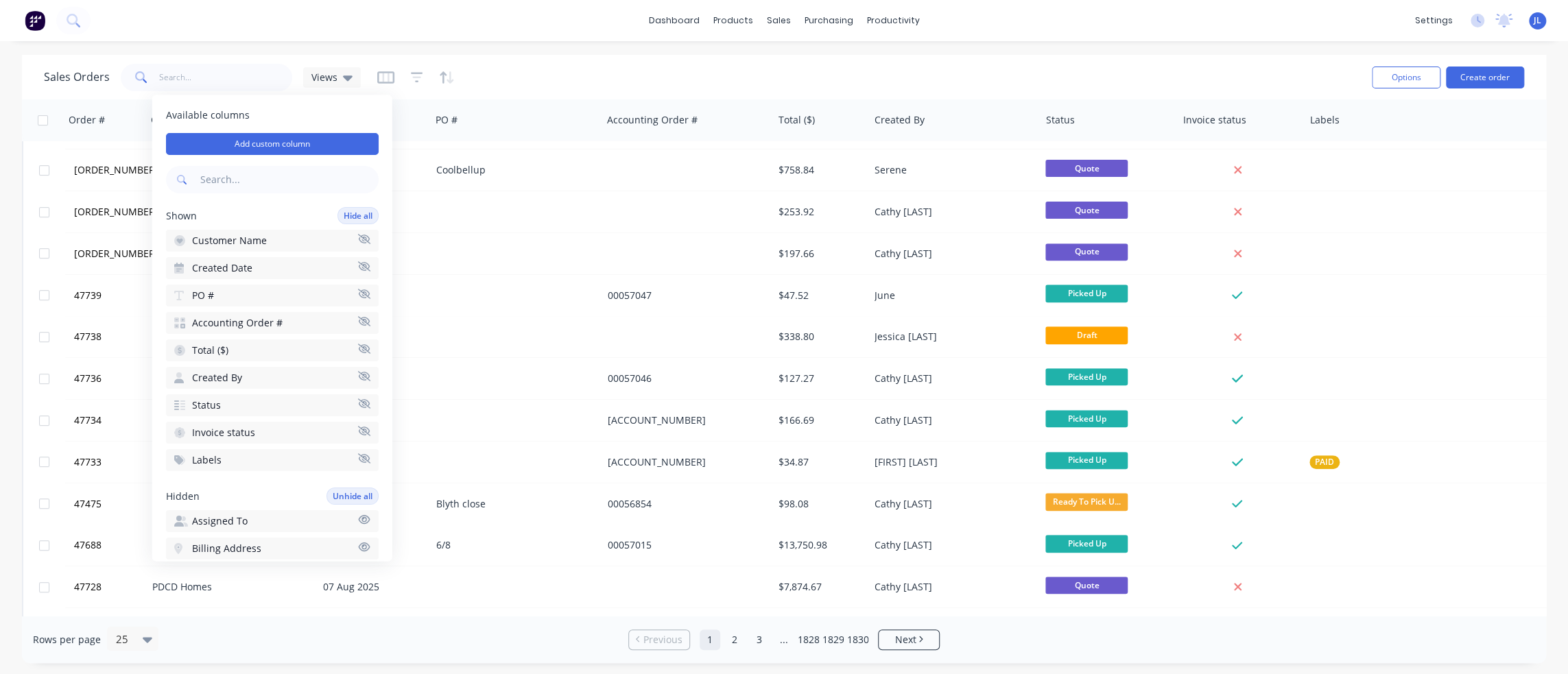 drag, startPoint x: 287, startPoint y: 241, endPoint x: 279, endPoint y: 282, distance: 42 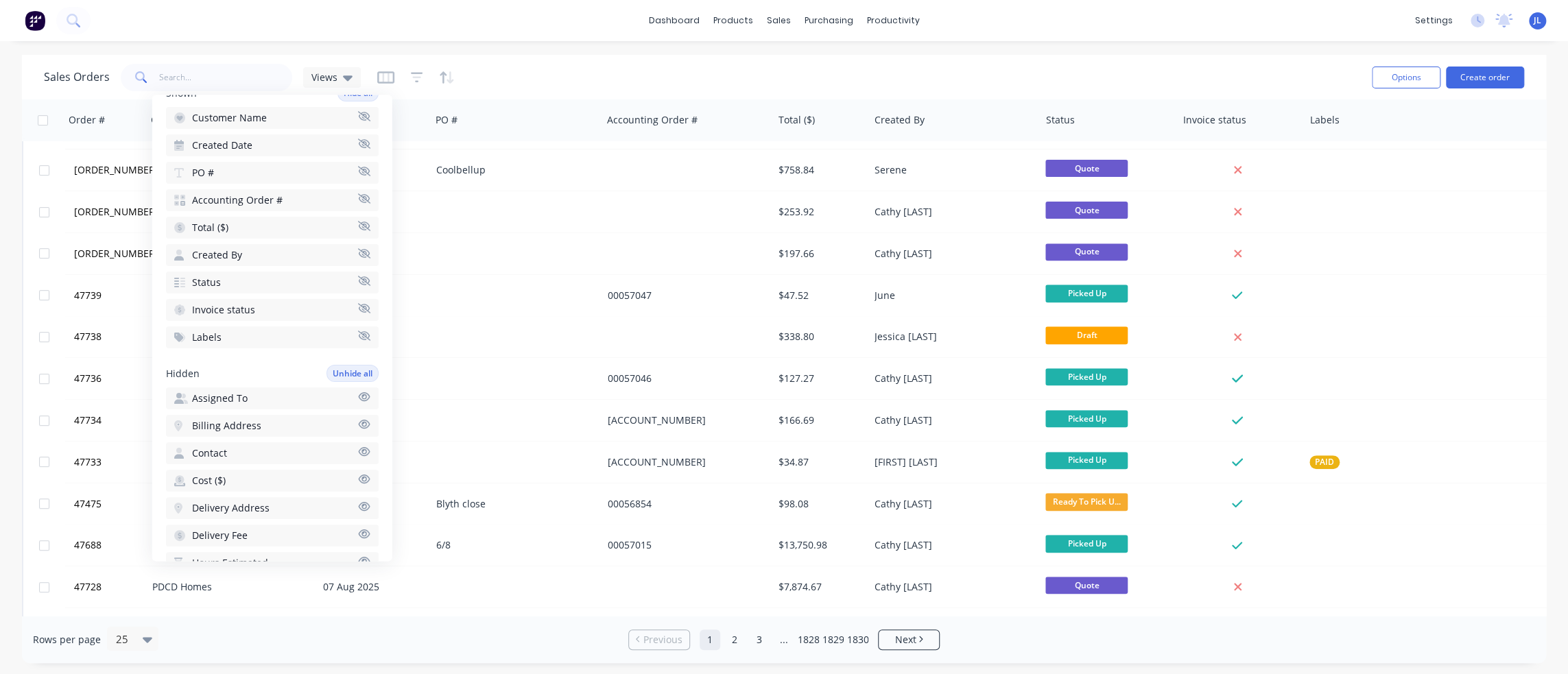scroll, scrollTop: 206, scrollLeft: 0, axis: vertical 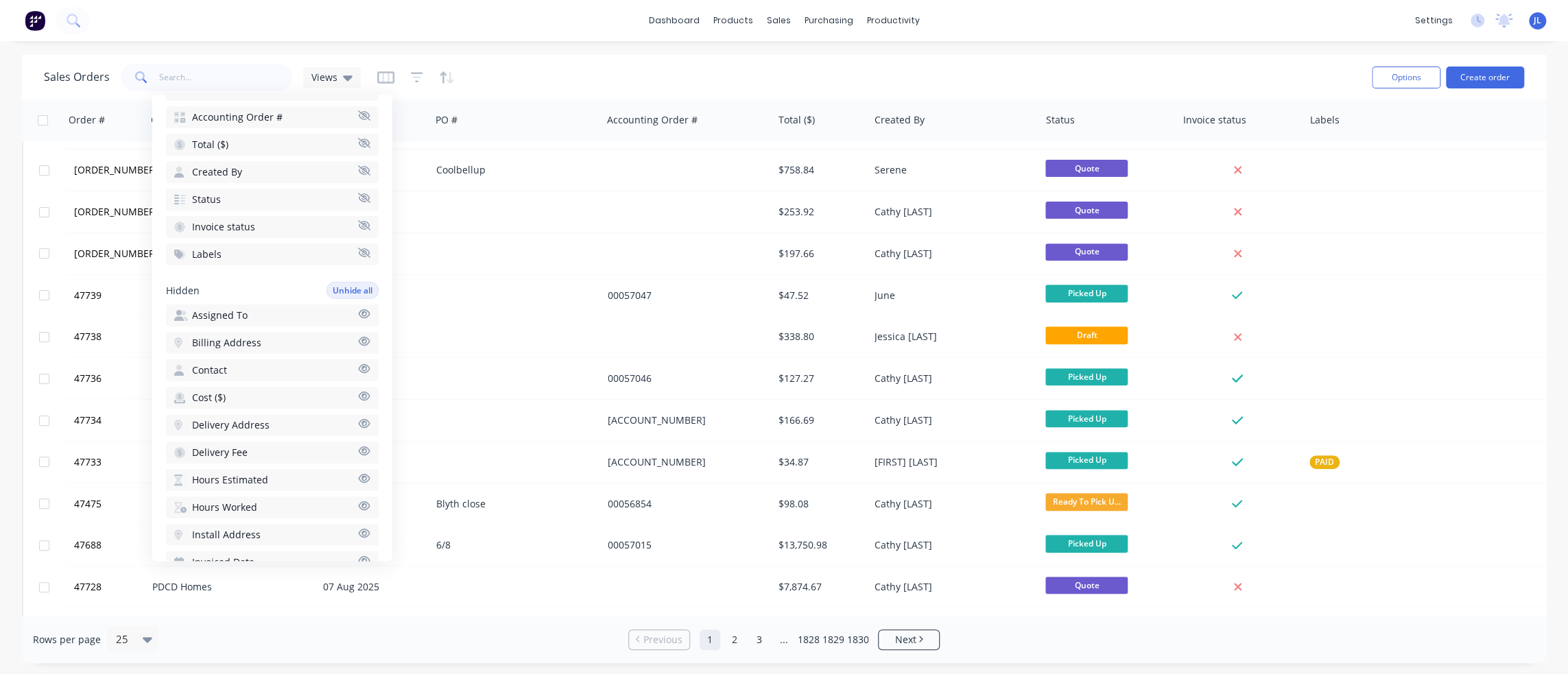 drag, startPoint x: 190, startPoint y: 249, endPoint x: 190, endPoint y: 224, distance: 25 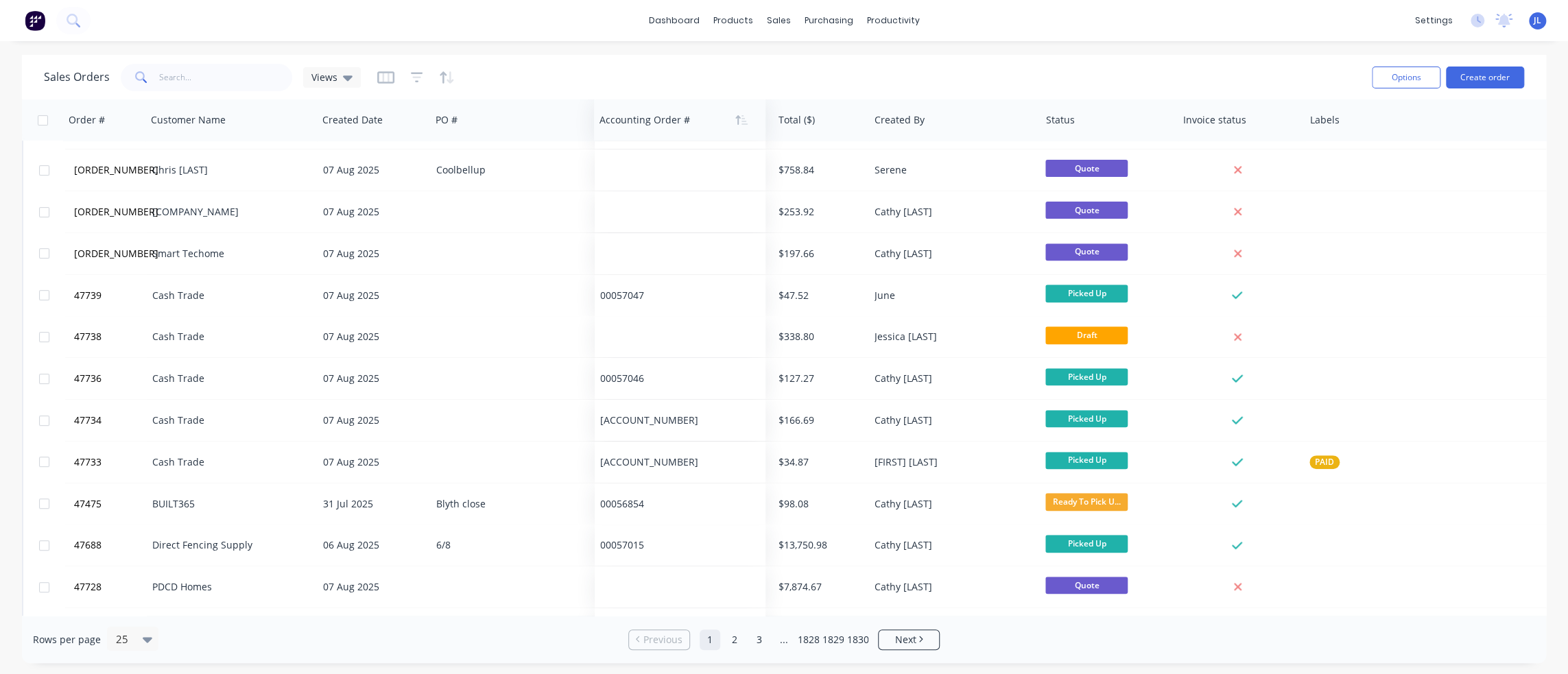 drag, startPoint x: 630, startPoint y: 117, endPoint x: 623, endPoint y: 119, distance: 7.28011 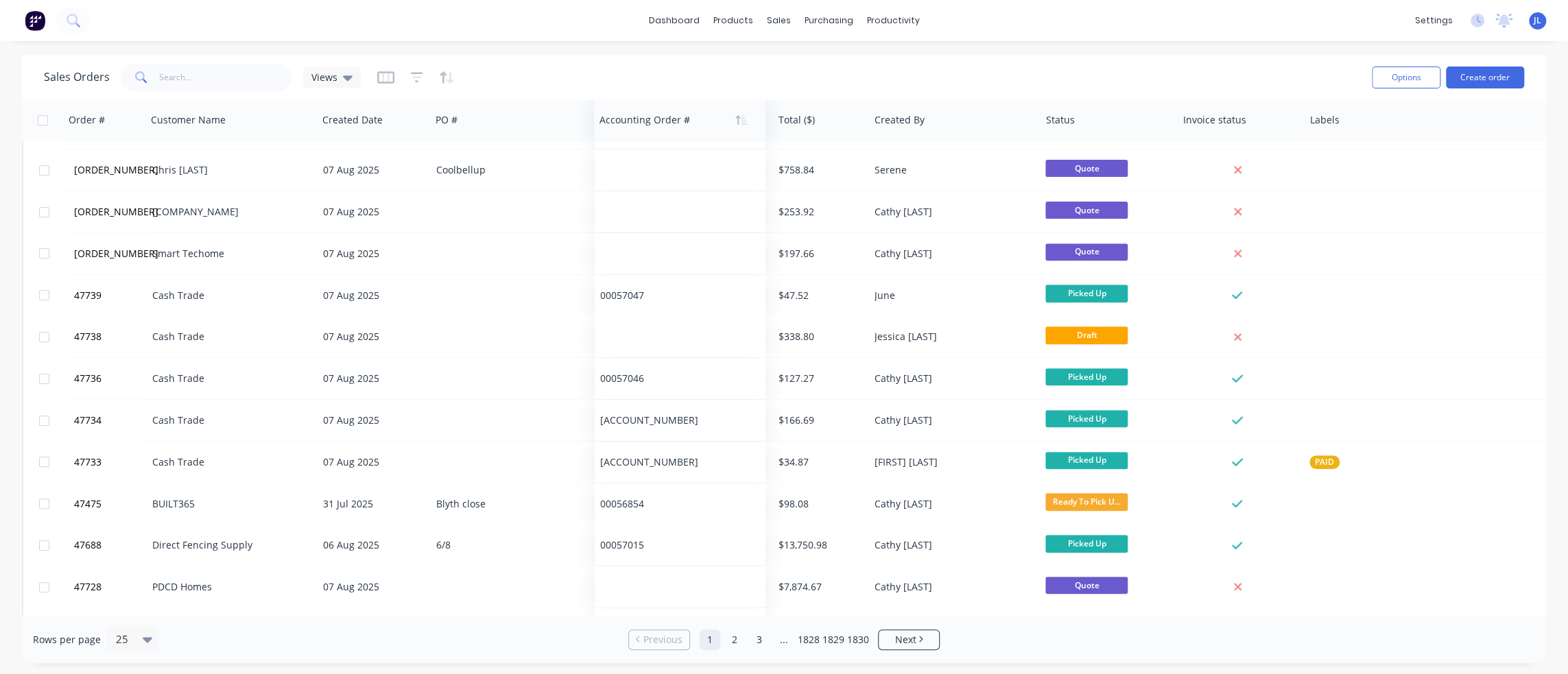 click at bounding box center [676, 120] 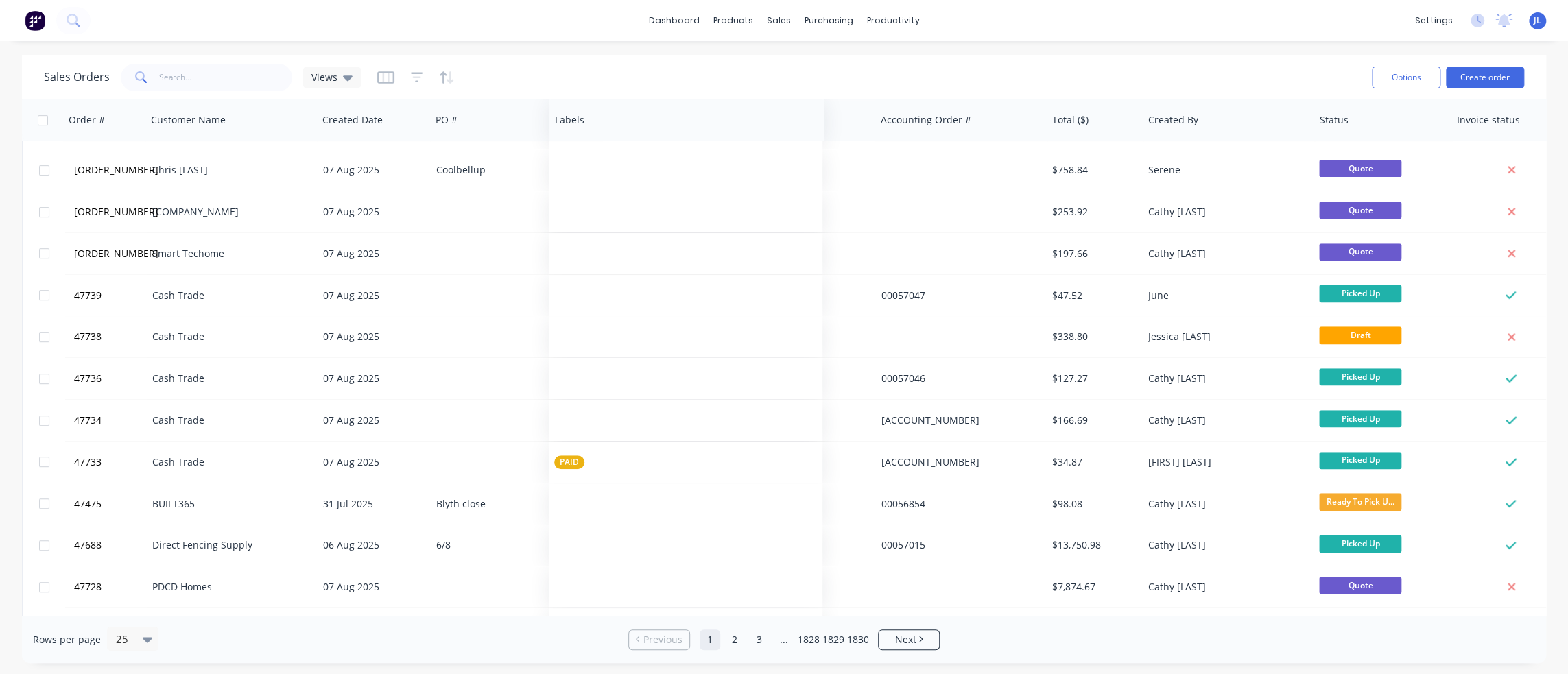 drag, startPoint x: 1060, startPoint y: 126, endPoint x: 578, endPoint y: 125, distance: 482.00104 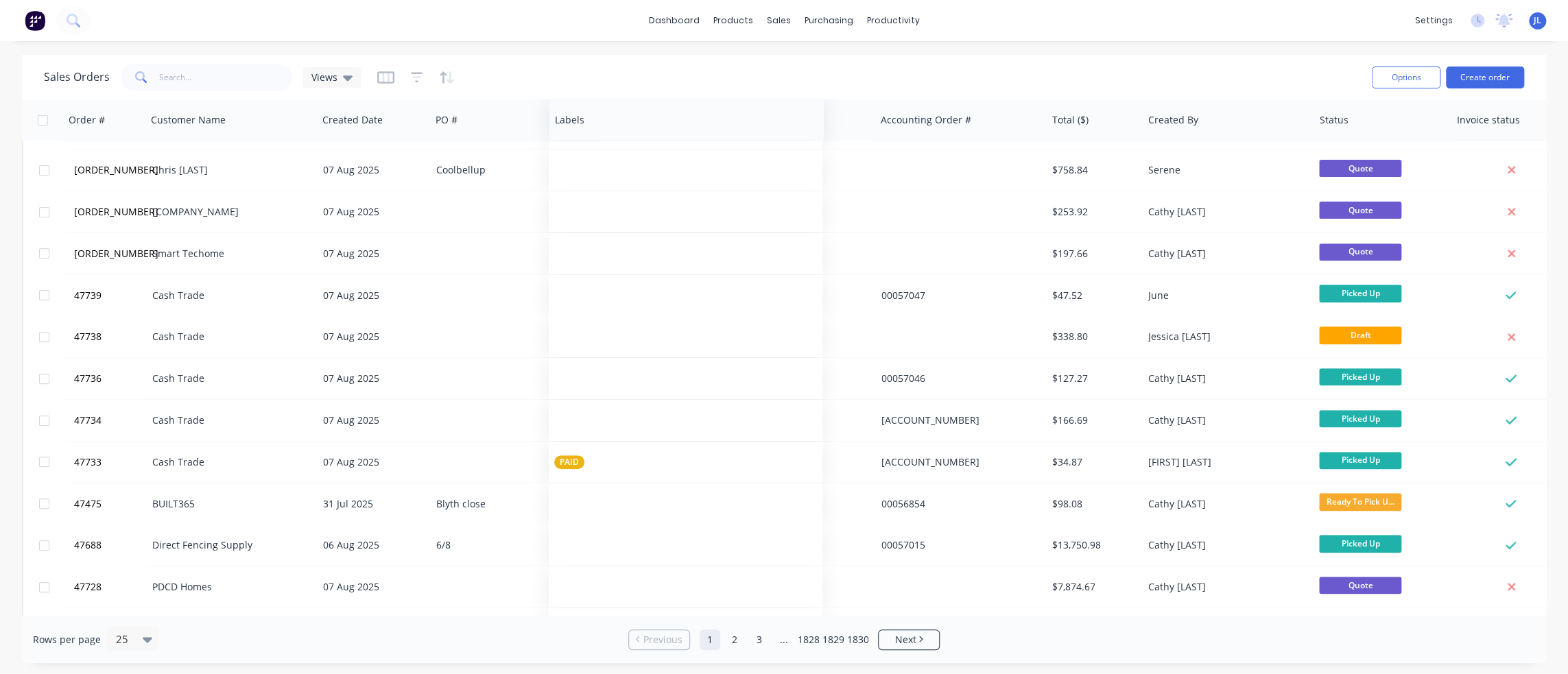 click at bounding box center [680, 120] 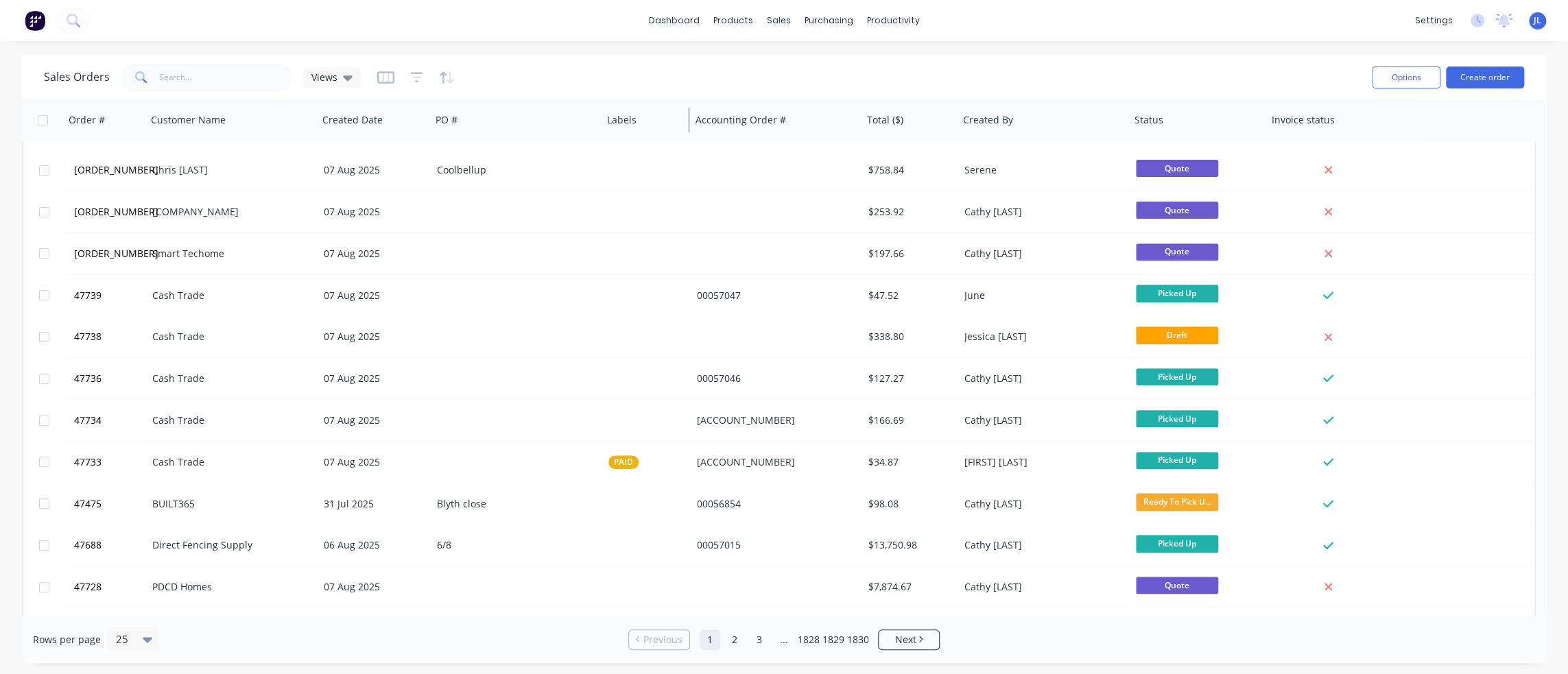 drag, startPoint x: 874, startPoint y: 119, endPoint x: 688, endPoint y: 117, distance: 186.0108 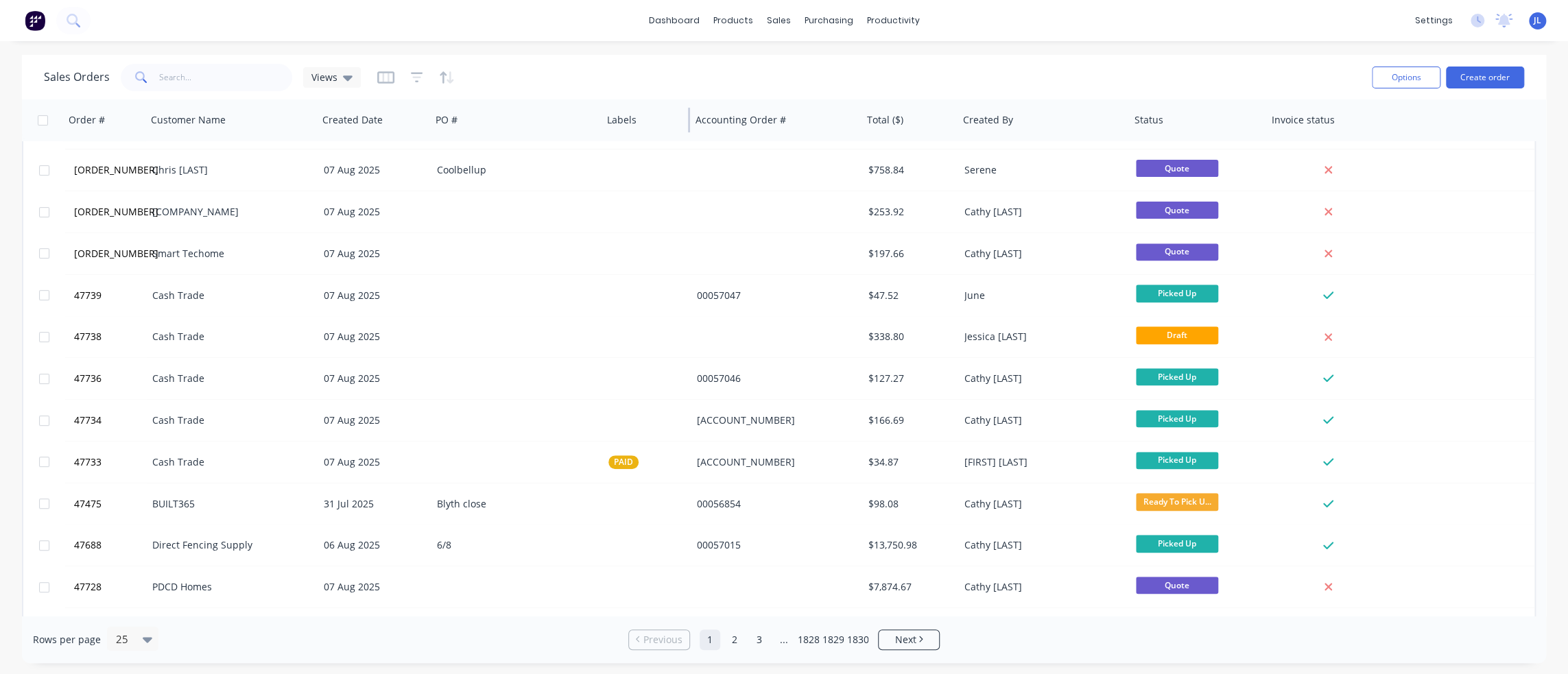 click at bounding box center [689, 120] 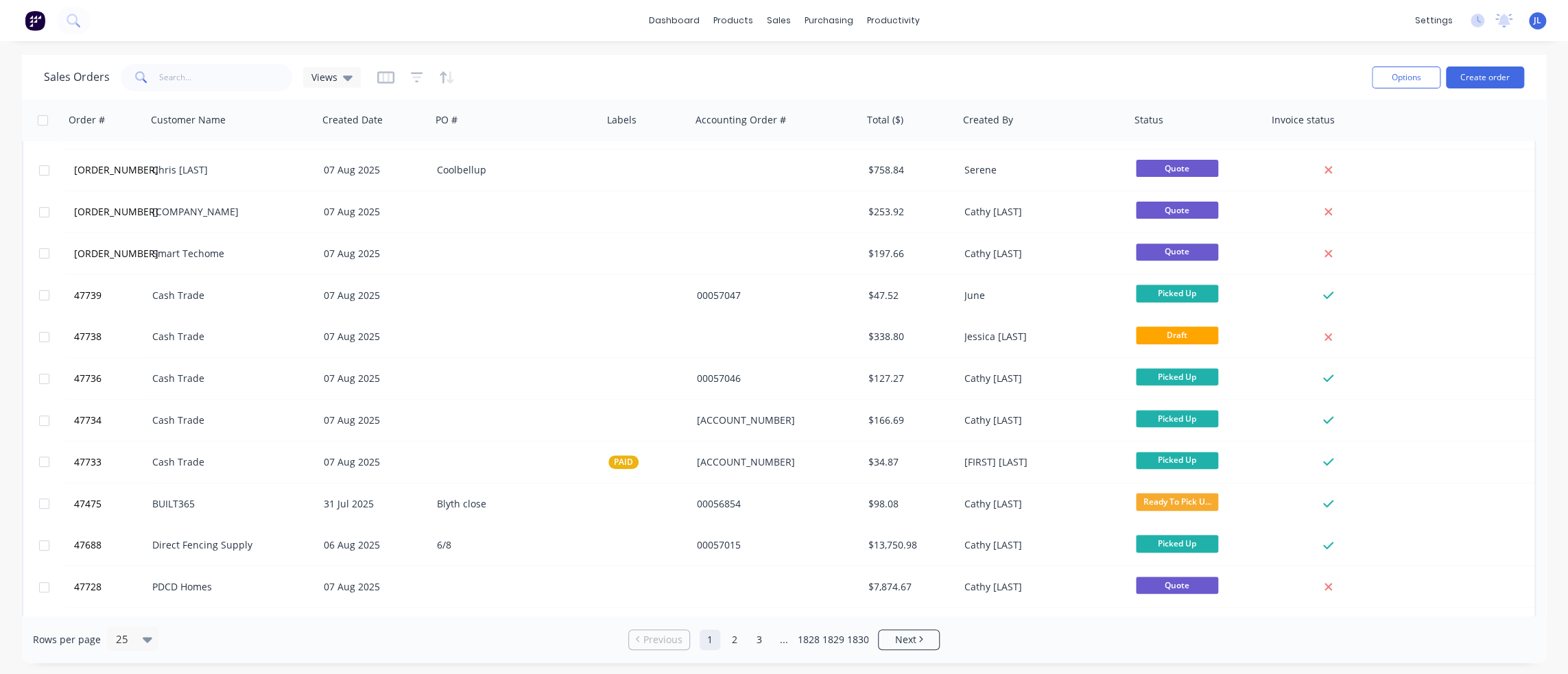 click on "dashboard products sales purchasing productivity dashboard products Product Catalogue Materials sales Sales Orders Customers Price Level Manager purchasing Purchase Orders Suppliers productivity Workflow Planner Delivery Scheduling Timesheets settings No new notifications Mark all as read You have no notifications JL Dynamic Steelform Juana [NAME] Administrator Profile Sign out Sales Orders Views Options     Create order   Order # Customer Name Created Date PO # Labels Accounting Order # Total ($) Created By Status Invoice status 47745 Cash Trade 07 Aug 2025 $12,101.88 Bob [LAST] Quote 47746 Granny Flat WA 07 Aug 2025 94042 00057053 $204.49 Serene  Submitted 47744 Cash Trade 07 Aug 2025 00057052 $412.69 Rachel [LAST] Thursday 47741 Cash Trade 07 Aug 2025 00057051 $527.86 Cathy [LAST] Thursday 47743 Cash Trade 07 Aug 2025 00057050 $46.20 Rachel [LAST] Picked Up 47731 Granny Flat WA 07 Aug 2025 Greenwood $14,521.10 Jessica [LAST] Quote 47740 Cash Trade 07 Aug 2025 $716.22 Rachel [LAST] Quote 47742 Cash Trade 07 Aug 2025 6/8" at bounding box center (784, 337) 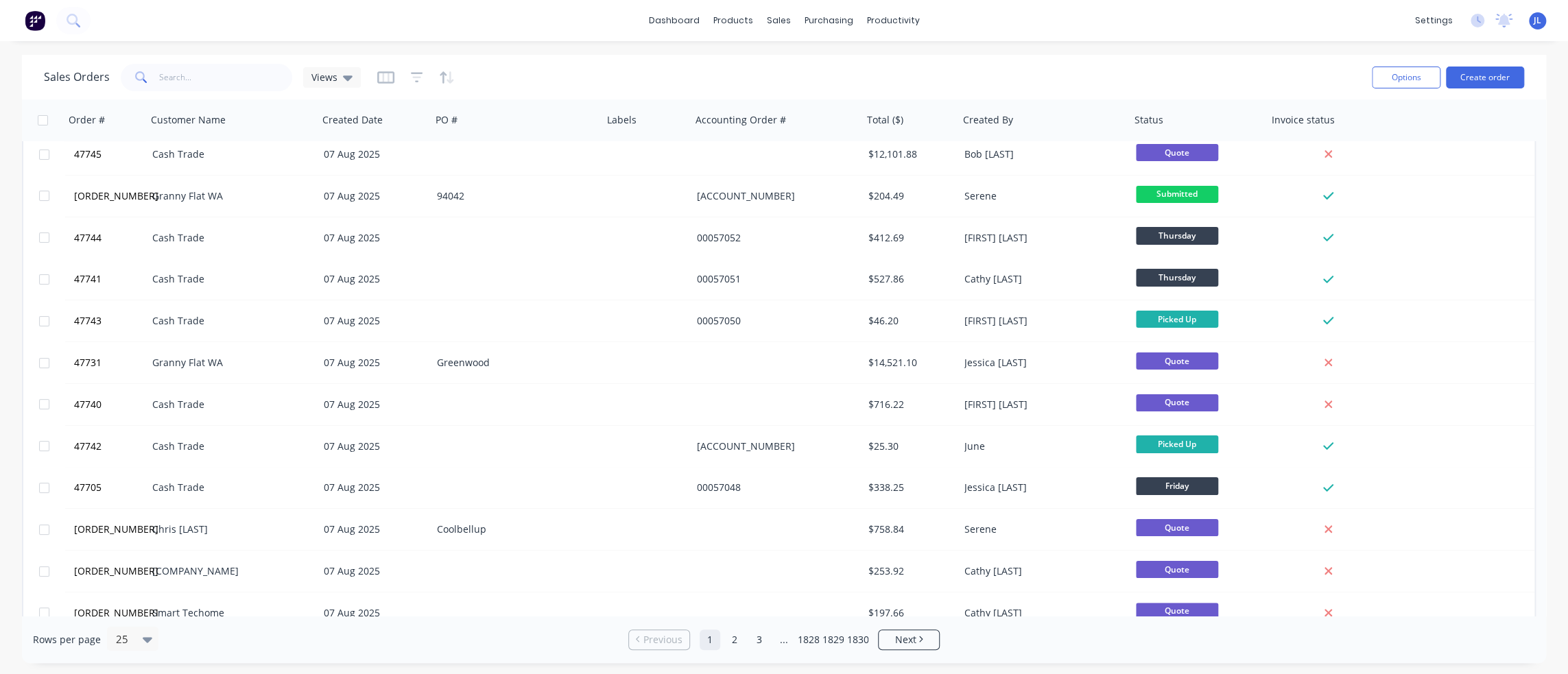 scroll, scrollTop: 0, scrollLeft: 0, axis: both 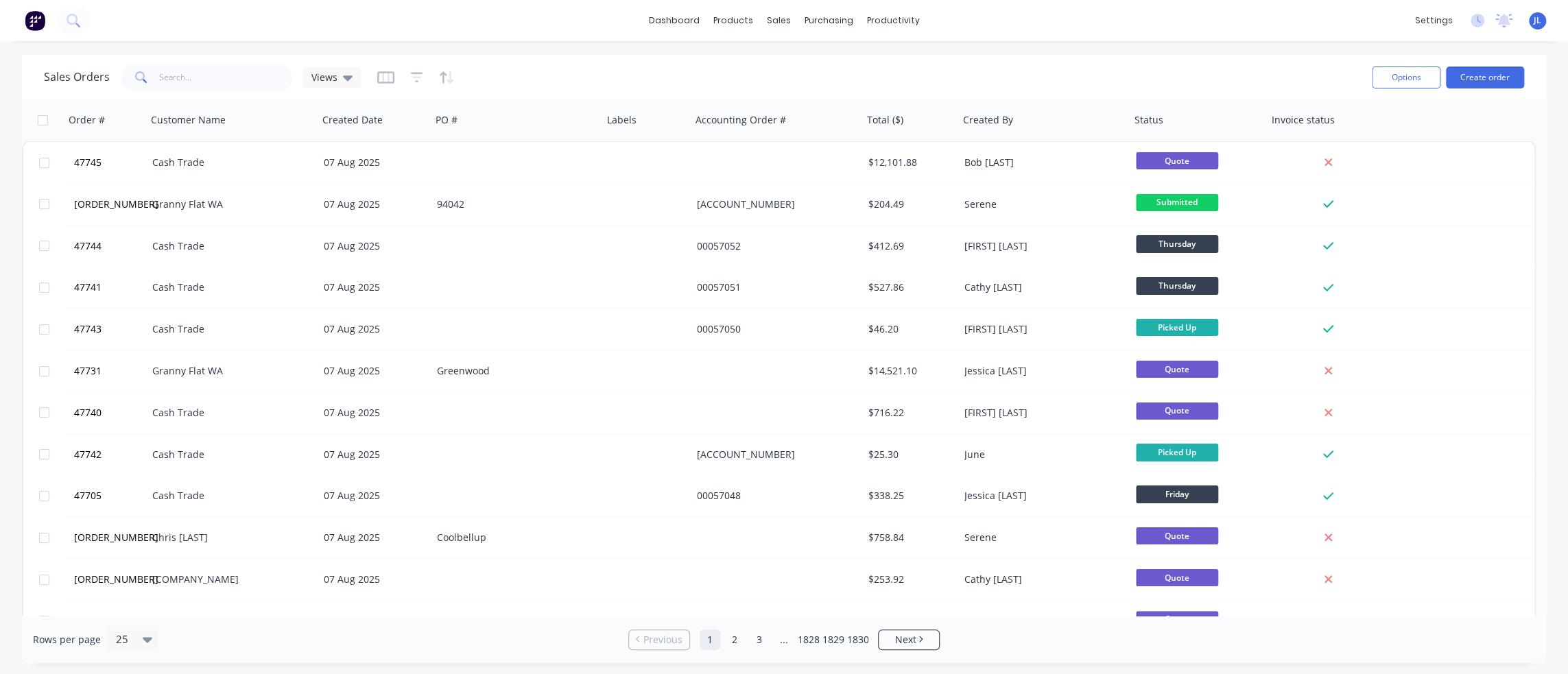 click on "dashboard products sales purchasing productivity dashboard products Product Catalogue Materials sales Sales Orders Customers Price Level Manager purchasing Purchase Orders Suppliers productivity Workflow Planner Delivery Scheduling Timesheets settings No new notifications Mark all as read You have no notifications JL Dynamic Steelform Juana Liu Administrator Profile Sign out" at bounding box center (784, 21) 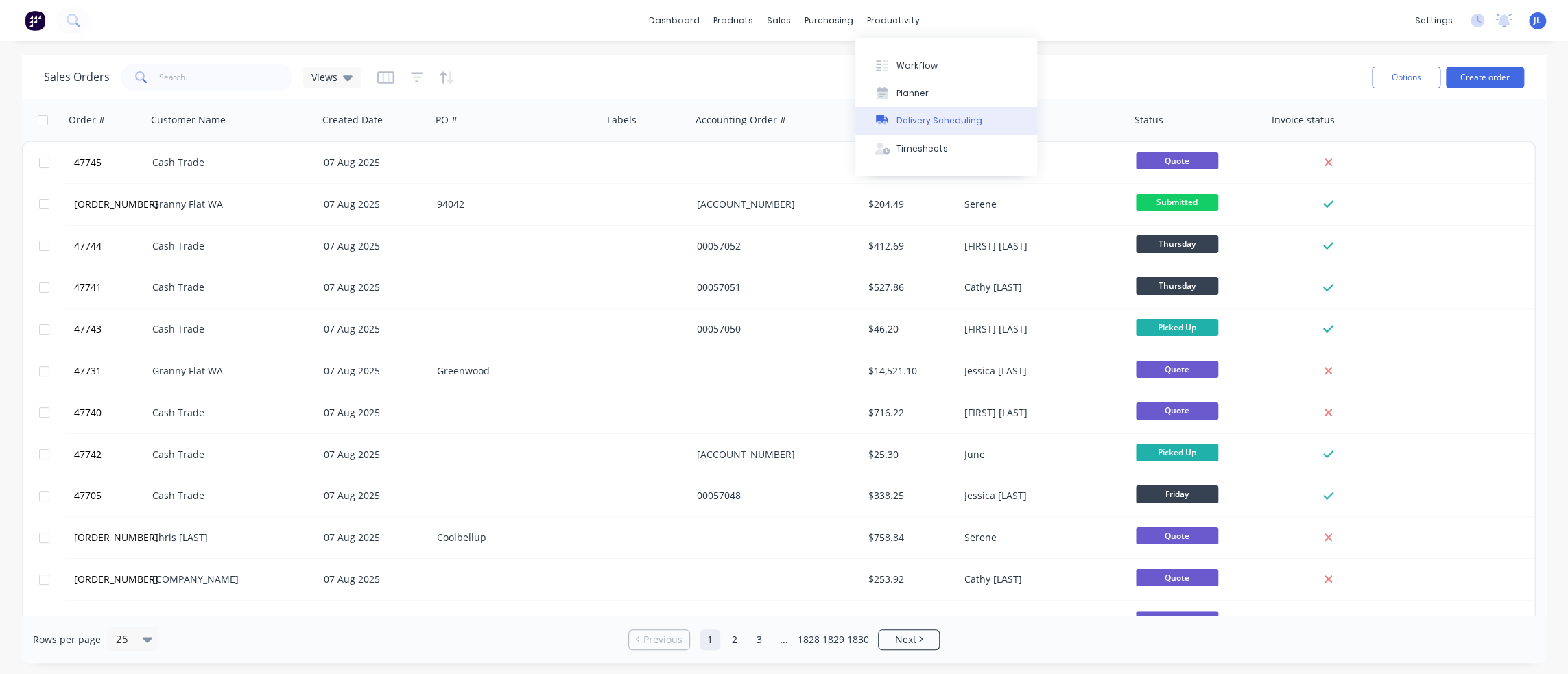 click on "Delivery Scheduling" at bounding box center [939, 121] 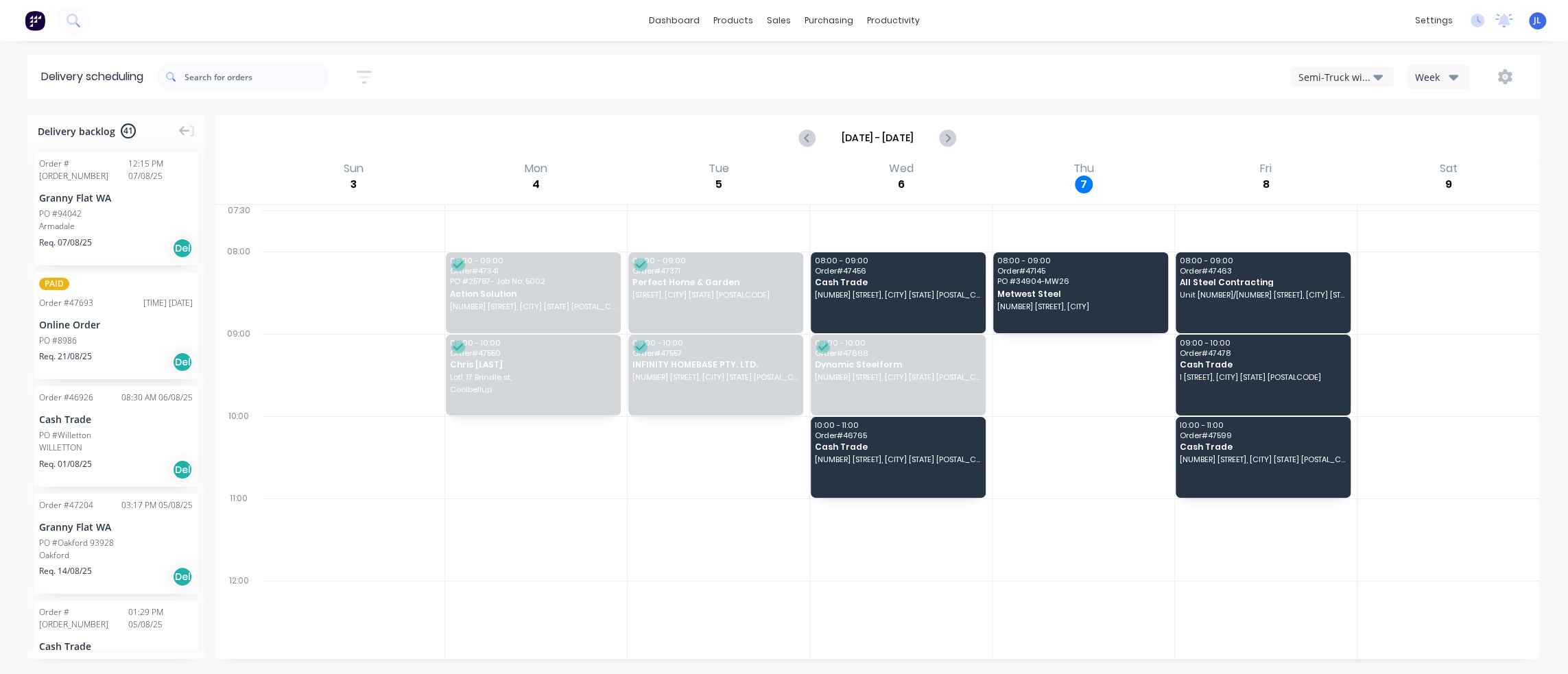 click on "PO #94042" at bounding box center [116, 214] 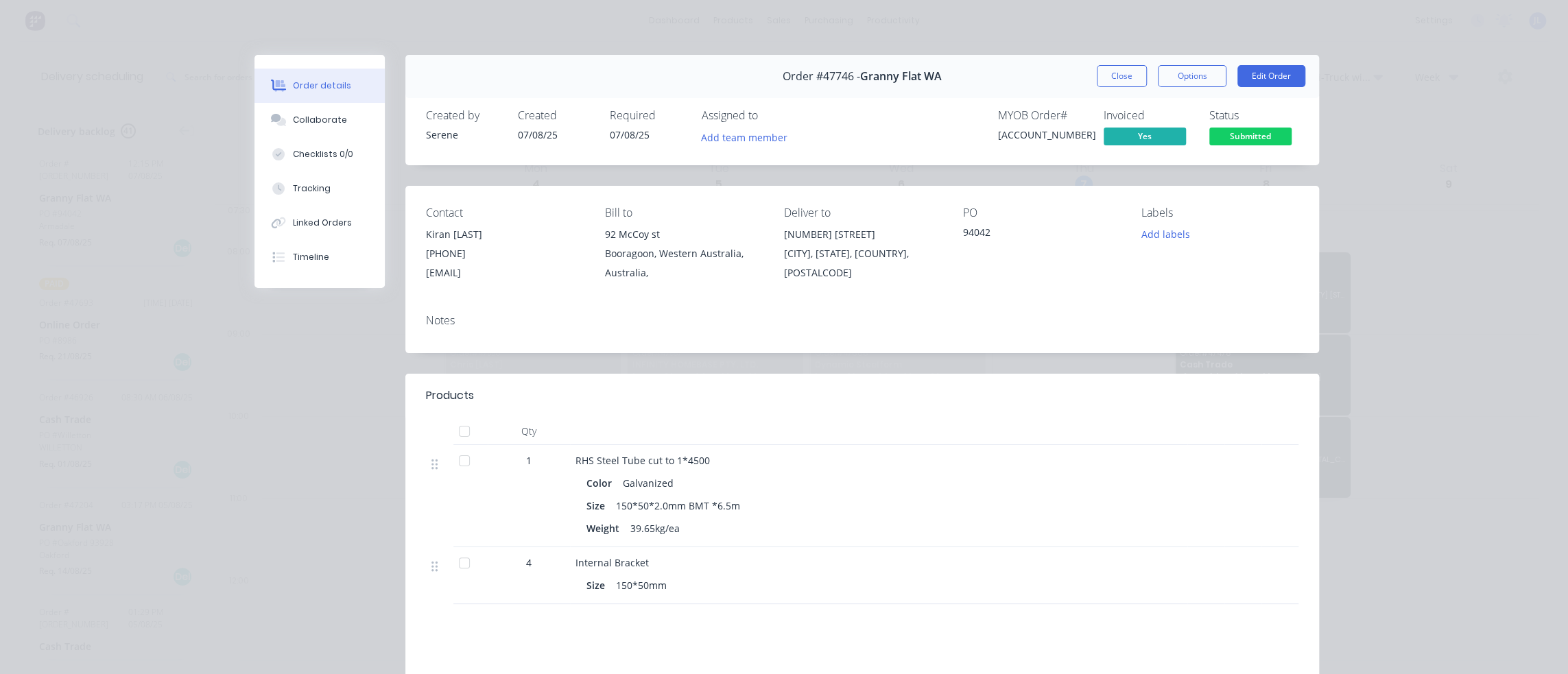 drag, startPoint x: 1125, startPoint y: 75, endPoint x: 1100, endPoint y: 79, distance: 25.317978 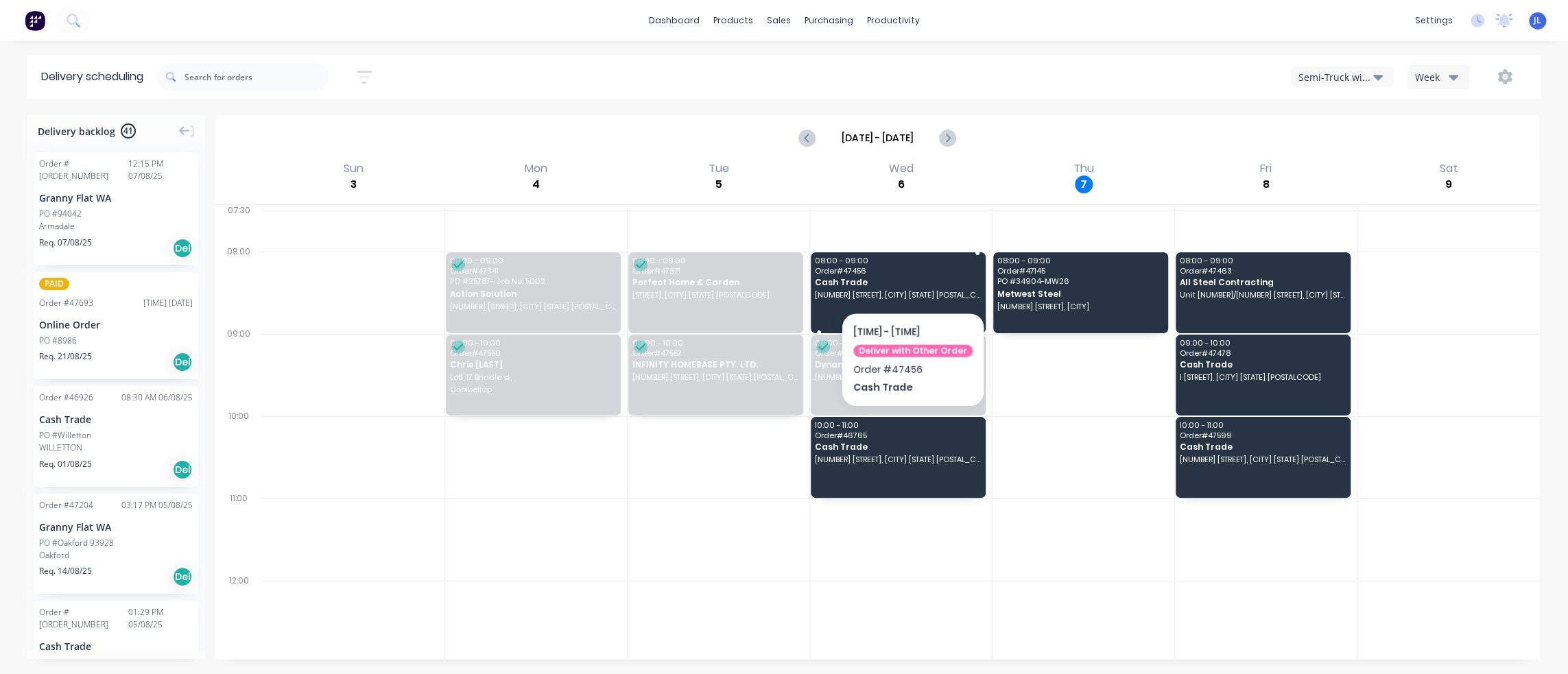 click on "[TIME] - [TIME] Order  # [ORDER_NUMBER] Cash Trade [NUMBER] [STREET], [CITY] [STATE] [POSTAL_CODE]" at bounding box center [898, 293] 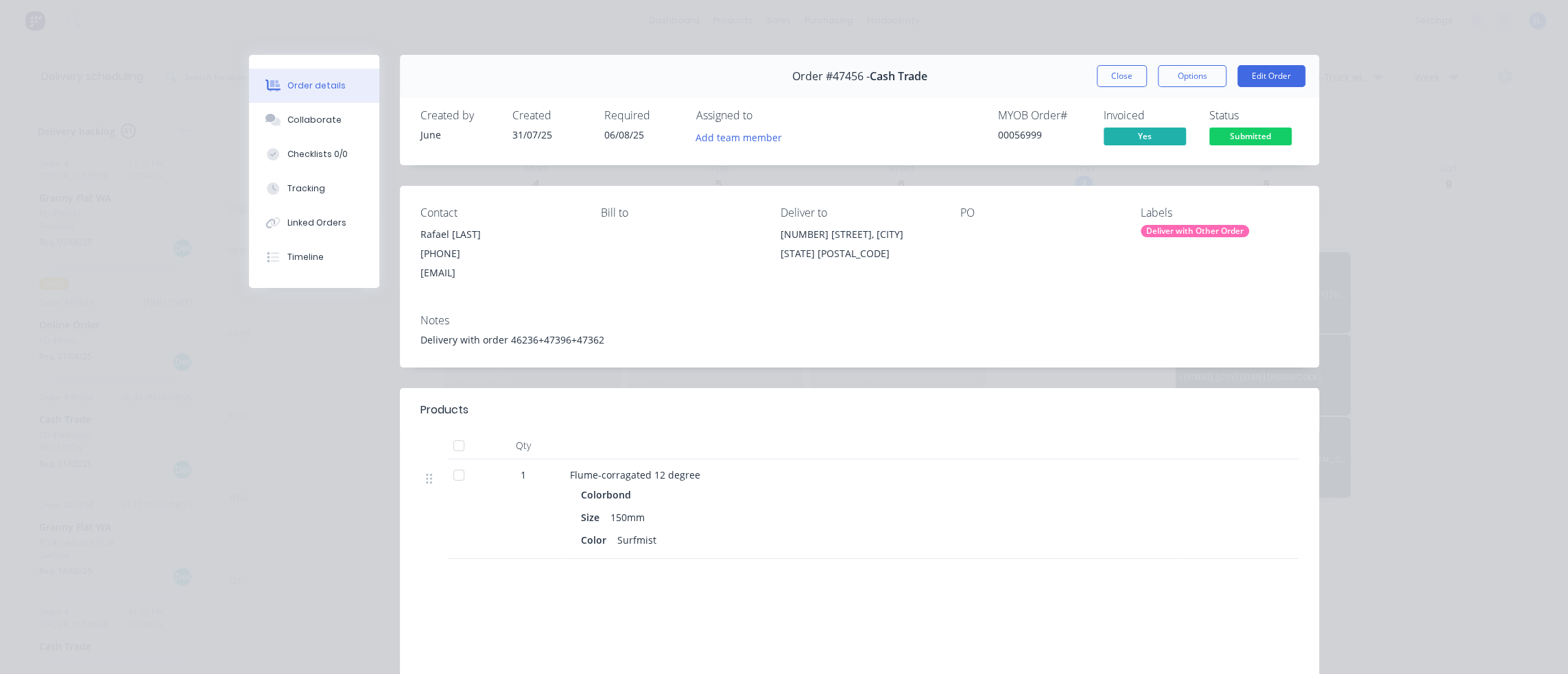 click on "PO" at bounding box center (1039, 244) 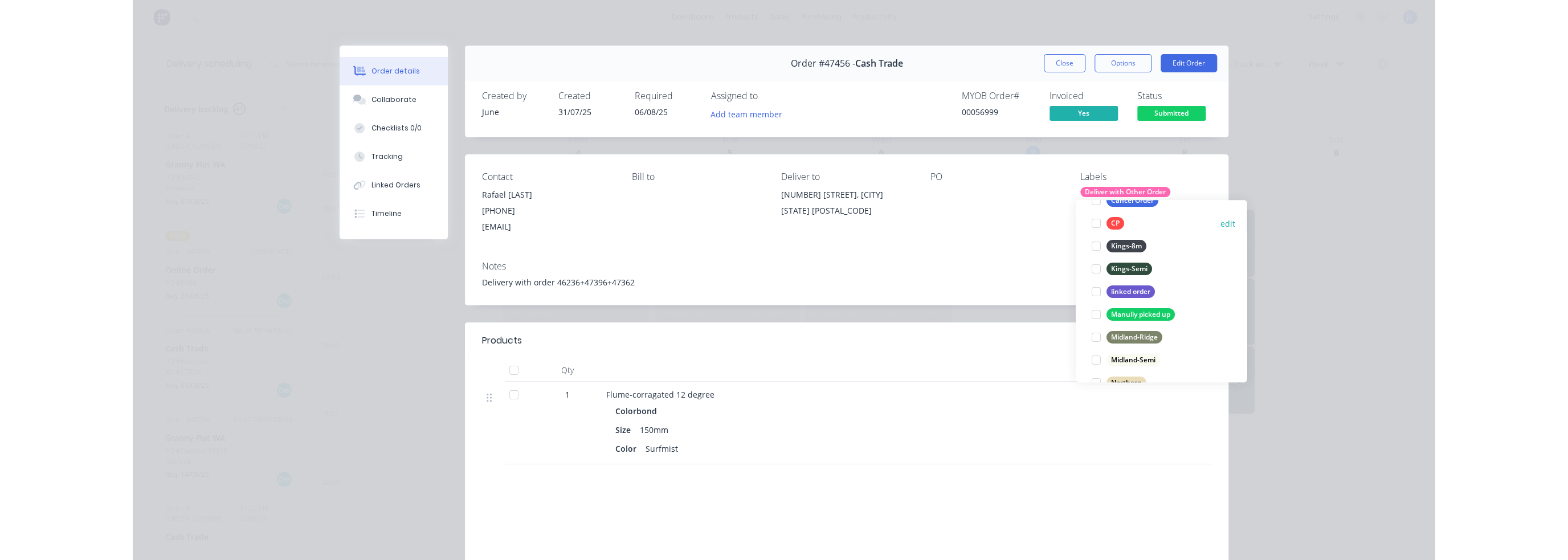 scroll, scrollTop: 114, scrollLeft: 0, axis: vertical 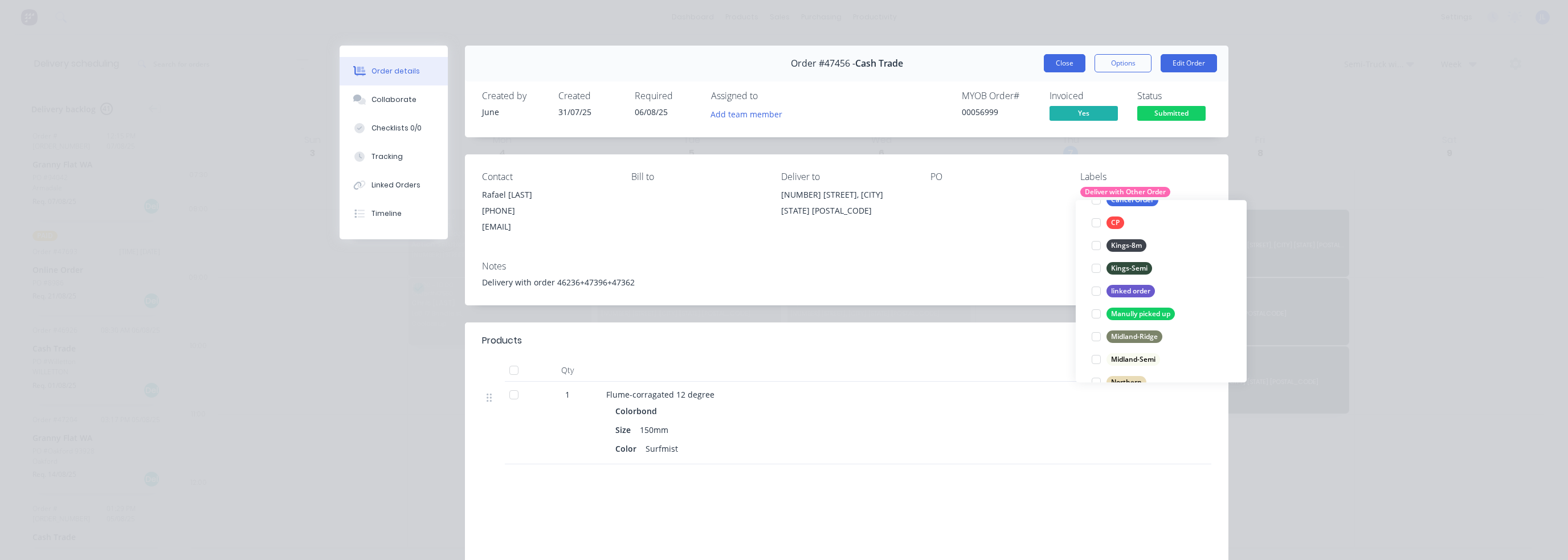 click on "Close" at bounding box center [1064, 63] 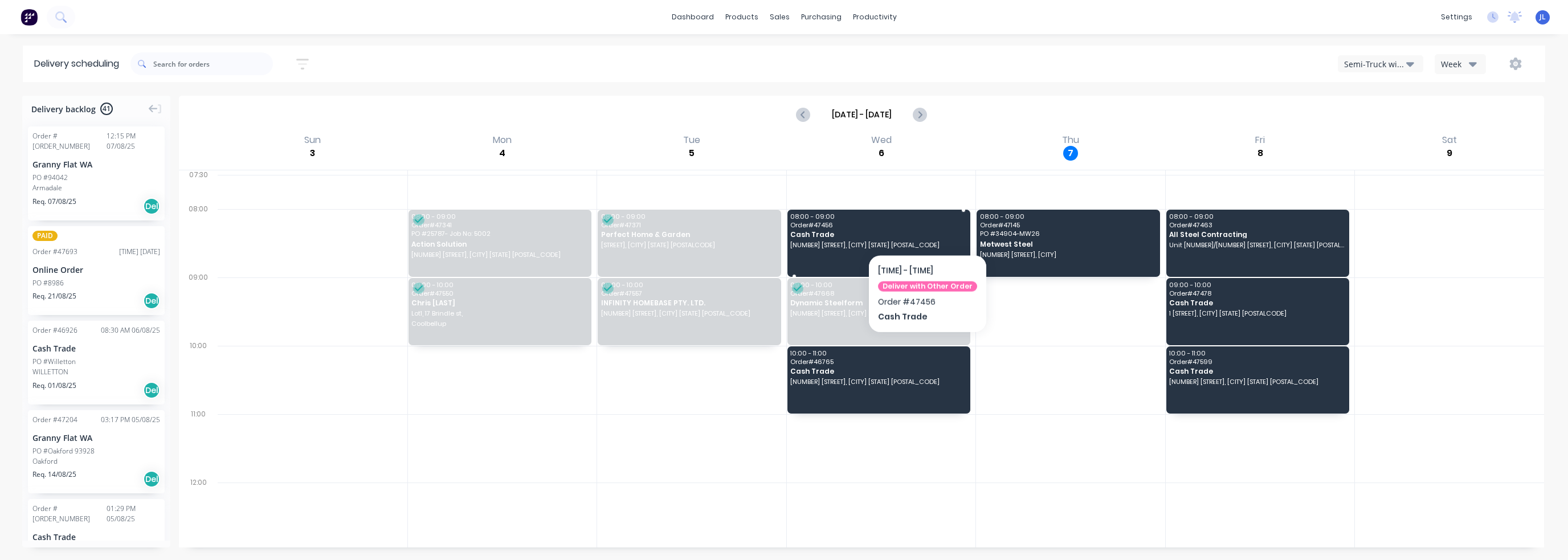 click on "Order  # 47456" at bounding box center [877, 225] 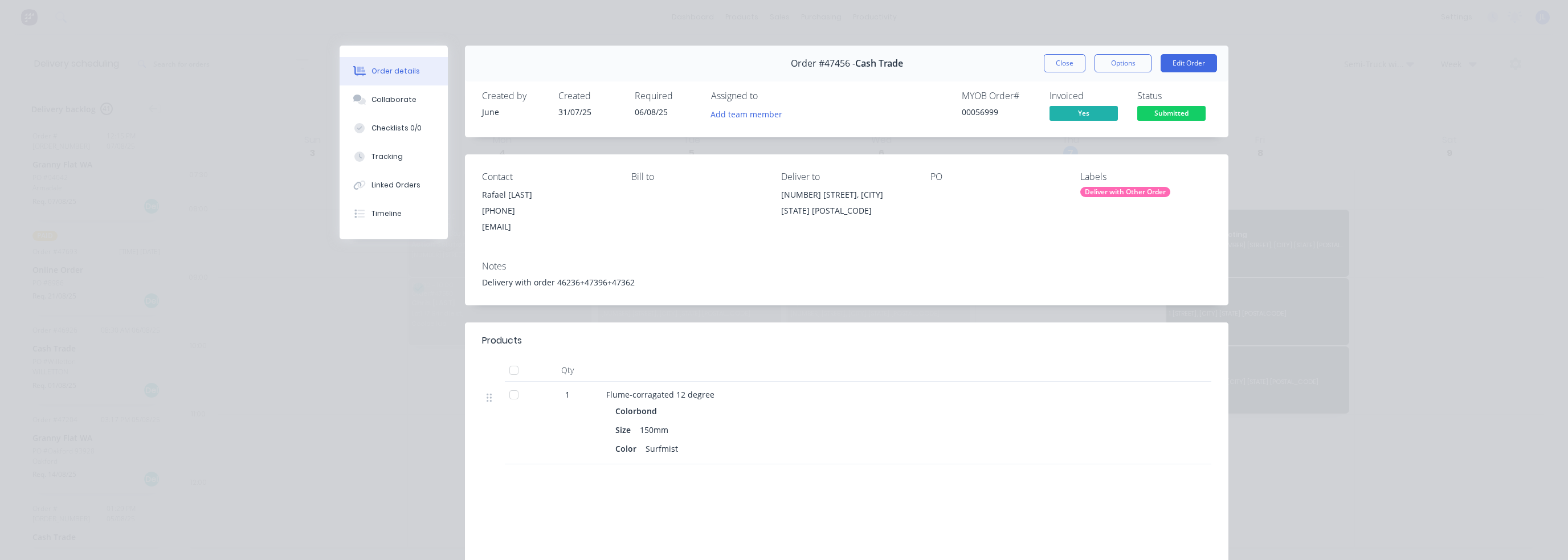 click on "Deliver with Other Order" at bounding box center (1125, 192) 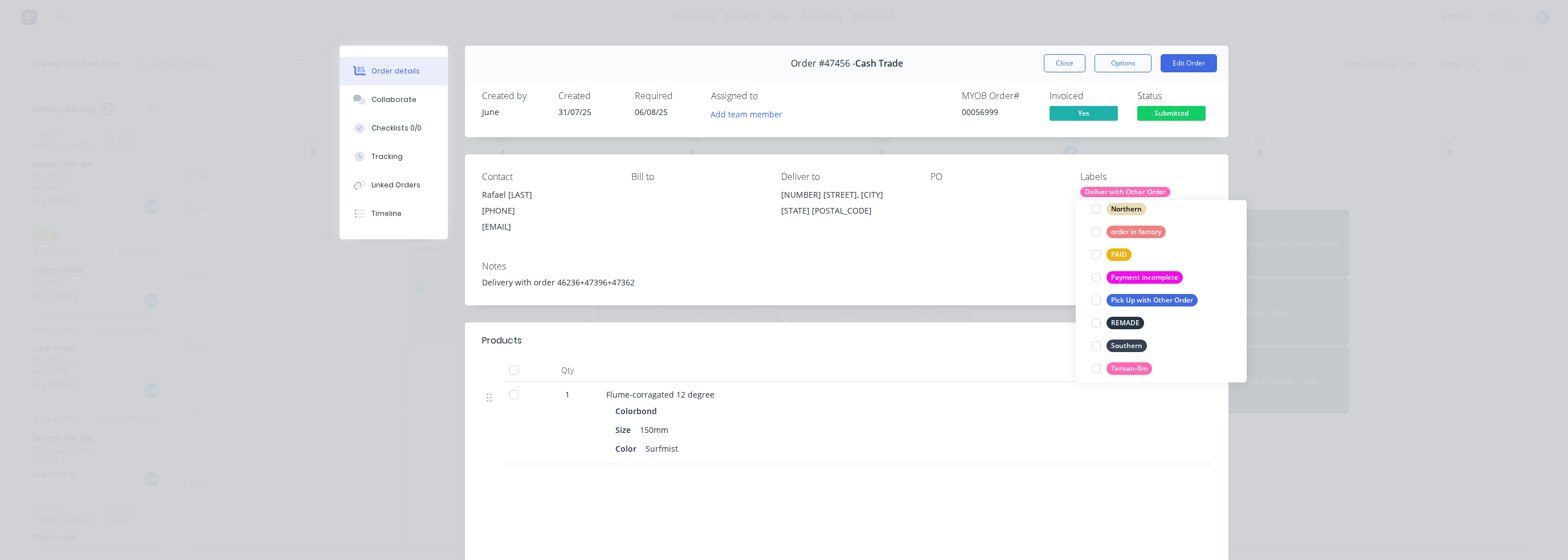 scroll, scrollTop: 319, scrollLeft: 0, axis: vertical 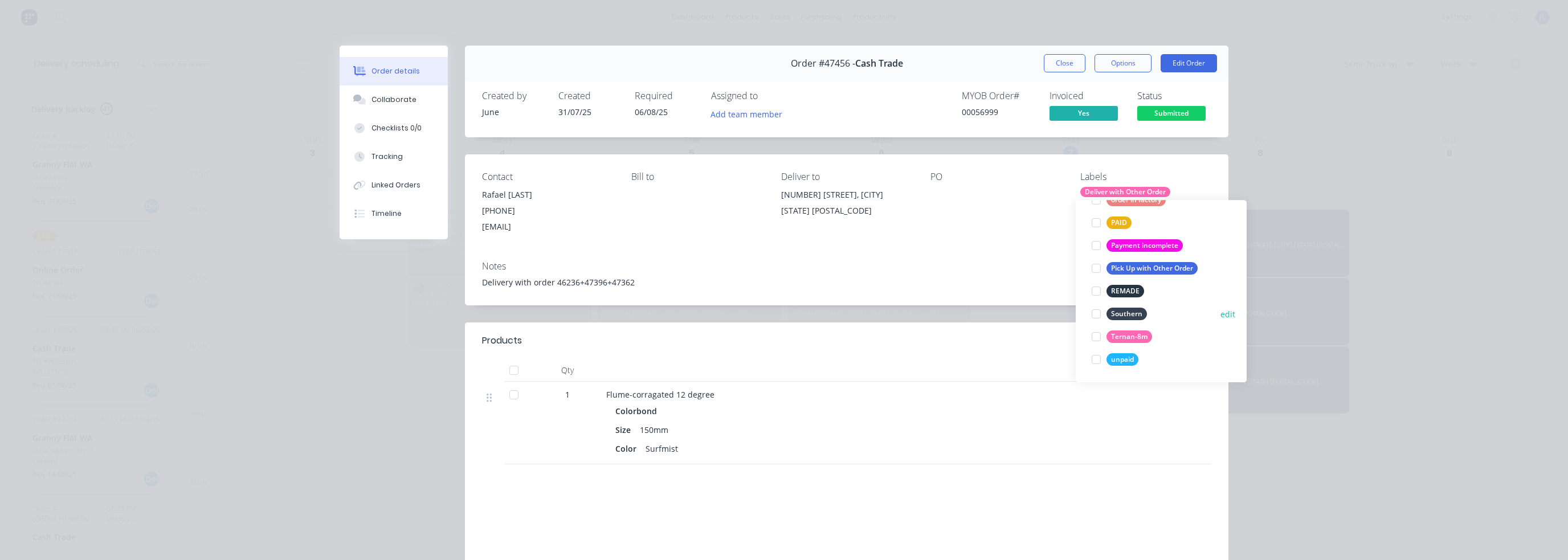click at bounding box center [1096, 314] 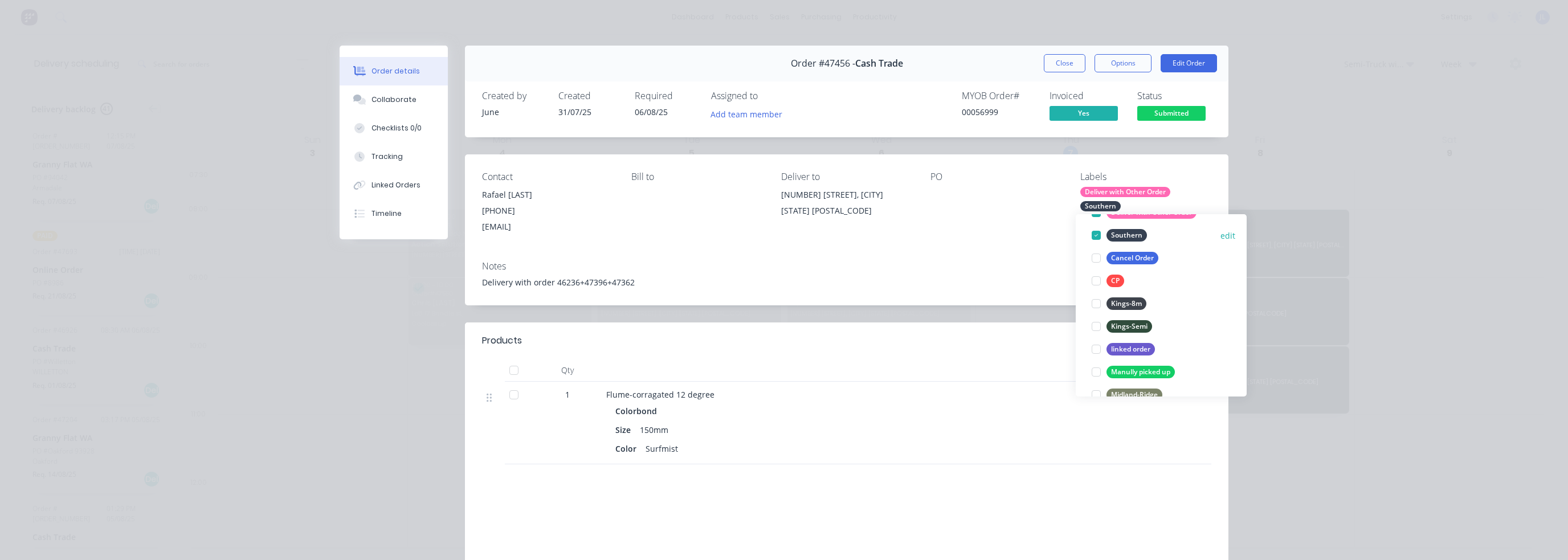 scroll, scrollTop: 114, scrollLeft: 0, axis: vertical 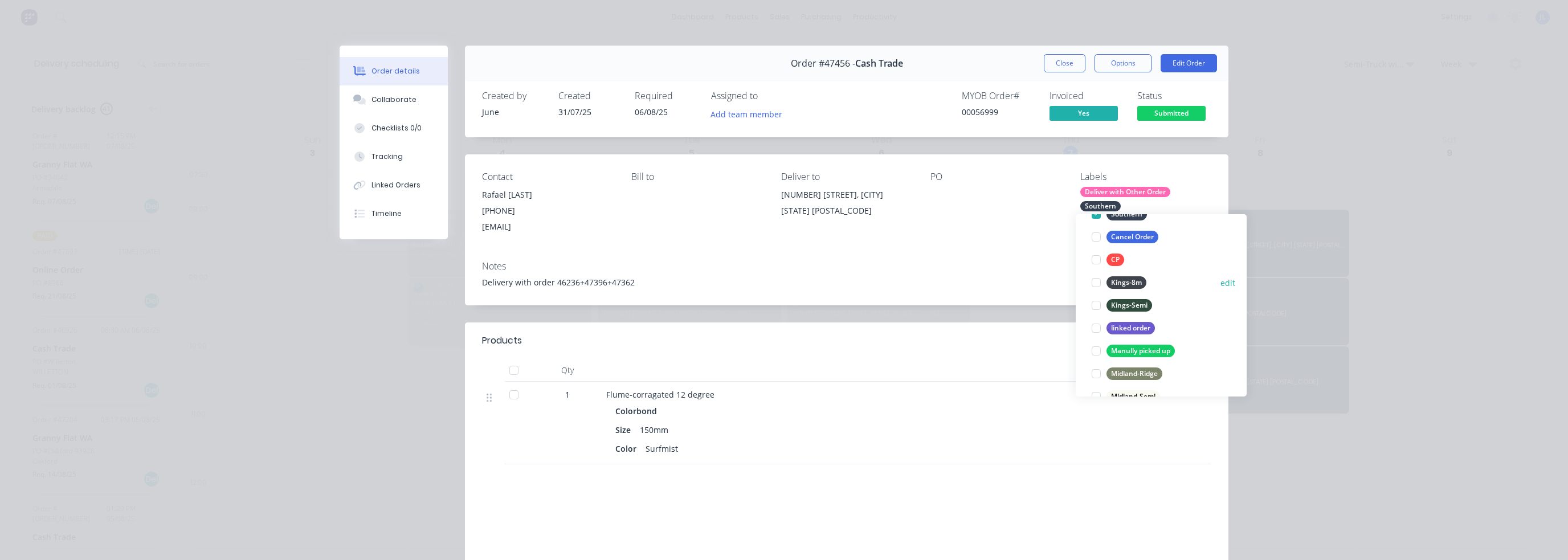 click on "Kings-8m" at bounding box center (1126, 283) 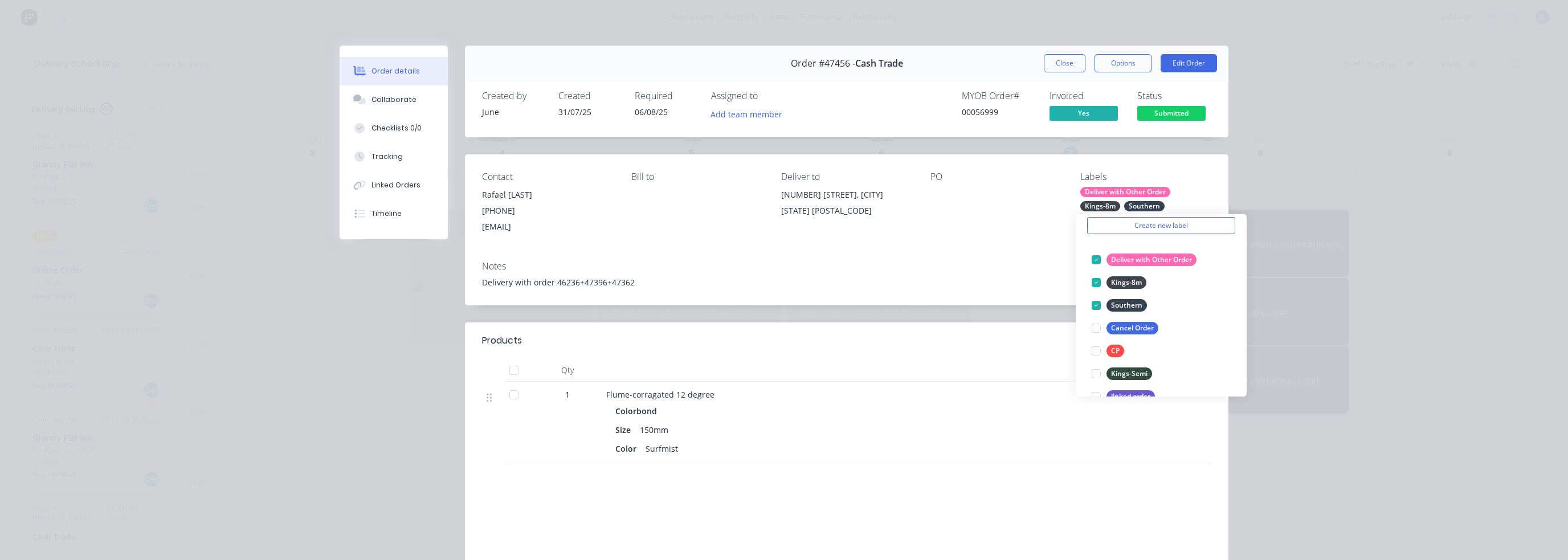 click on "Order # [ORDER_NUMBER] -  Cash Trade Close   Options     Edit Order" at bounding box center [847, 63] 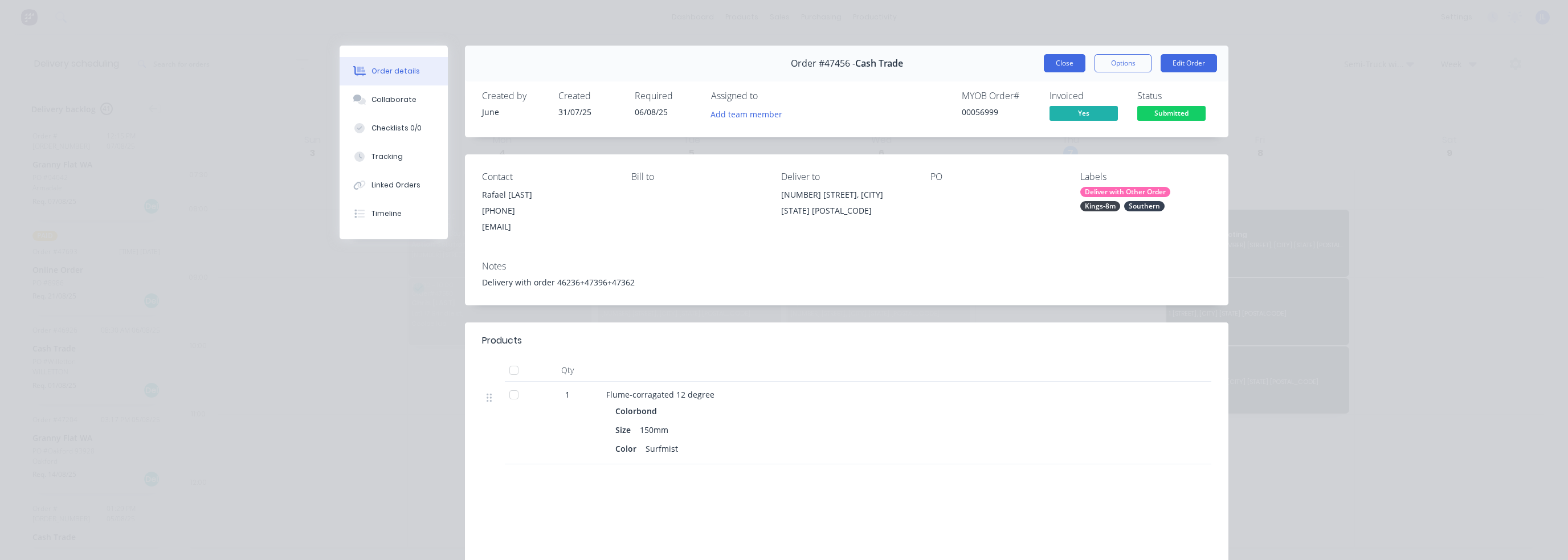 click on "Close" at bounding box center (1064, 63) 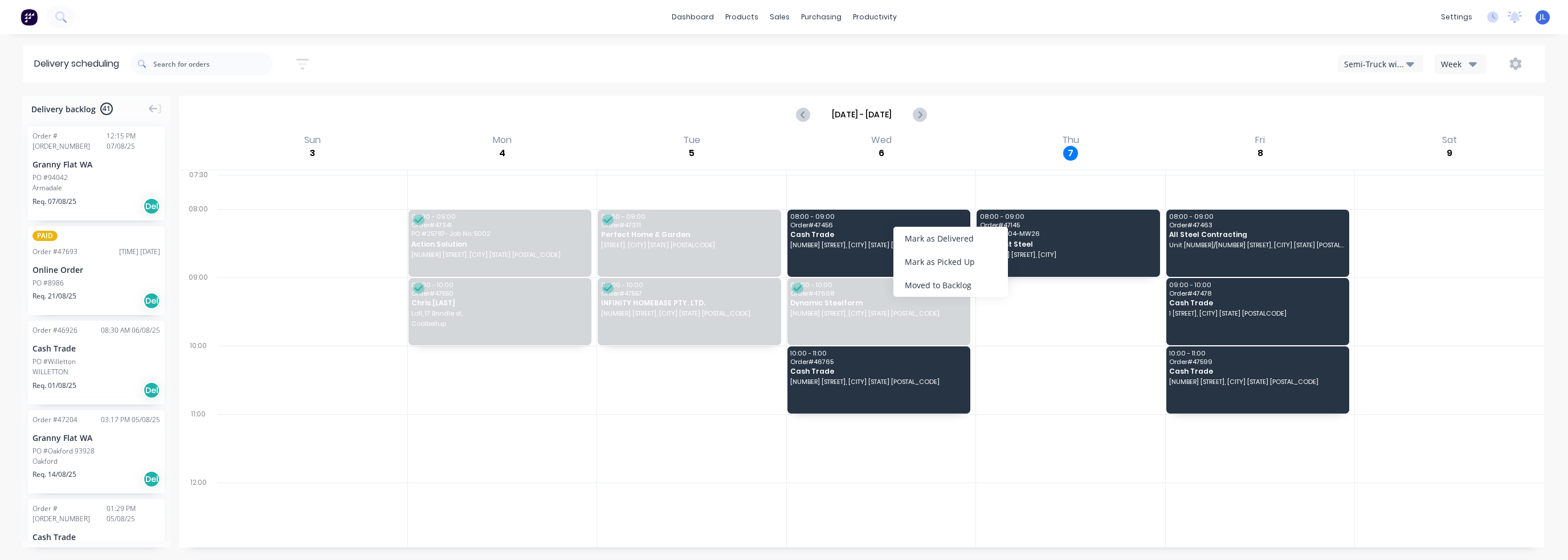 click at bounding box center (1071, 312) 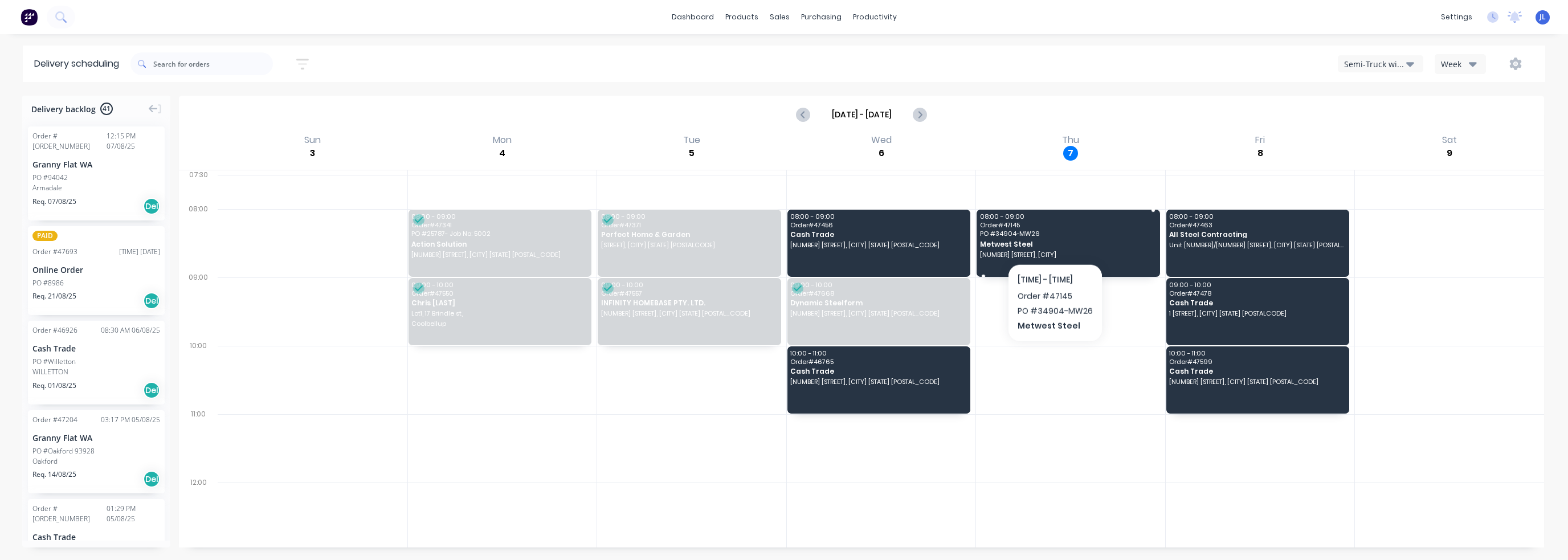 click on "PO #  [PO_NUMBER]" at bounding box center (1067, 234) 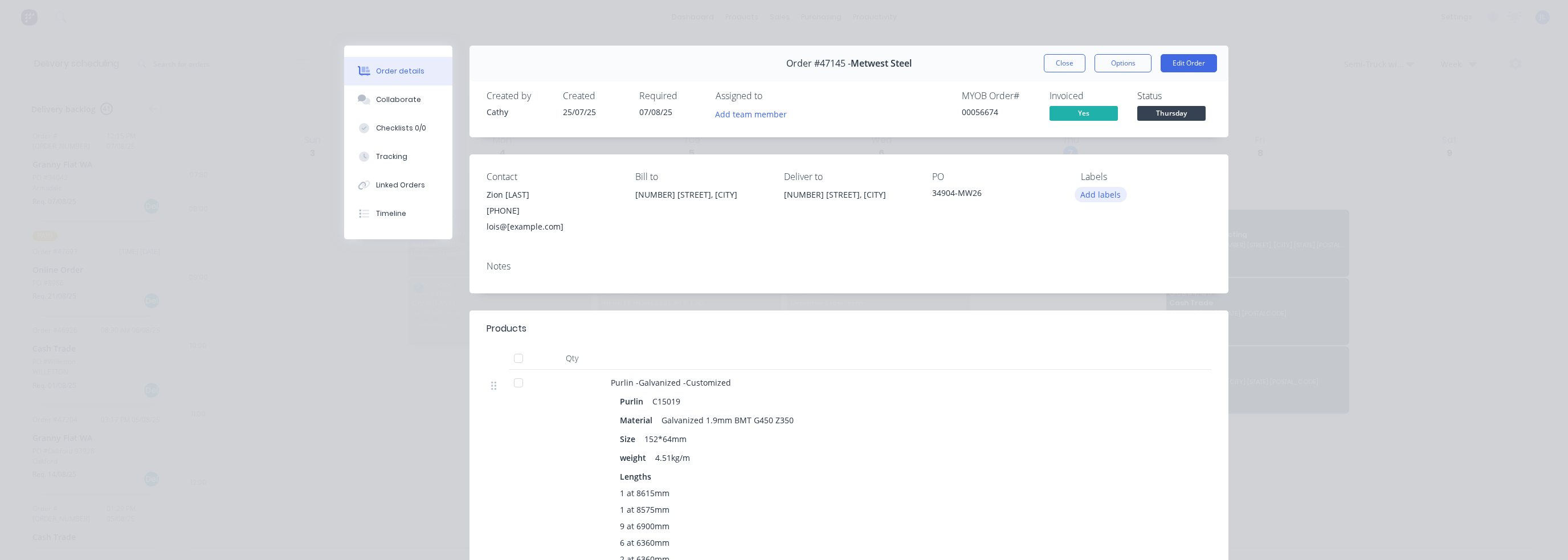 click on "Add labels" at bounding box center [1101, 194] 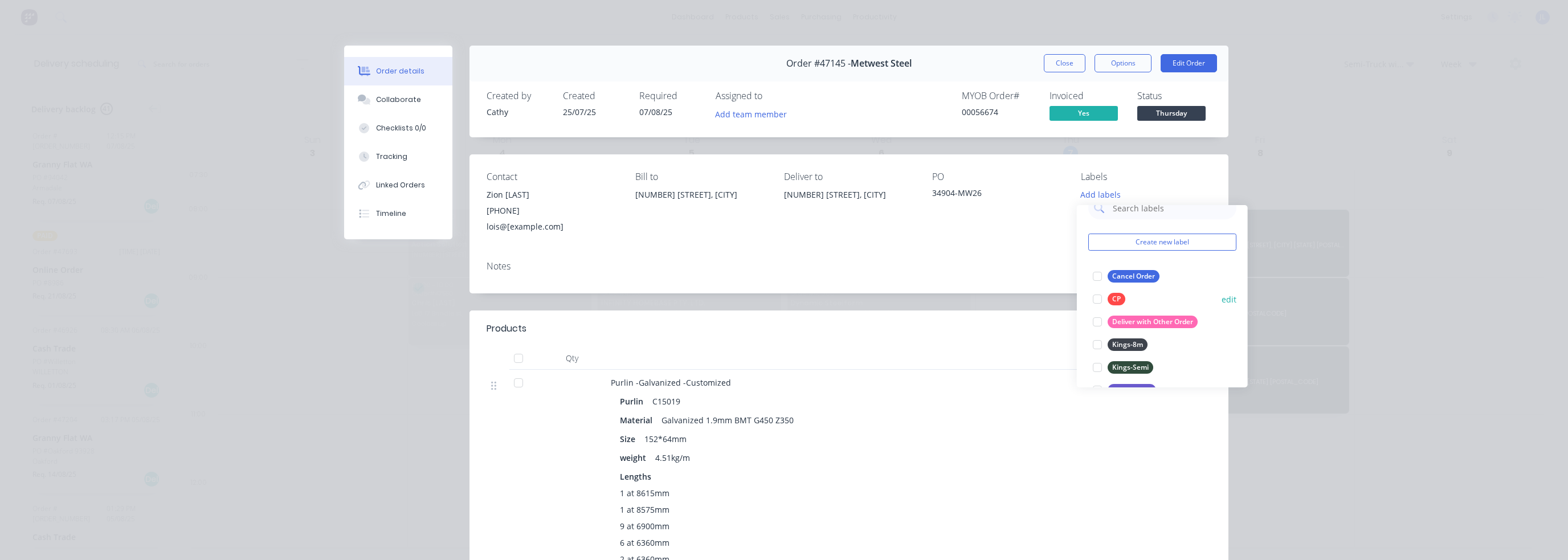 scroll, scrollTop: 57, scrollLeft: 0, axis: vertical 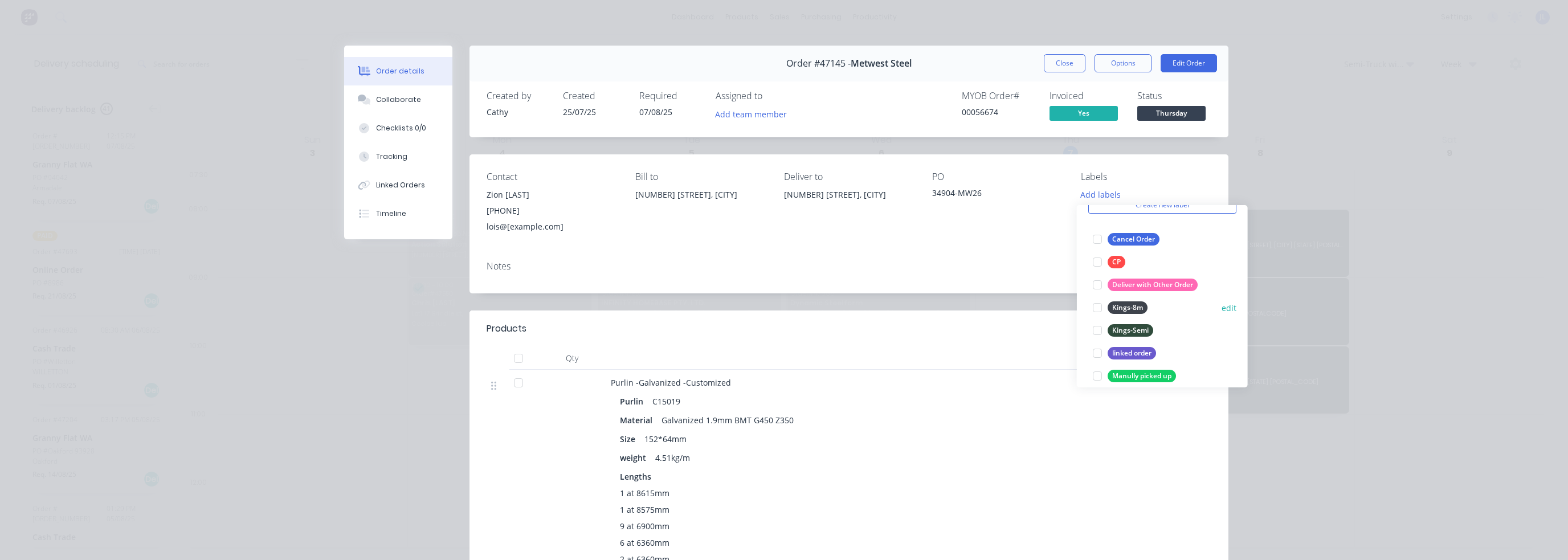 click at bounding box center [1097, 308] 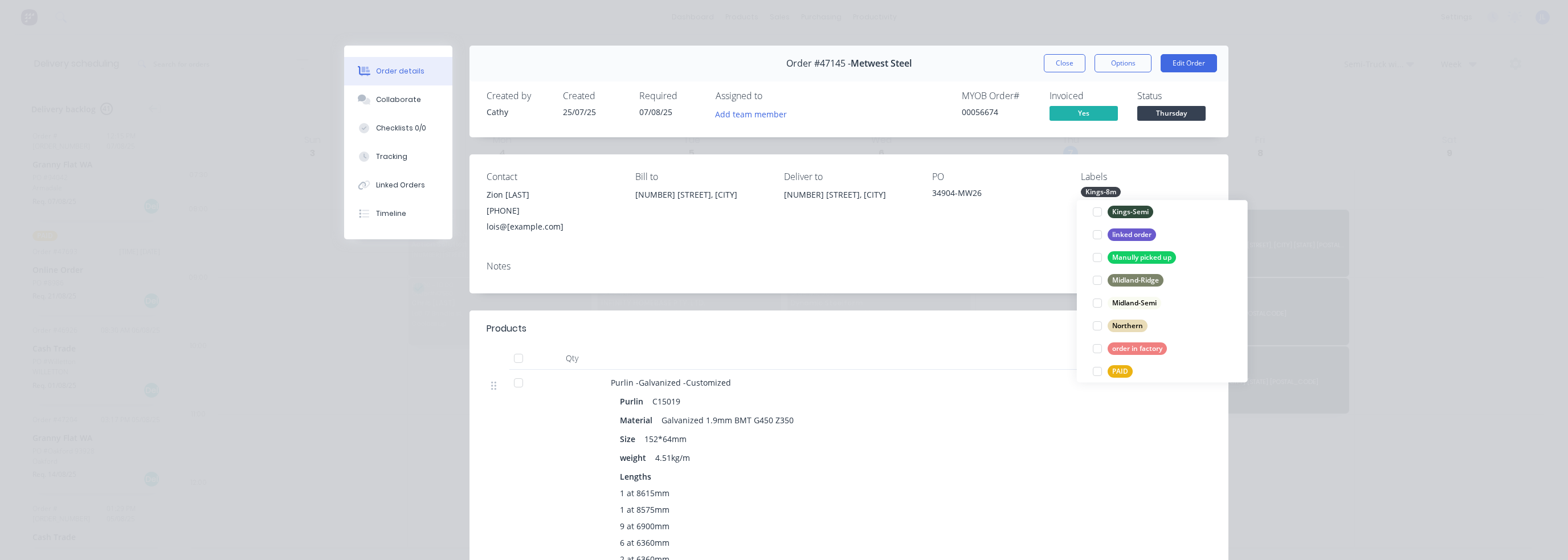 scroll, scrollTop: 171, scrollLeft: 0, axis: vertical 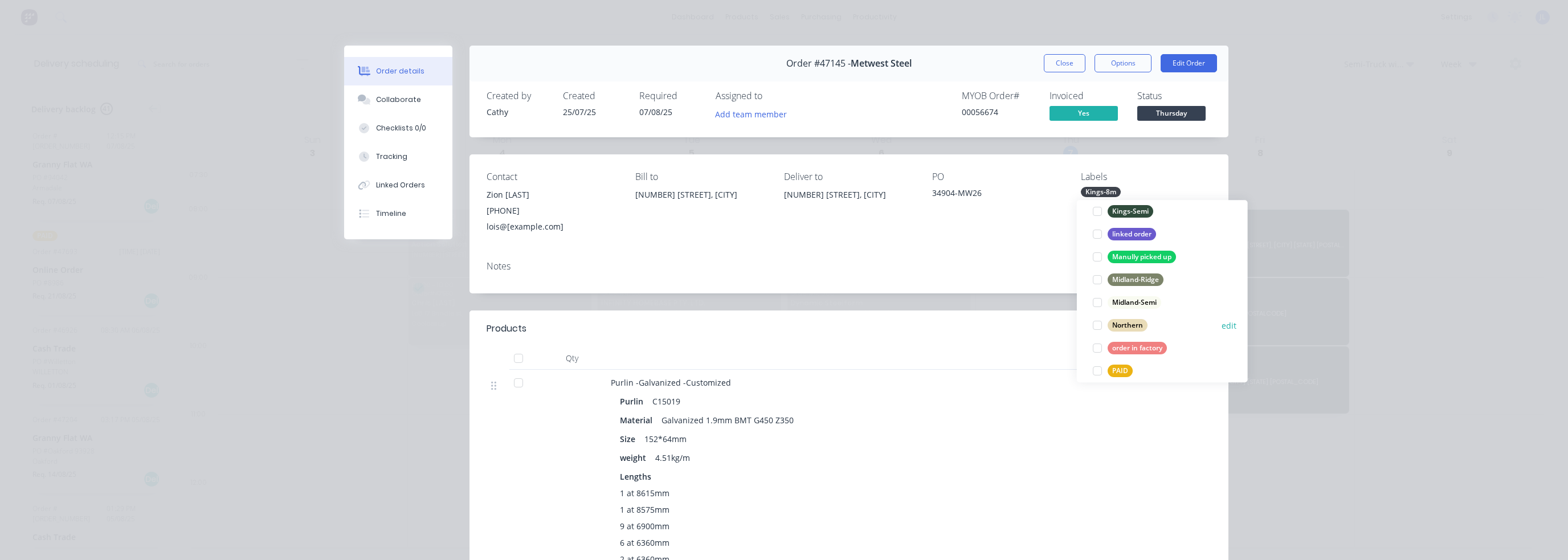 click at bounding box center (1097, 325) 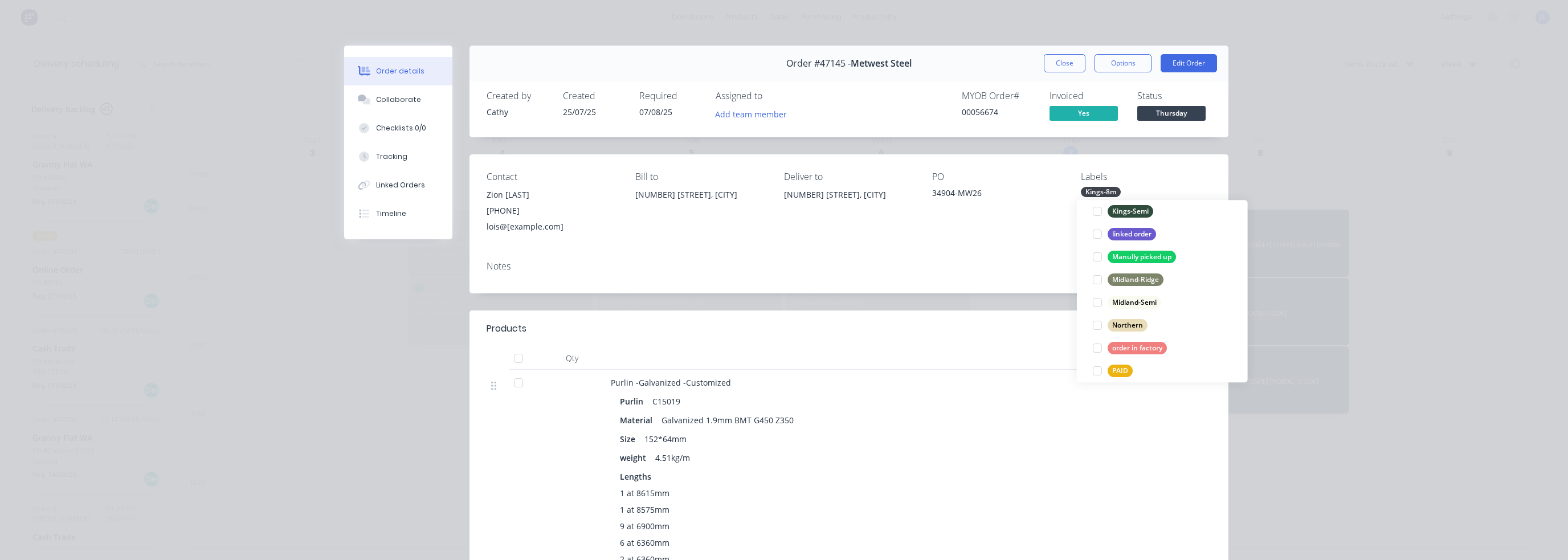 scroll, scrollTop: 0, scrollLeft: 0, axis: both 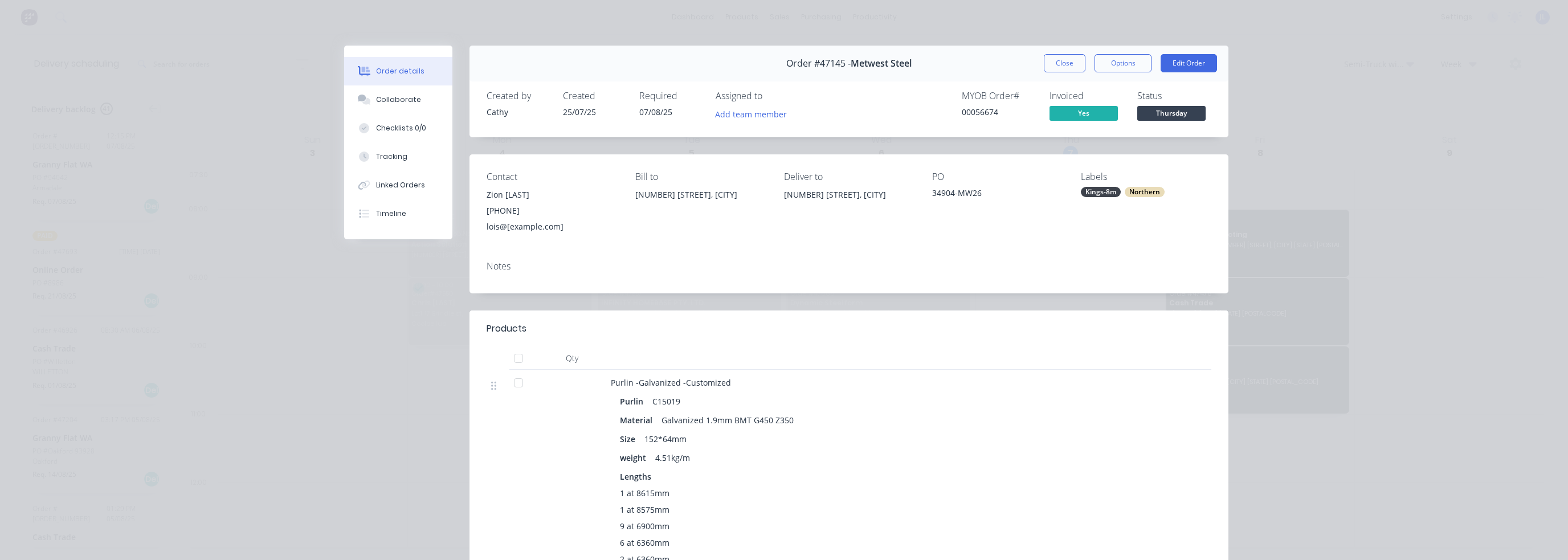 click on "Notes" at bounding box center [849, 272] 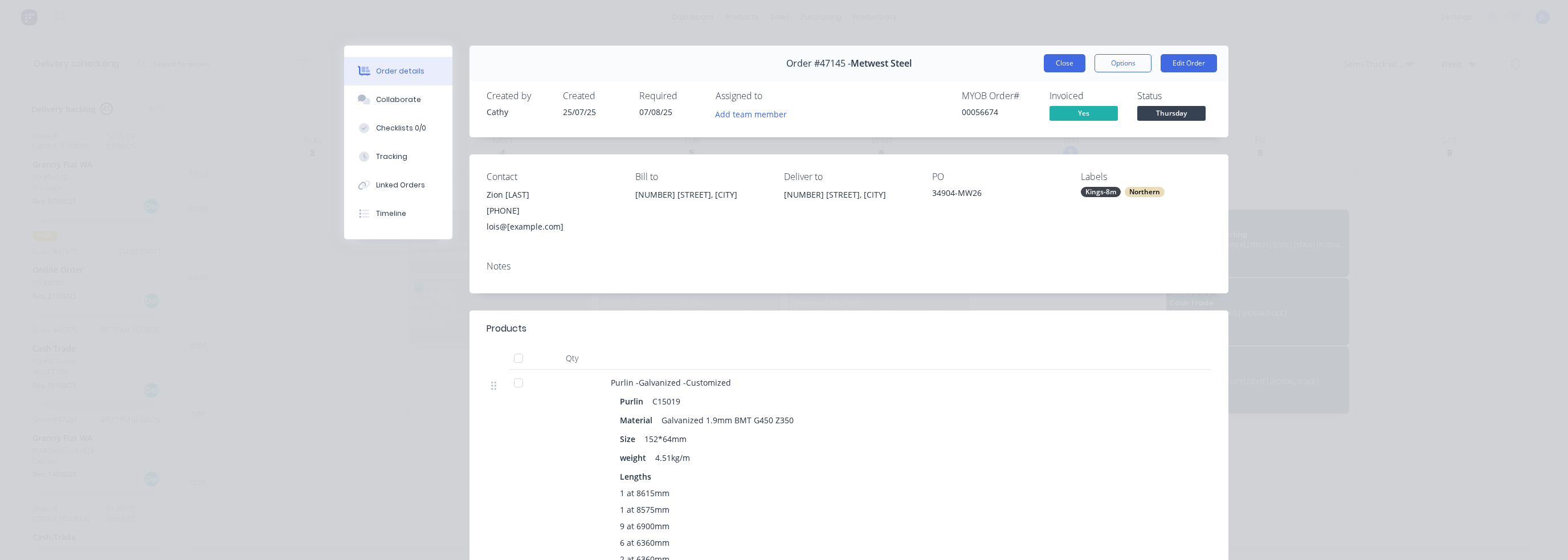click on "Close" at bounding box center (1064, 63) 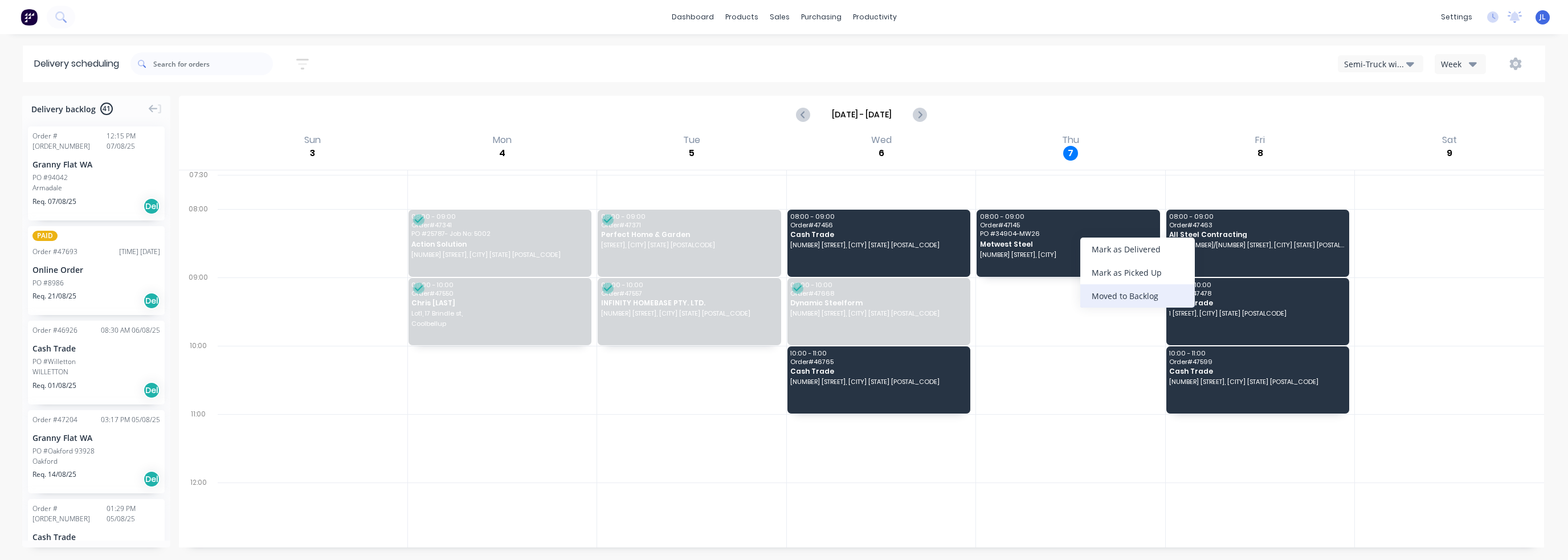 click on "Moved to Backlog" at bounding box center (1137, 296) 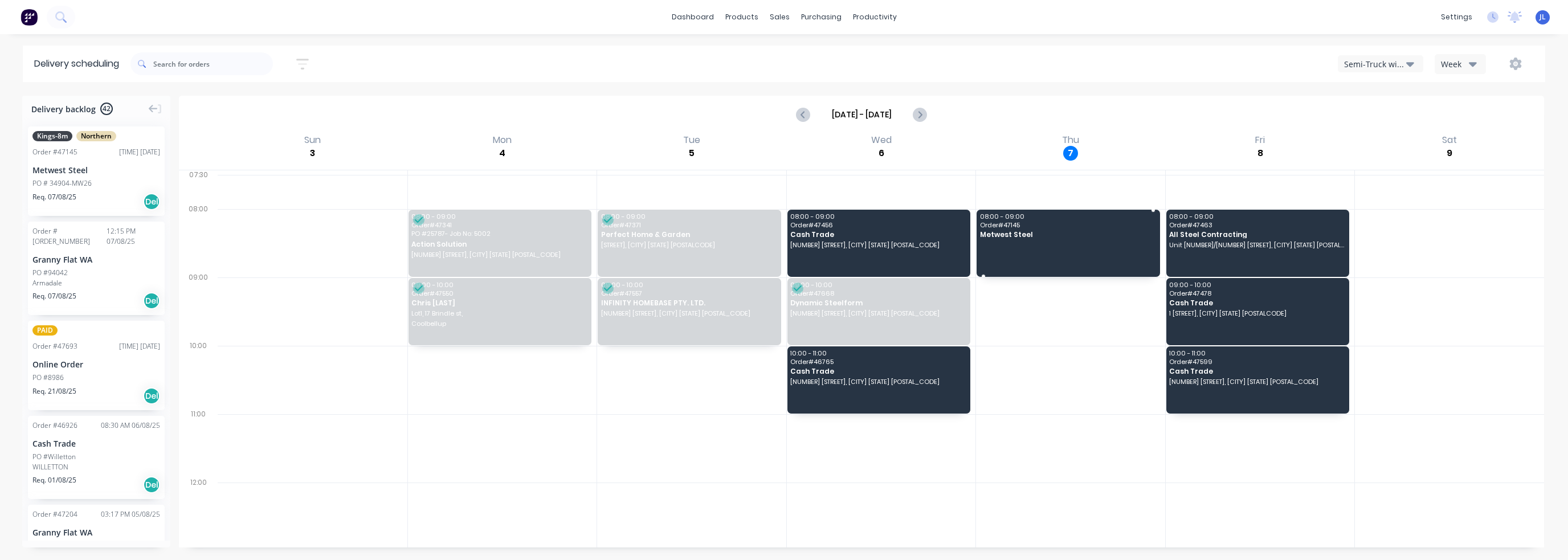 drag, startPoint x: 103, startPoint y: 167, endPoint x: 979, endPoint y: 215, distance: 877.3141 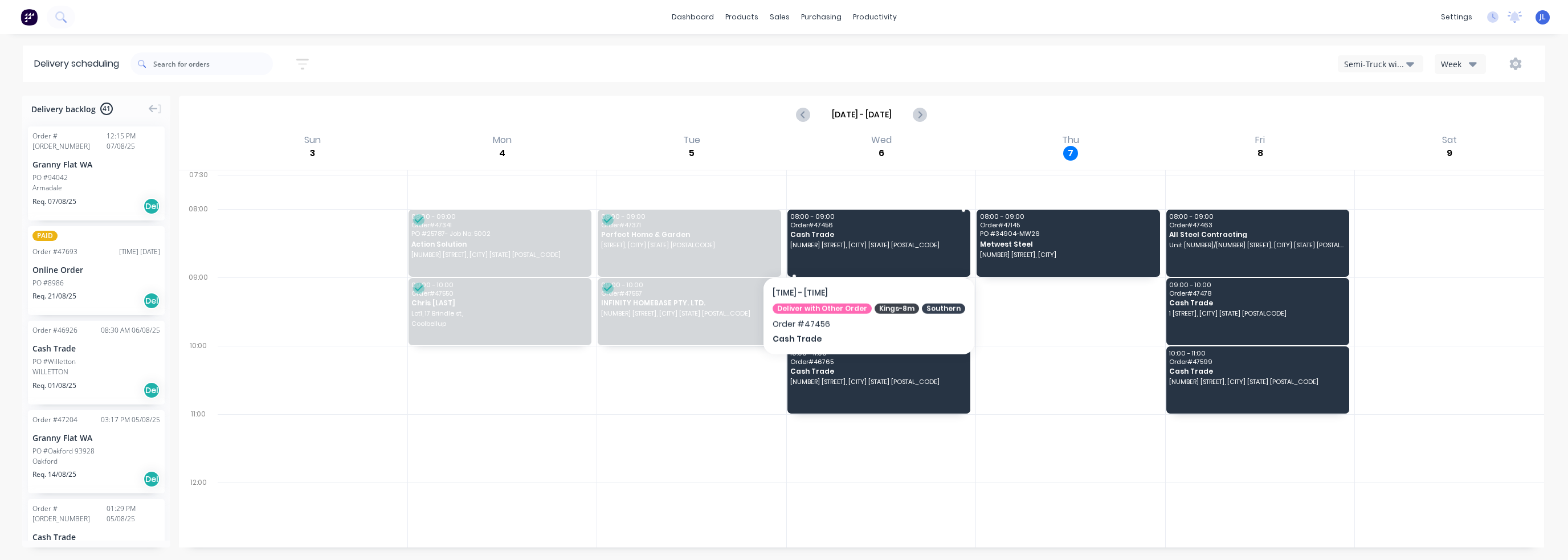 scroll, scrollTop: 370, scrollLeft: 0, axis: vertical 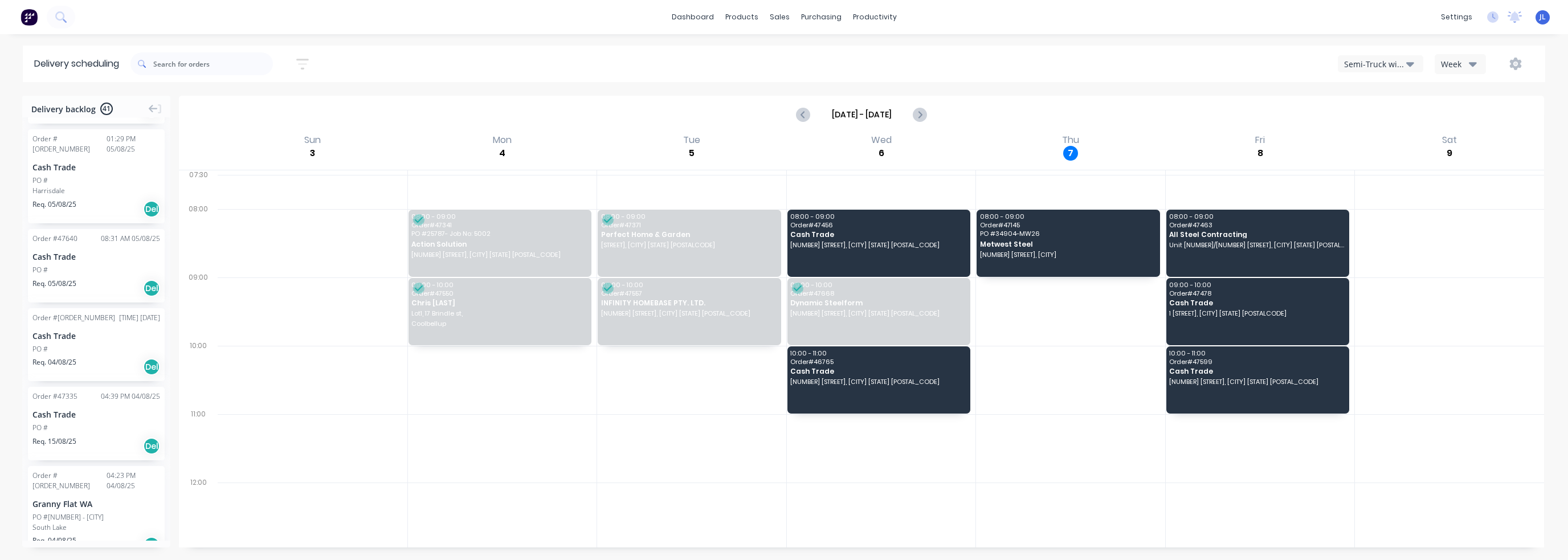 click on "Order # [ORDER_NUMBER] [TIME] [DATE] Cash Trade PO # Req.   [DATE] Del" at bounding box center [96, 345] 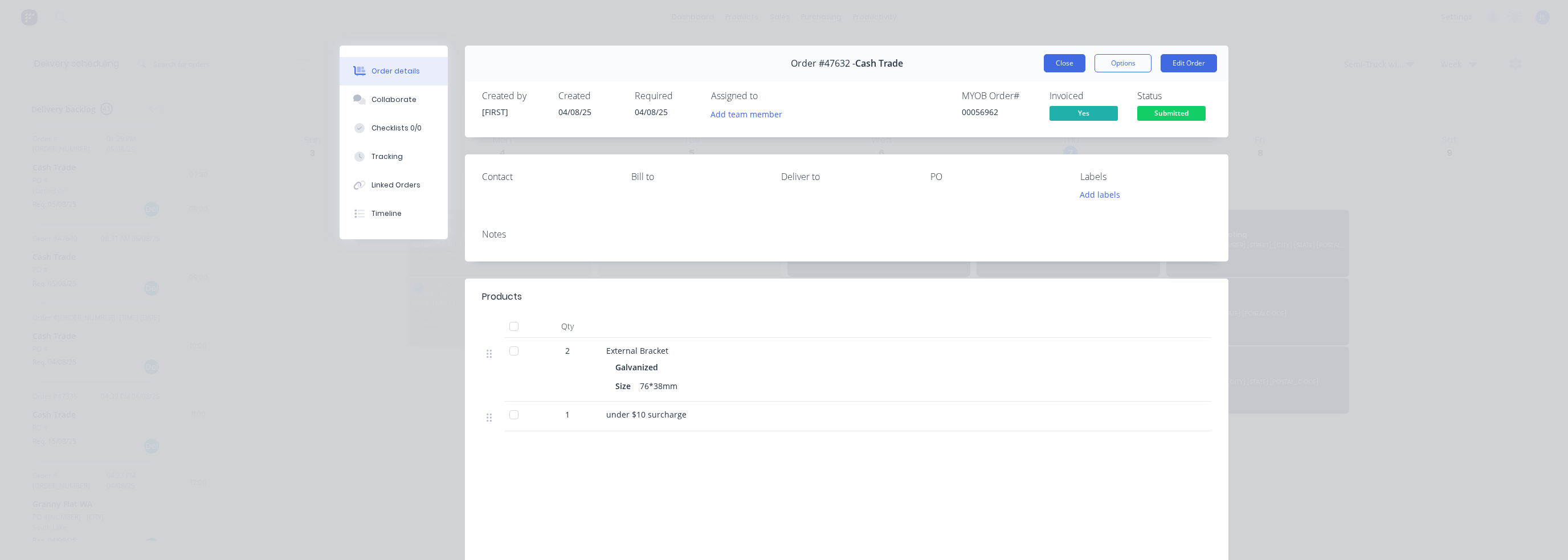 click on "Close" at bounding box center (1064, 63) 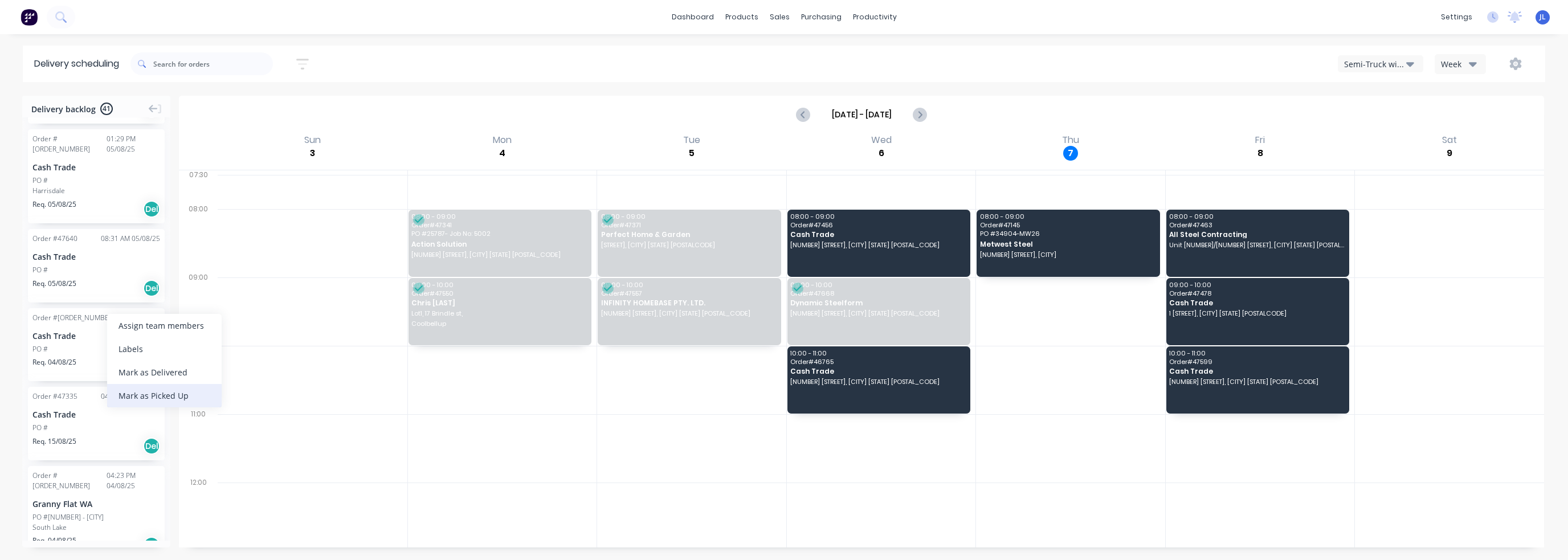 click on "Mark as Picked Up" at bounding box center (164, 395) 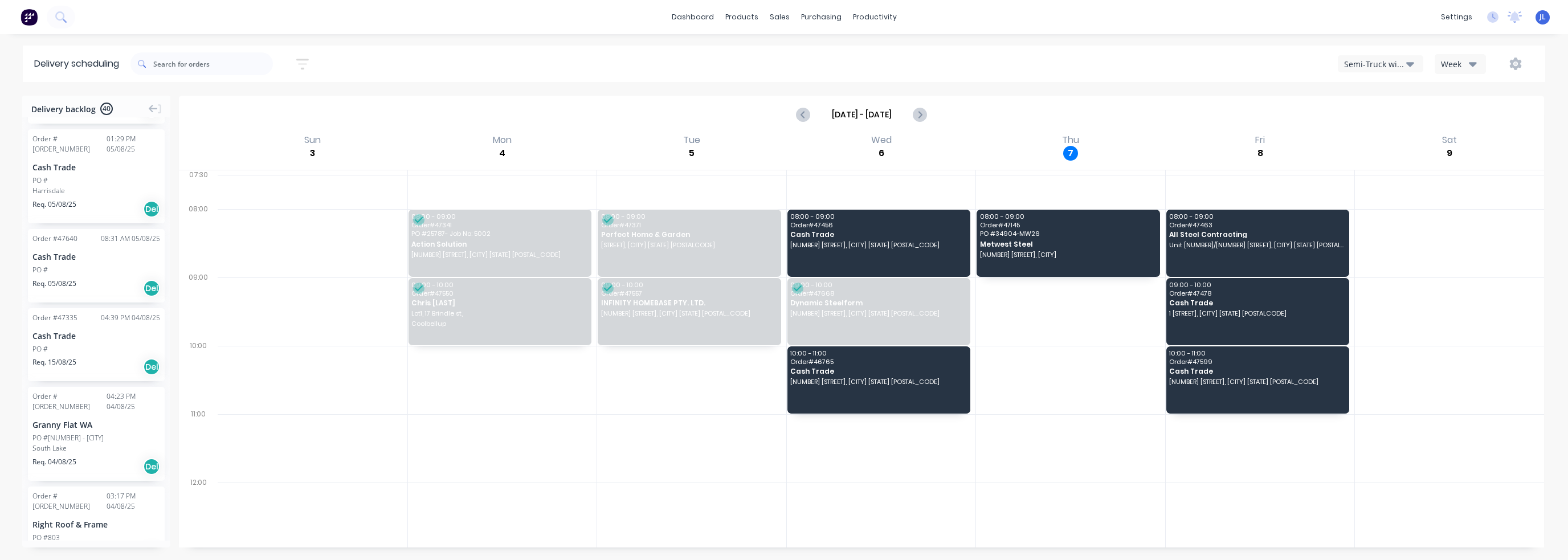 click on "Cash Trade" at bounding box center [96, 336] 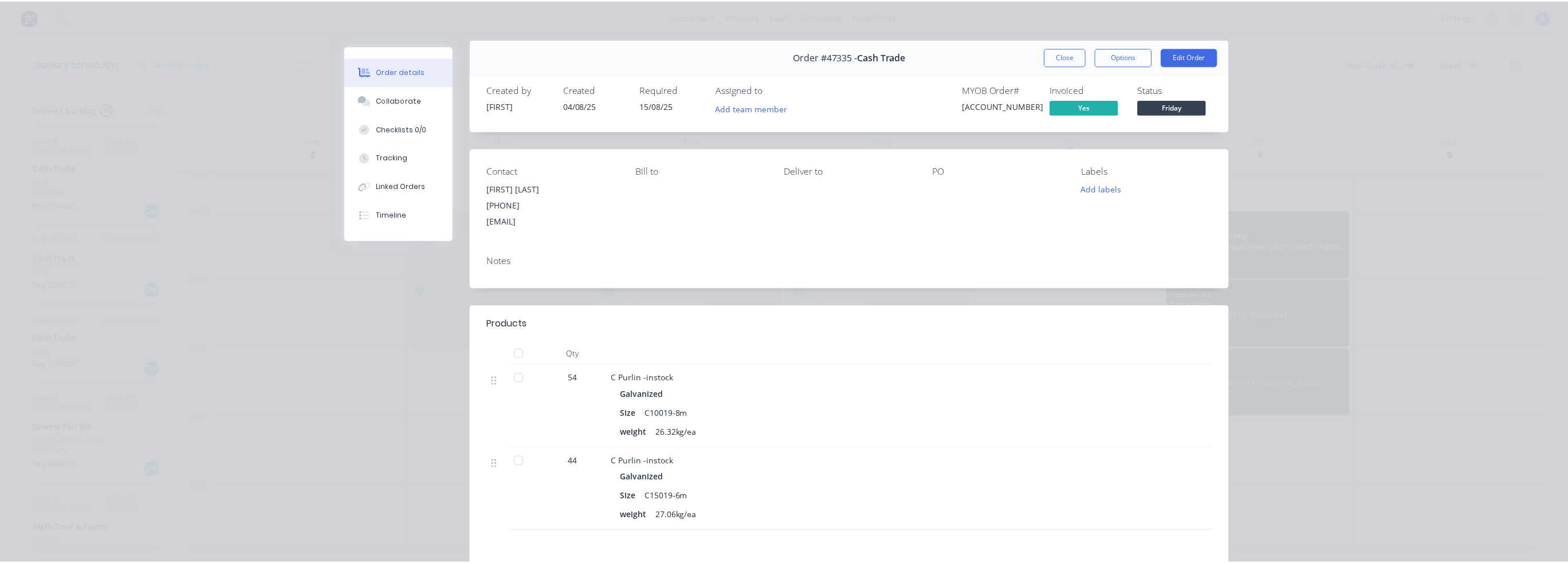 scroll, scrollTop: 0, scrollLeft: 0, axis: both 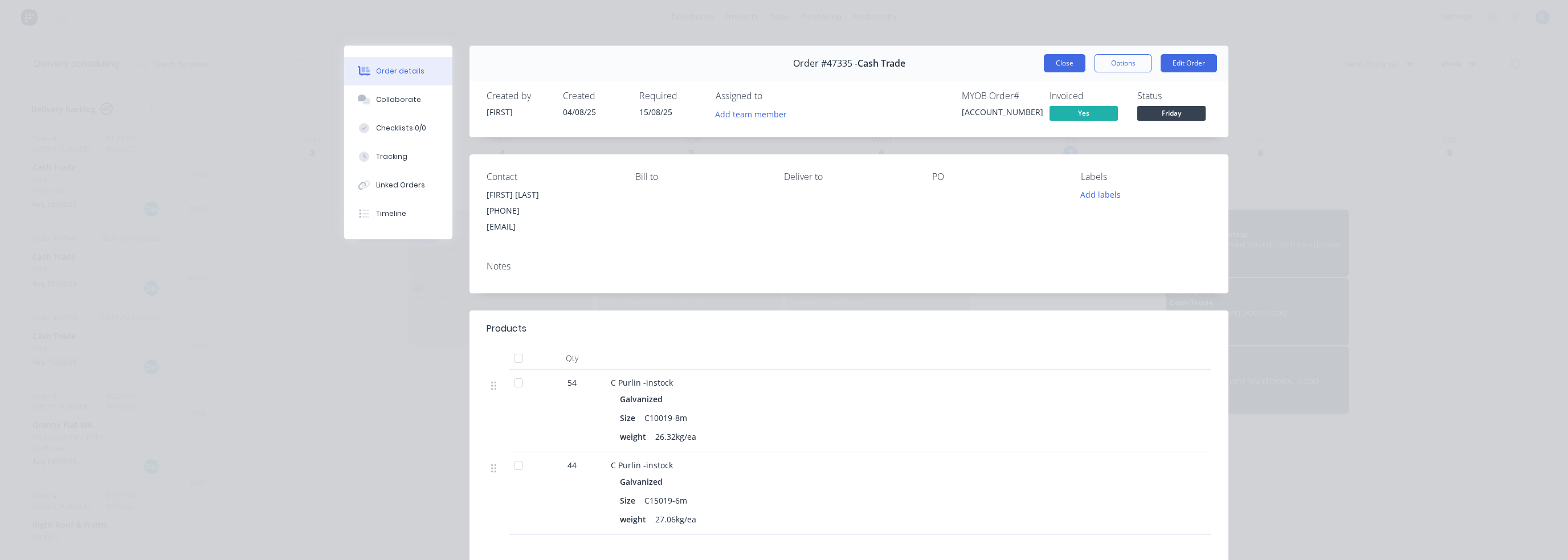 click on "Close" at bounding box center [1064, 63] 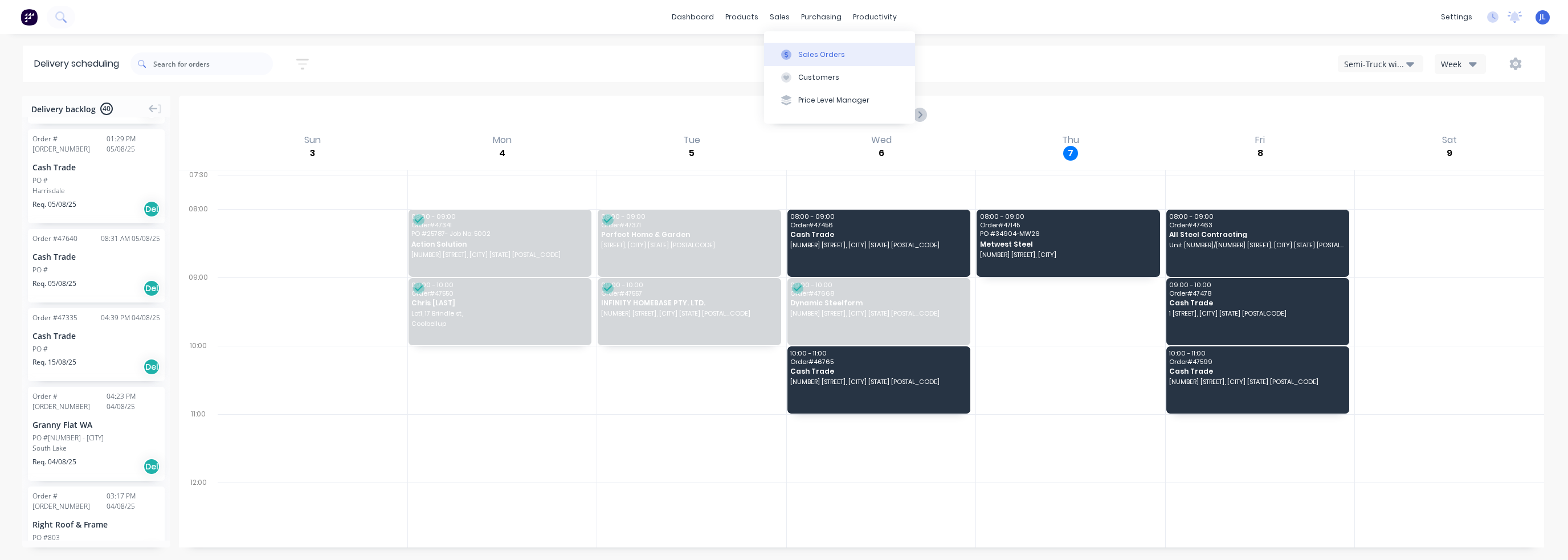 click on "Sales Orders" at bounding box center [822, 55] 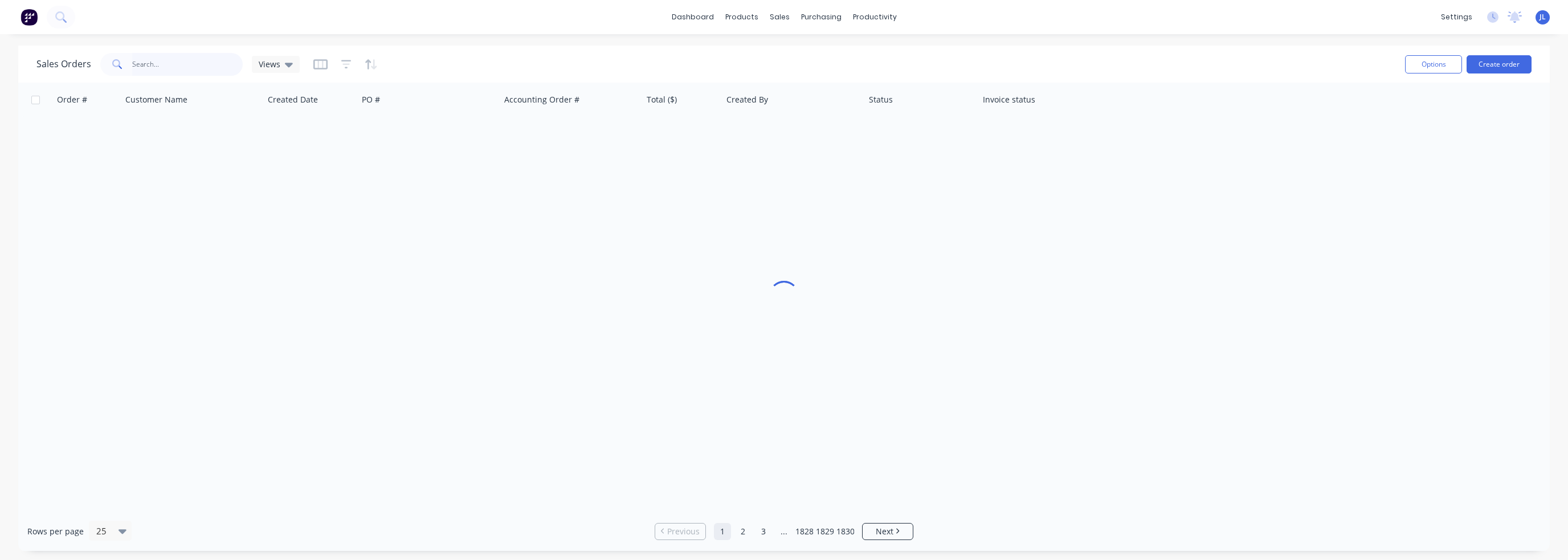 click at bounding box center [187, 64] 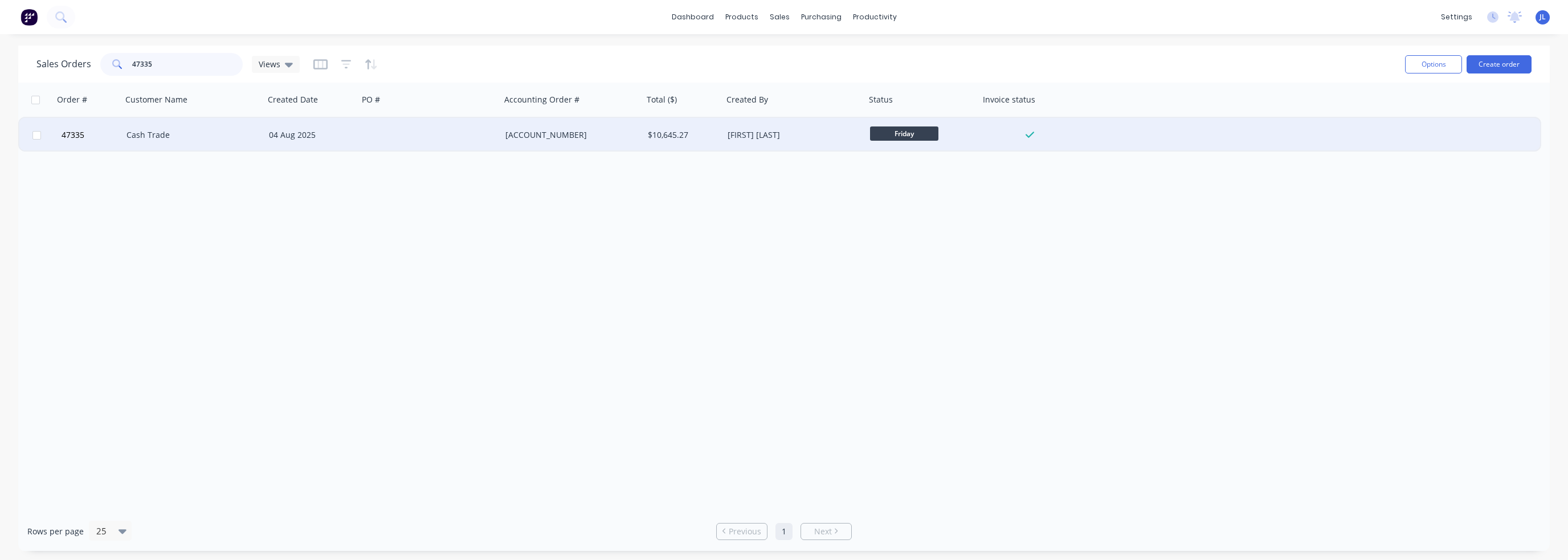 type on "47335" 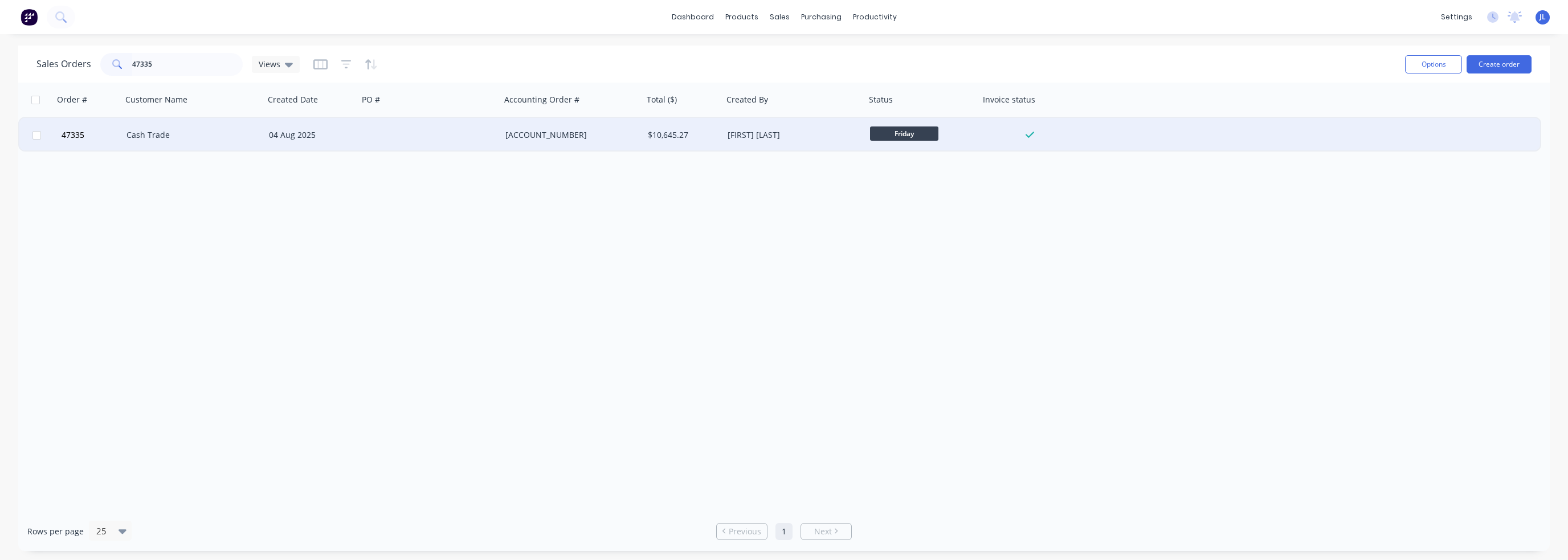 click on "Cash Trade" at bounding box center (190, 135) 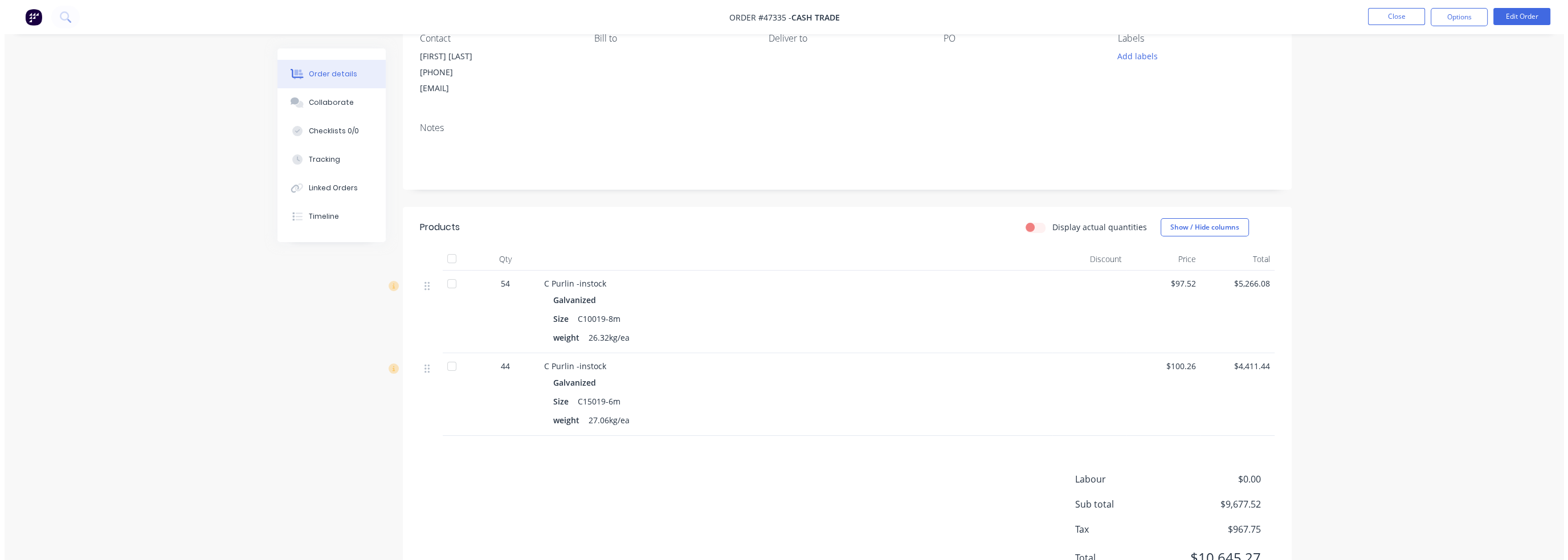 scroll, scrollTop: 0, scrollLeft: 0, axis: both 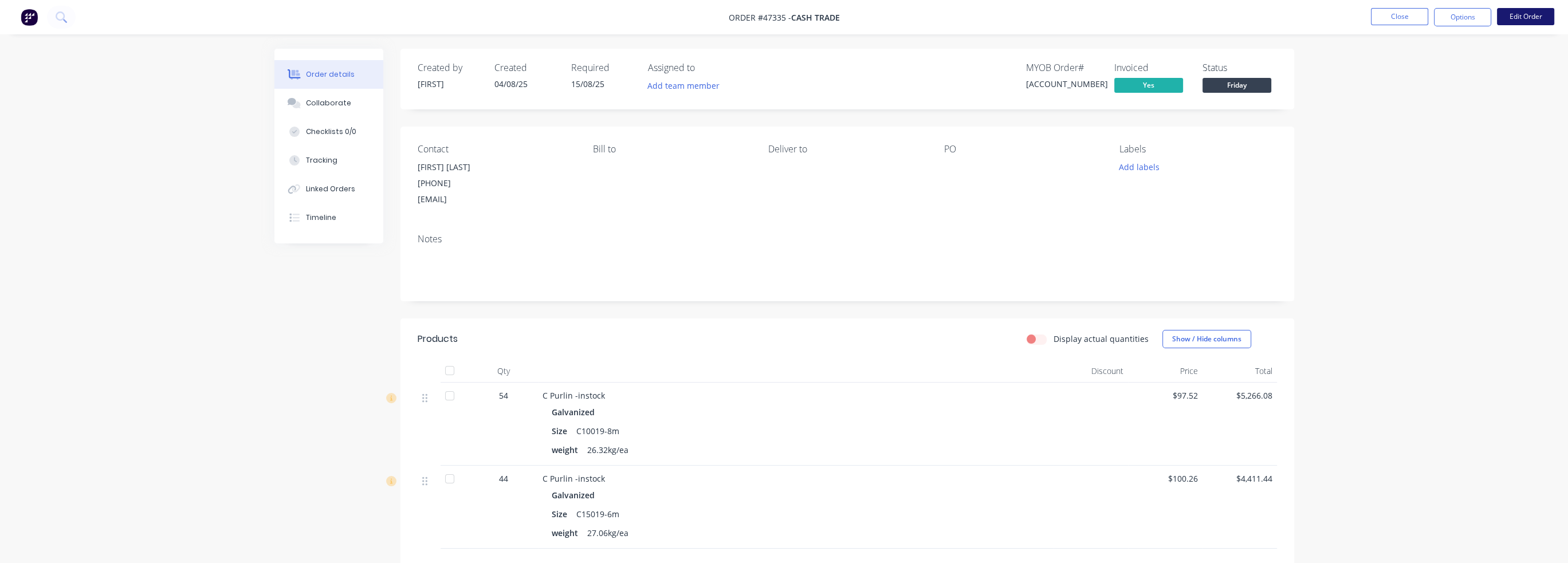 click on "Edit Order" at bounding box center [1526, 17] 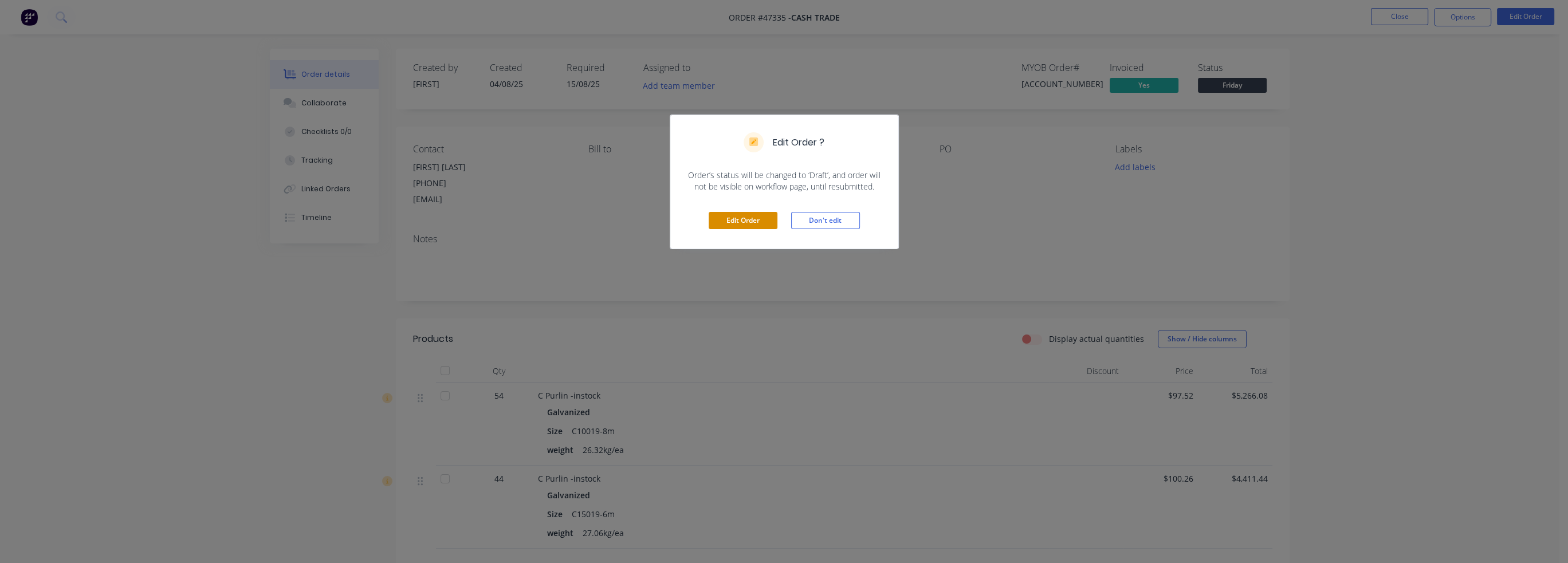 click on "Edit Order" at bounding box center (743, 221) 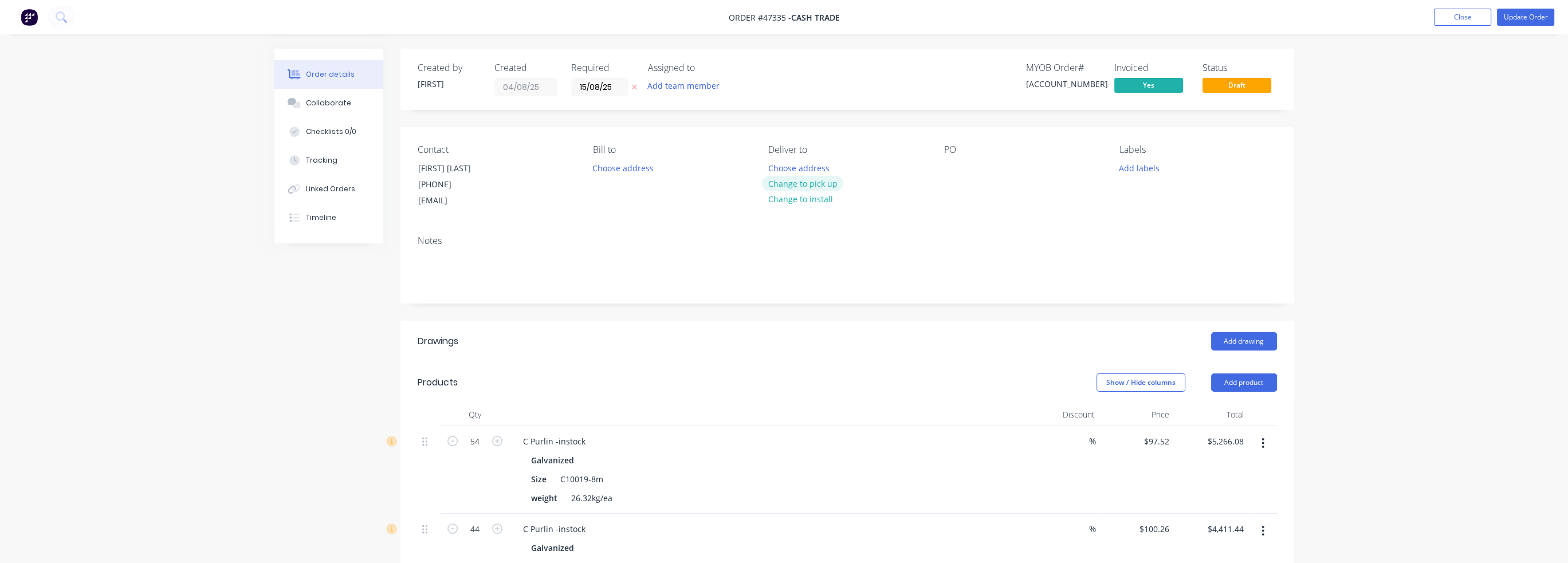 click on "Change to pick up" at bounding box center [803, 183] 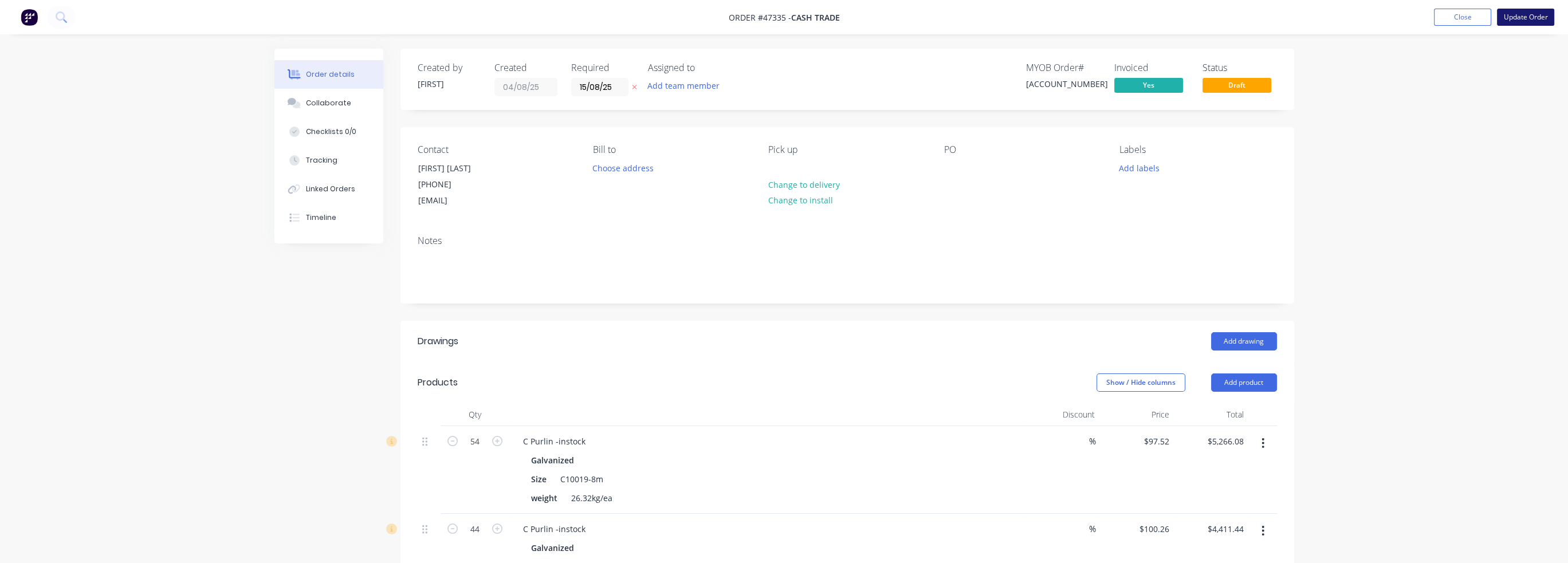 click on "Update Order" at bounding box center (1526, 17) 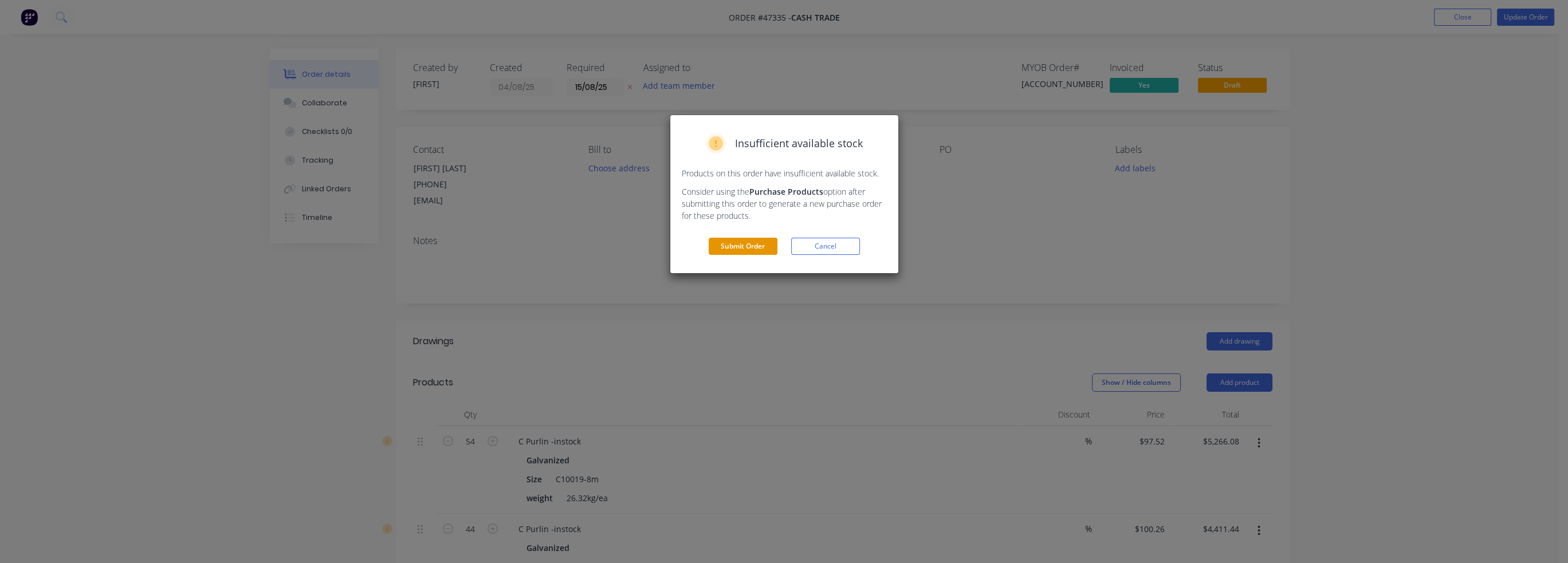 click on "Submit Order" at bounding box center (743, 246) 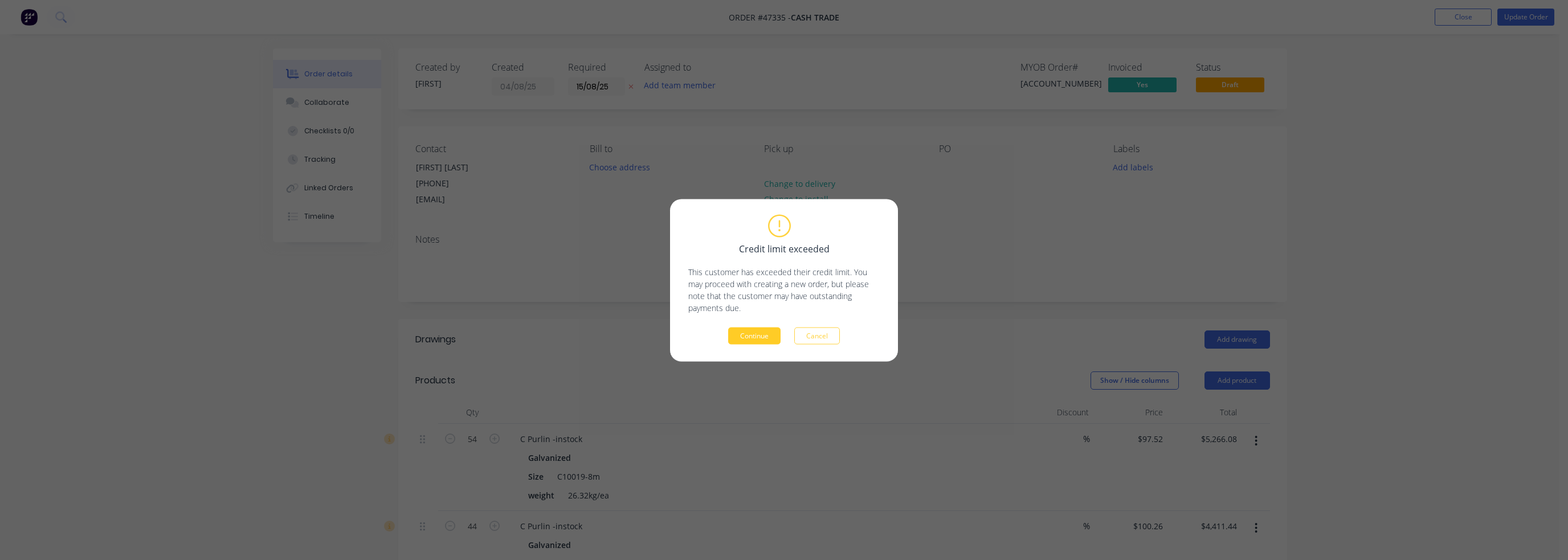 click on "Continue" at bounding box center (754, 336) 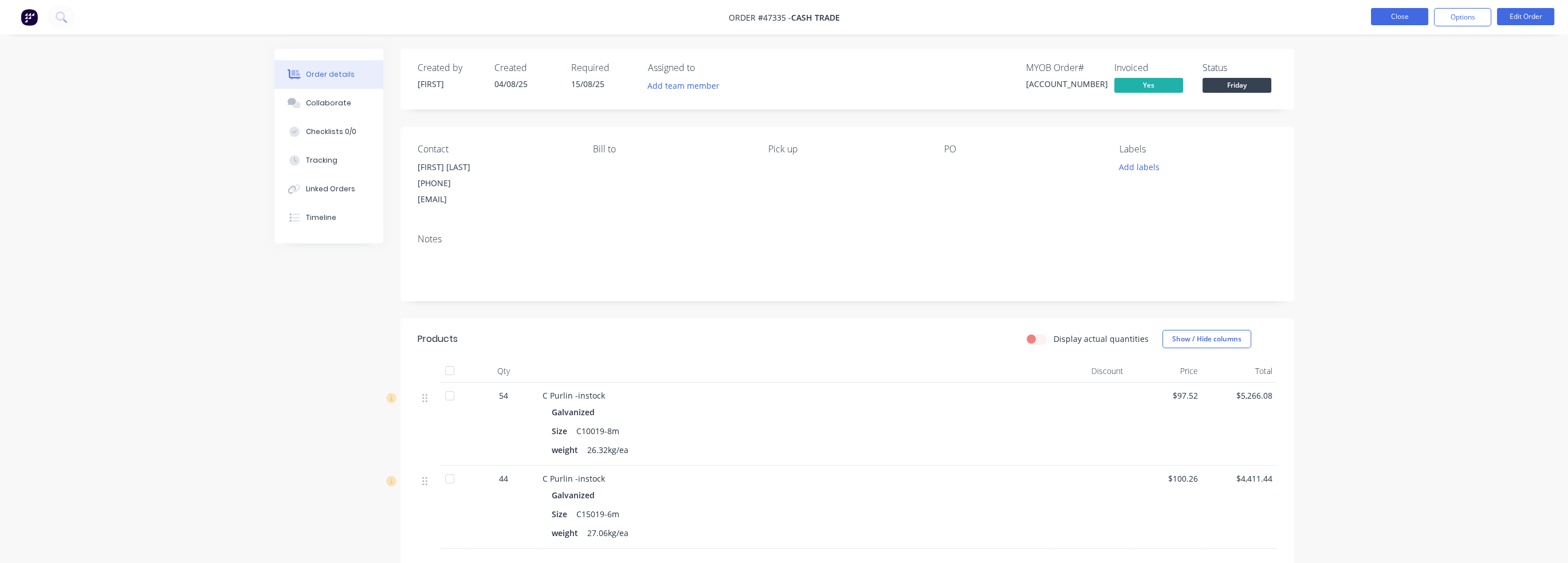 click on "Close" at bounding box center (1400, 17) 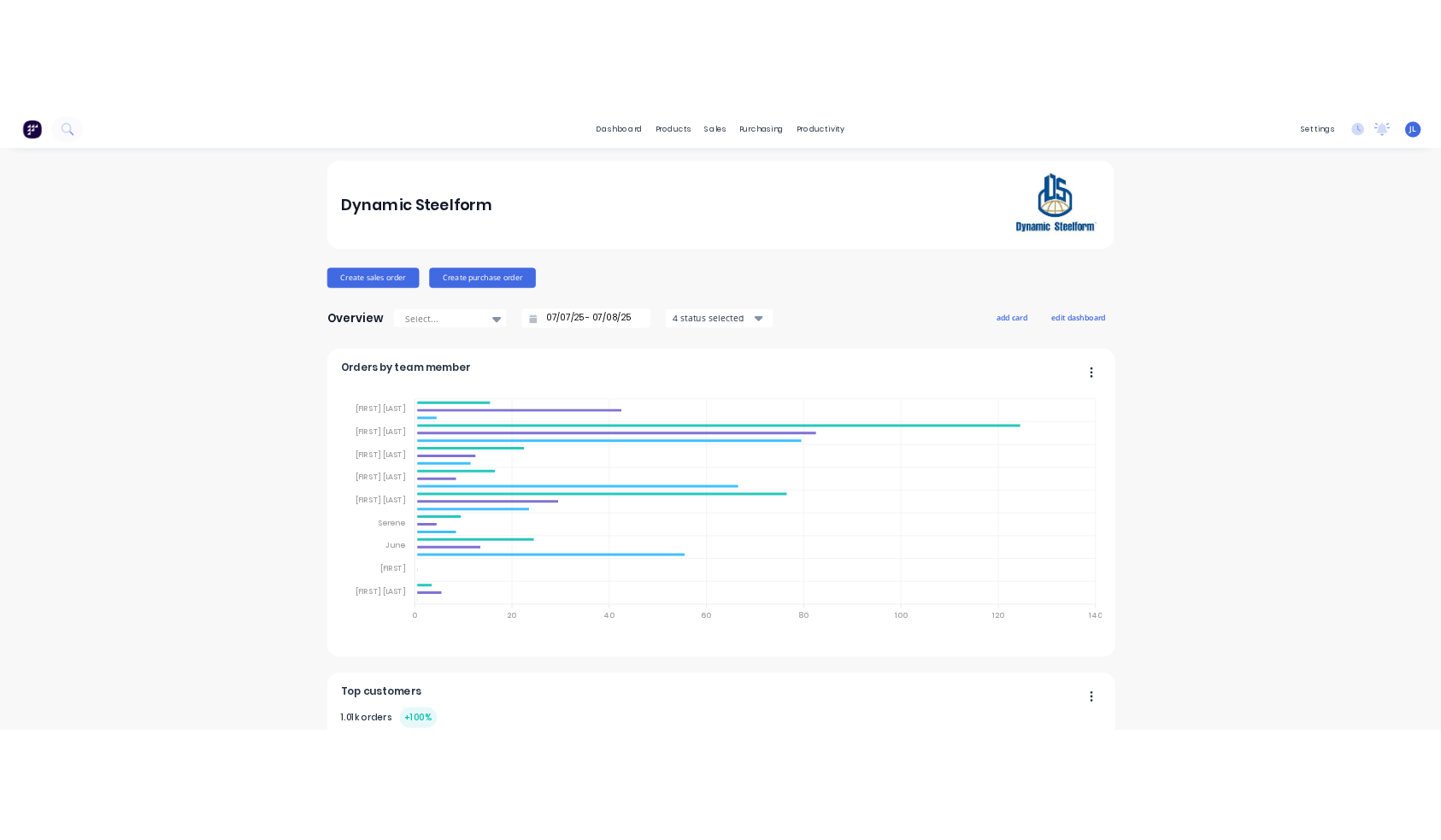 scroll, scrollTop: 0, scrollLeft: 0, axis: both 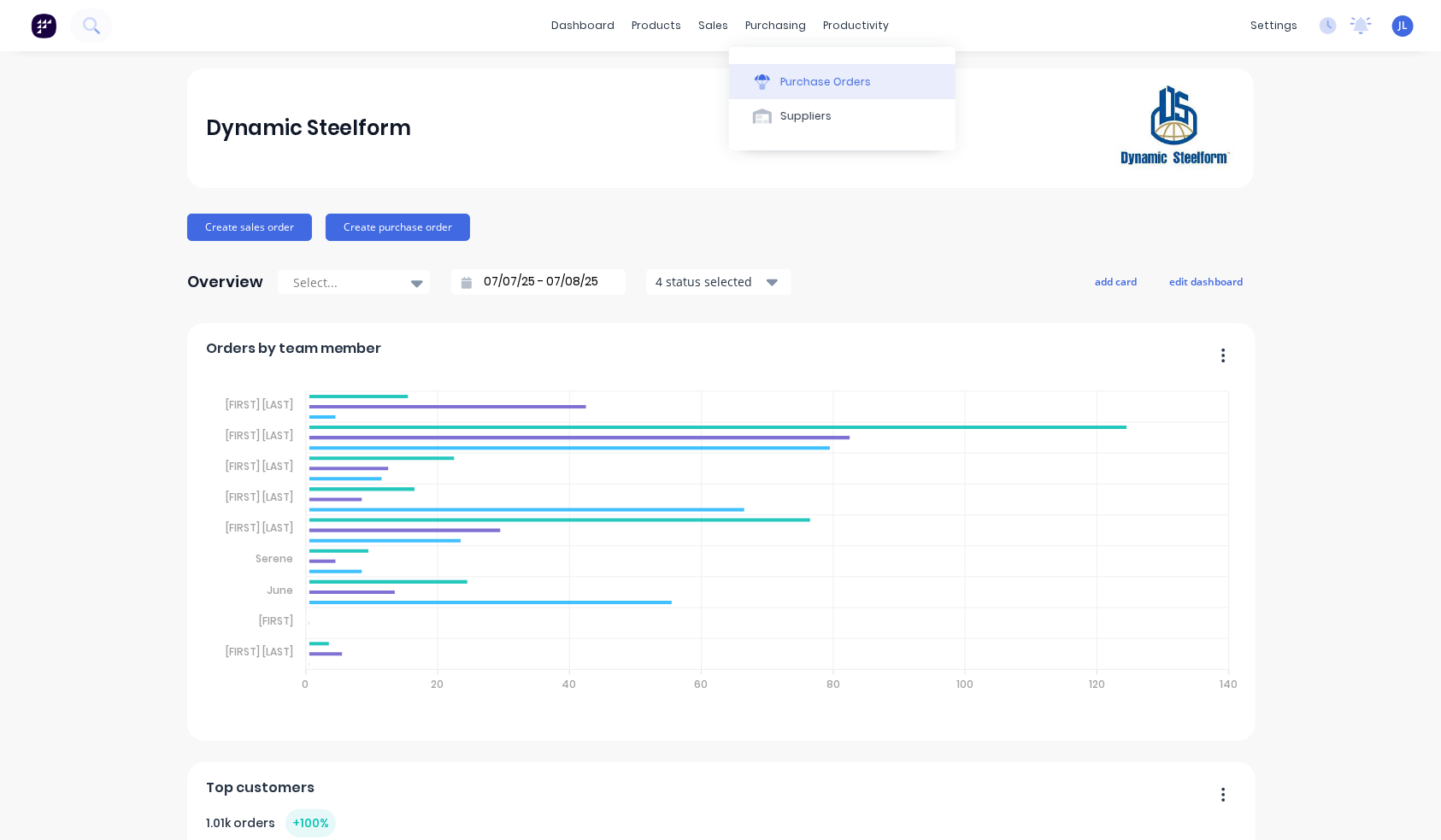 click on "Purchase Orders" at bounding box center (826, 82) 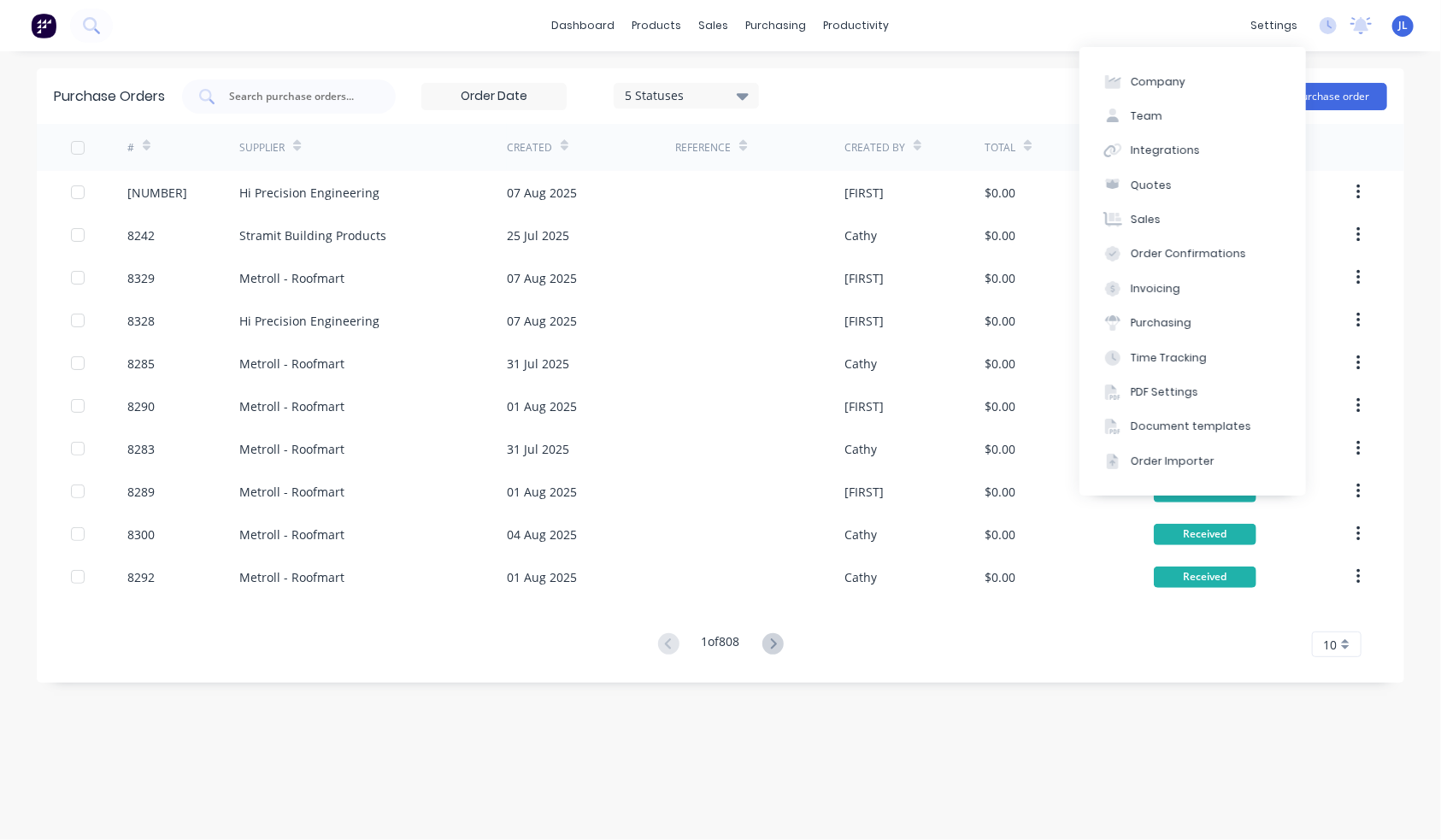 click on "Purchase Orders 5 Statuses 5 Statuses Export to Excel (XLSX) Create purchase order   #   Supplier   Created   Reference   Created By   Total   Status   8330 Hi Precision Engineering 07 Aug 2025 [FIRST] $0.00 Submitted   8242 Stramit Building Products 25 Jul 2025 [FIRST] $0.00 Received   8329 Metroll - Roofmart 07 Aug 2025 [FIRST] $0.00 Submitted   8328 Hi Precision Engineering 07 Aug 2025 [FIRST] $0.00 Submitted   8285 Metroll - Roofmart 31 Jul 2025 [FIRST] $0.00 Received   8290 Metroll - Roofmart 01 Aug 2025 [FIRST] $0.00 Received   8283 Metroll - Roofmart 31 Jul 2025 [FIRST] $0.00 Received   8289 Metroll - Roofmart 01 Aug 2025 [FIRST] $0.00   8300" at bounding box center [720, 420] 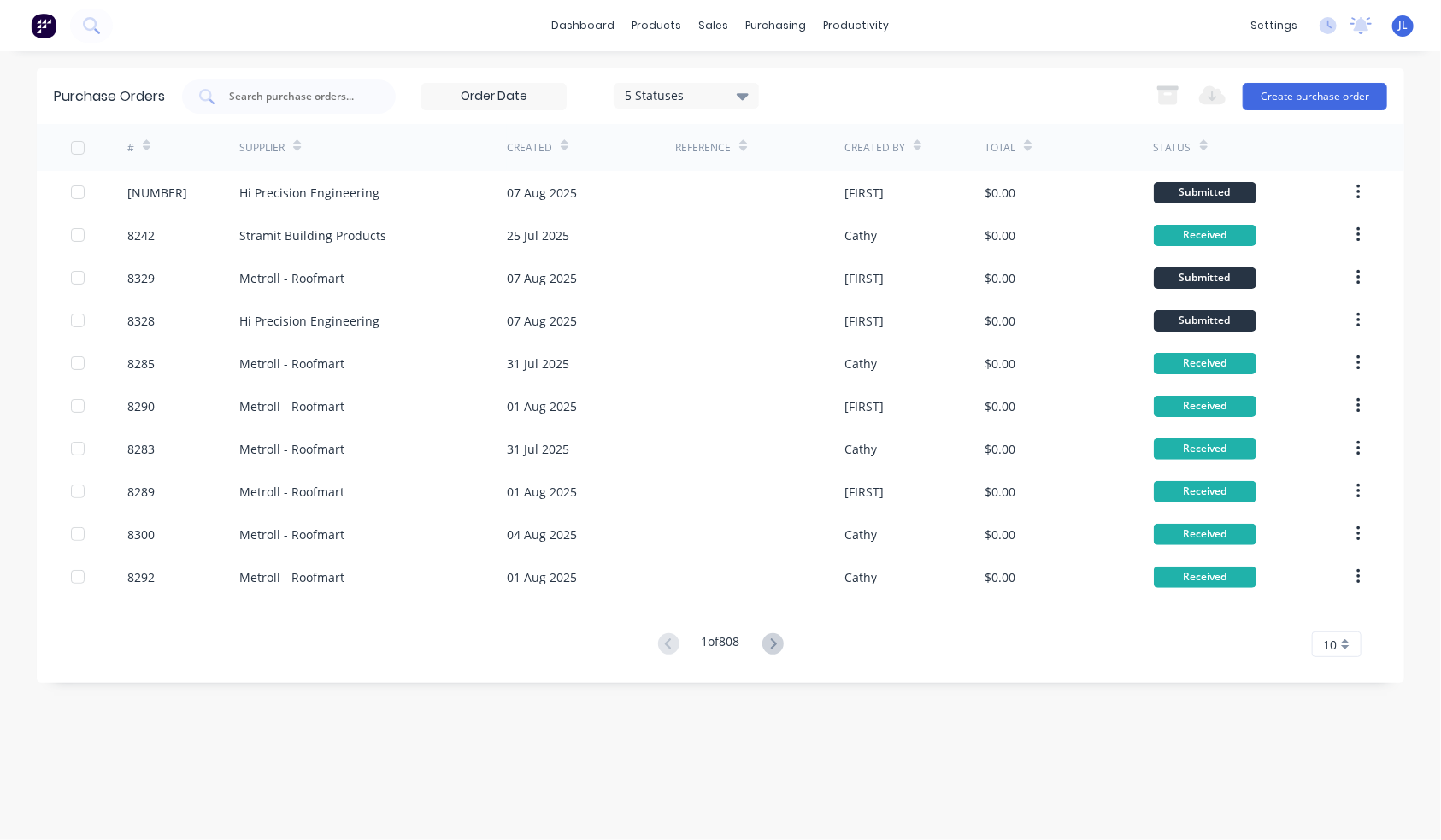click at bounding box center [78, 148] 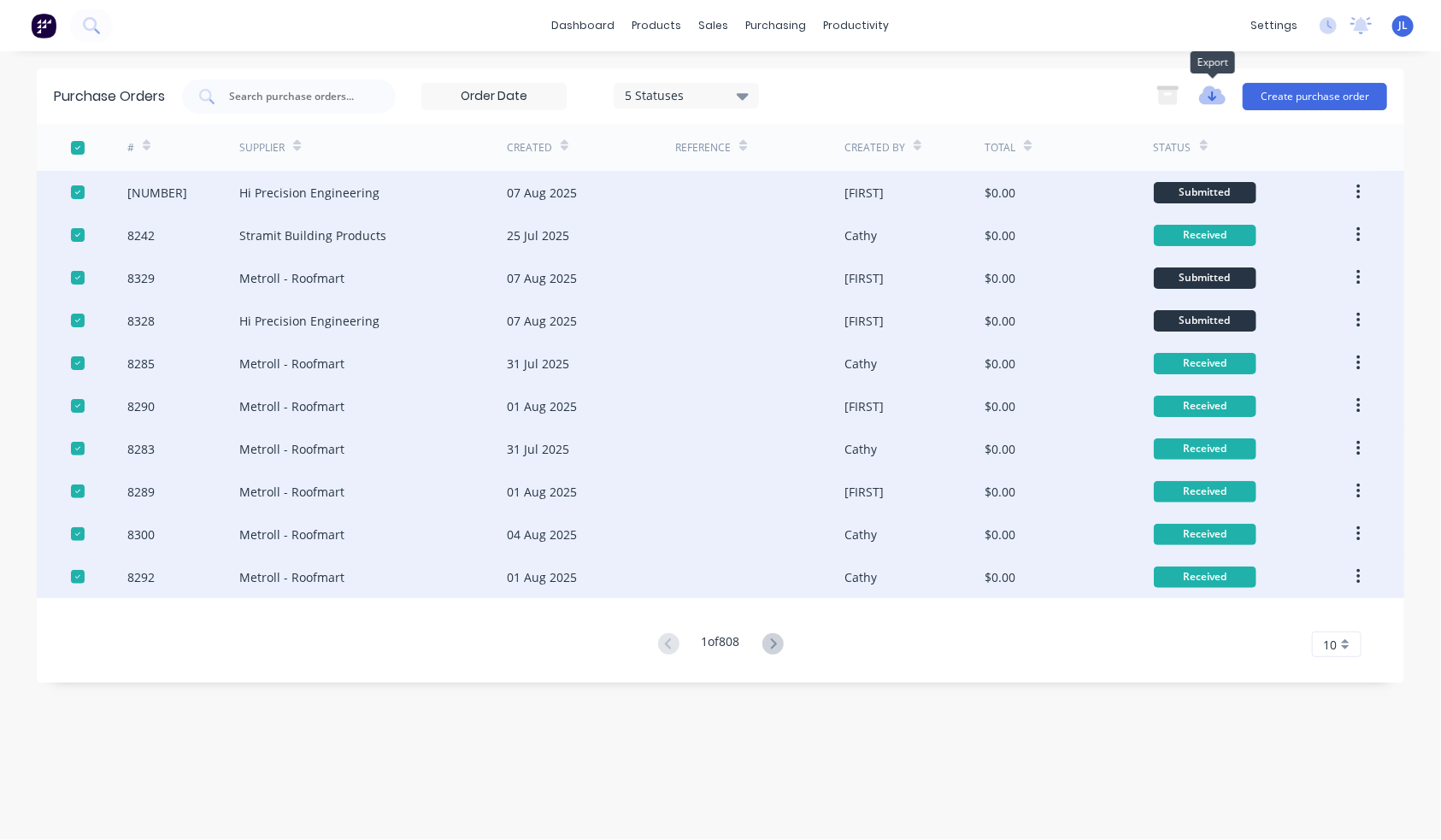 click 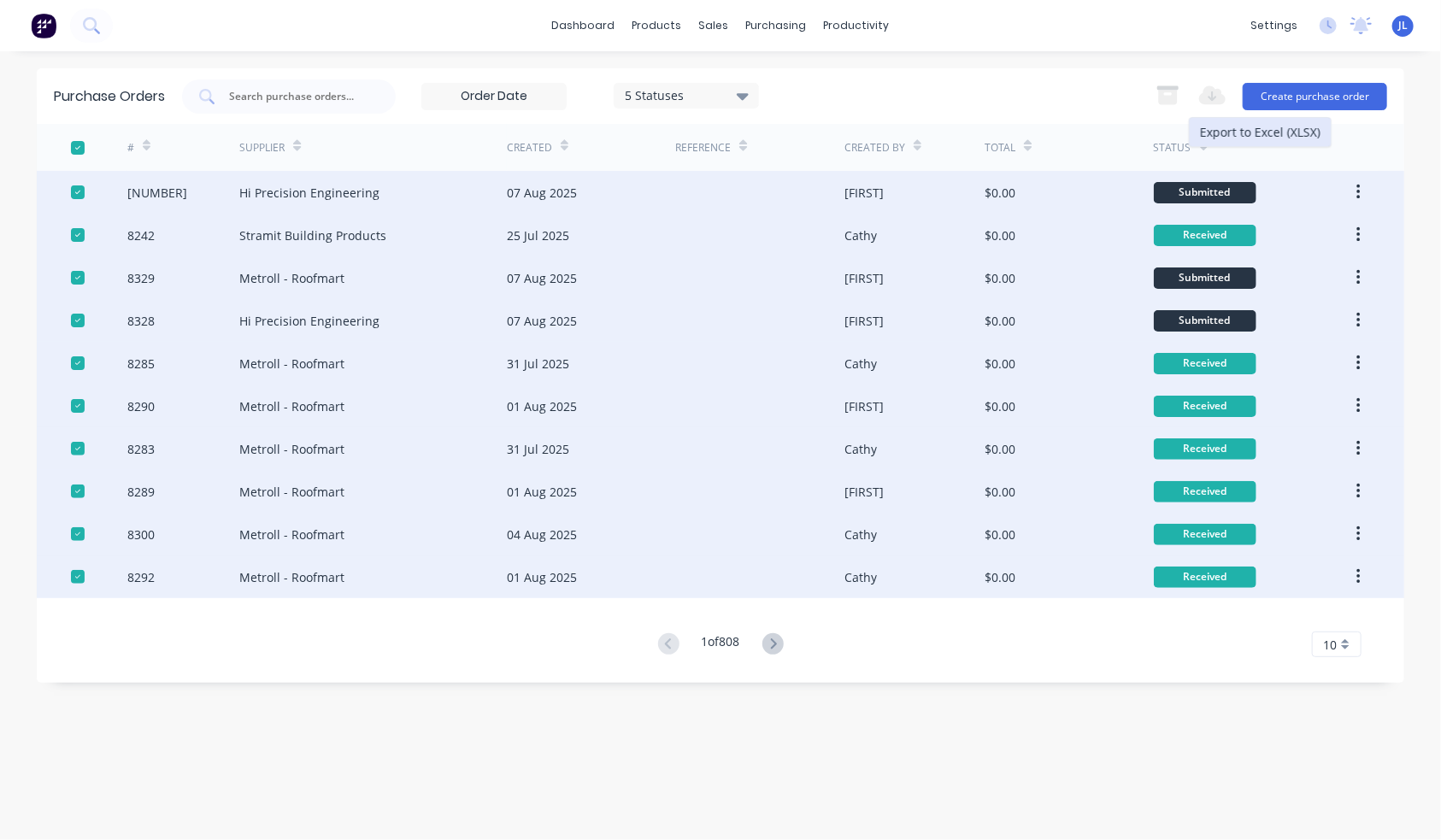 click on "Export to Excel (XLSX)" at bounding box center (1260, 132) 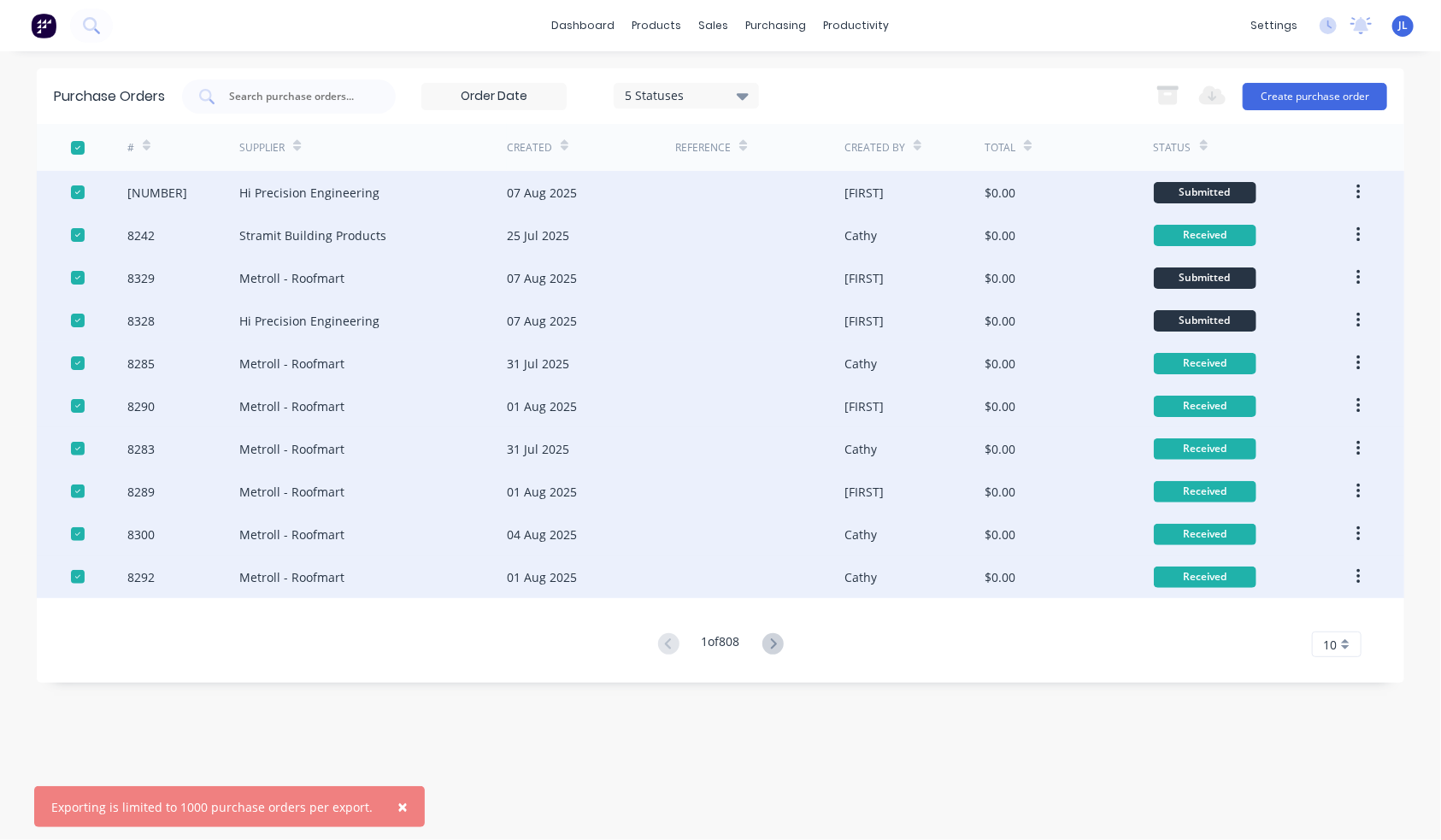 click at bounding box center [78, 148] 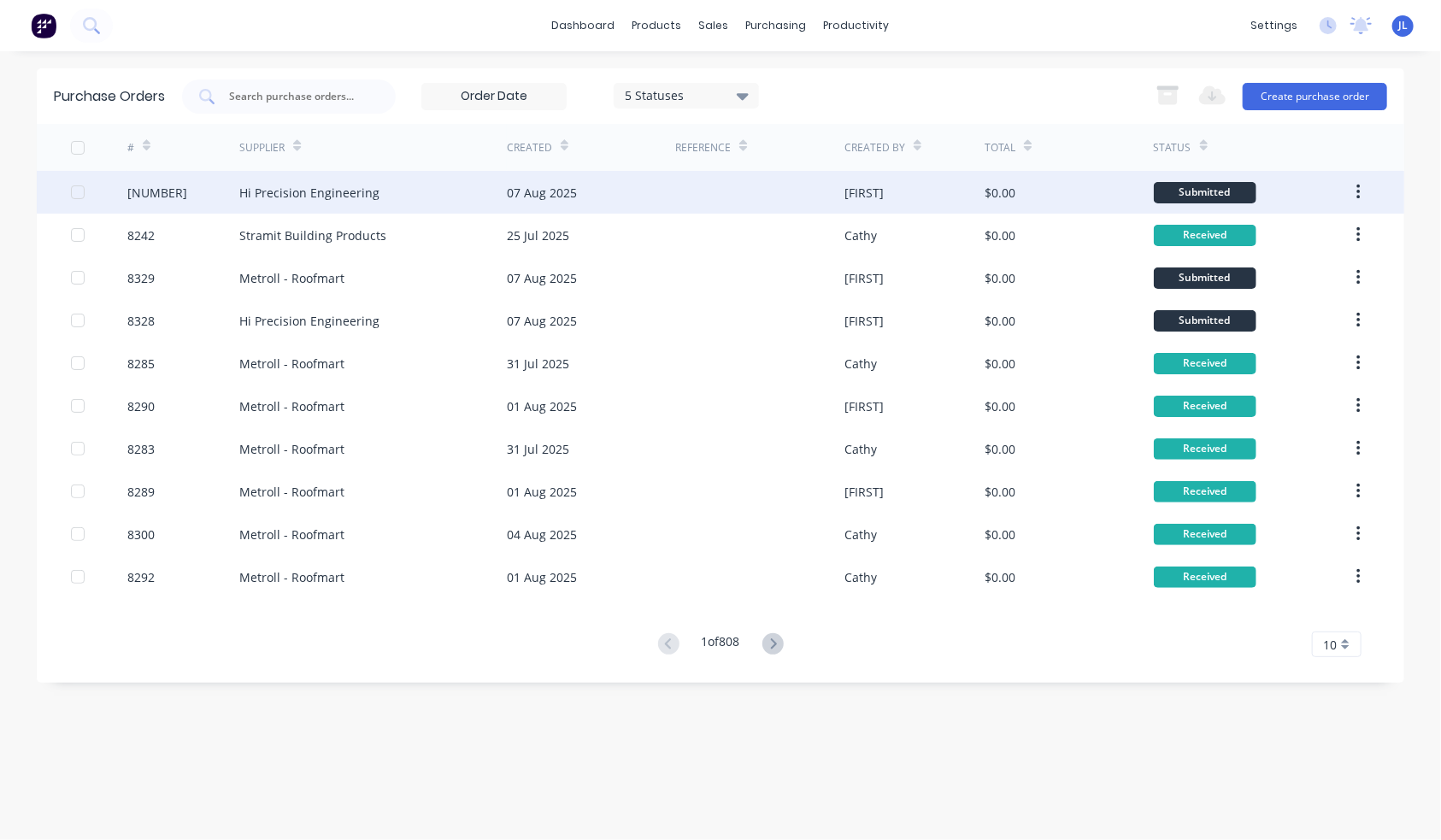 click at bounding box center (78, 192) 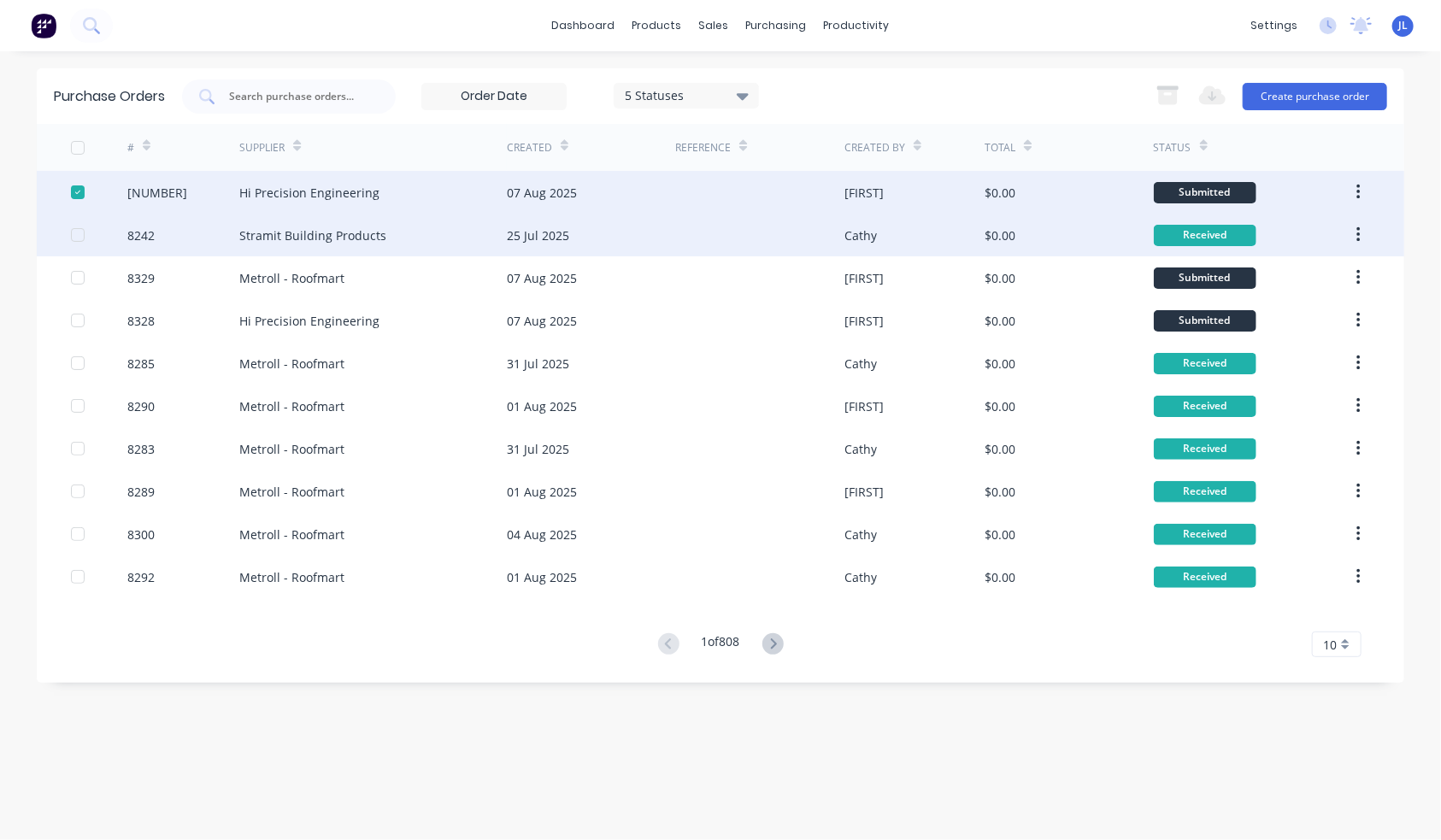 click at bounding box center [99, 235] 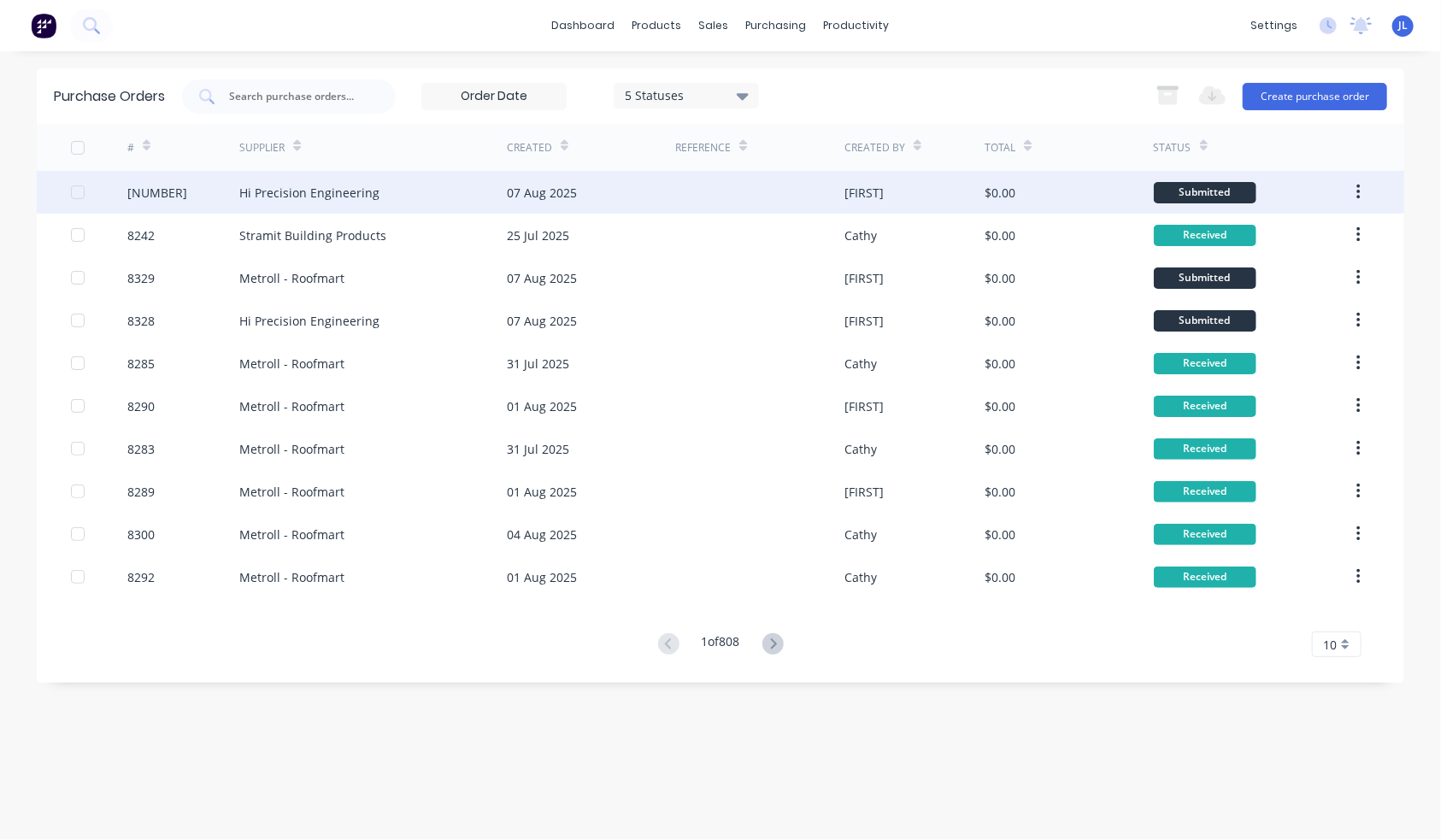 click at bounding box center [78, 192] 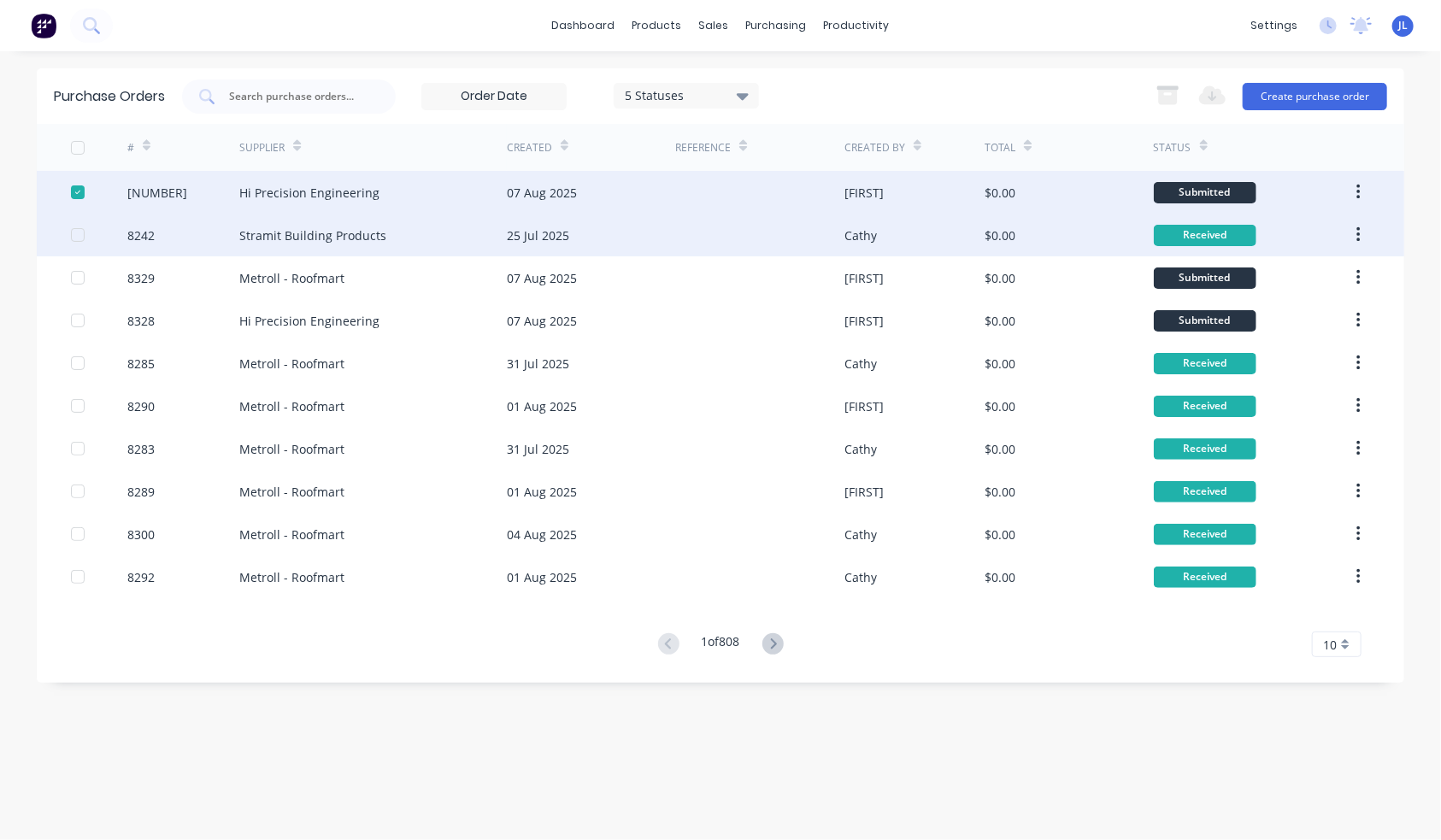 click at bounding box center [78, 235] 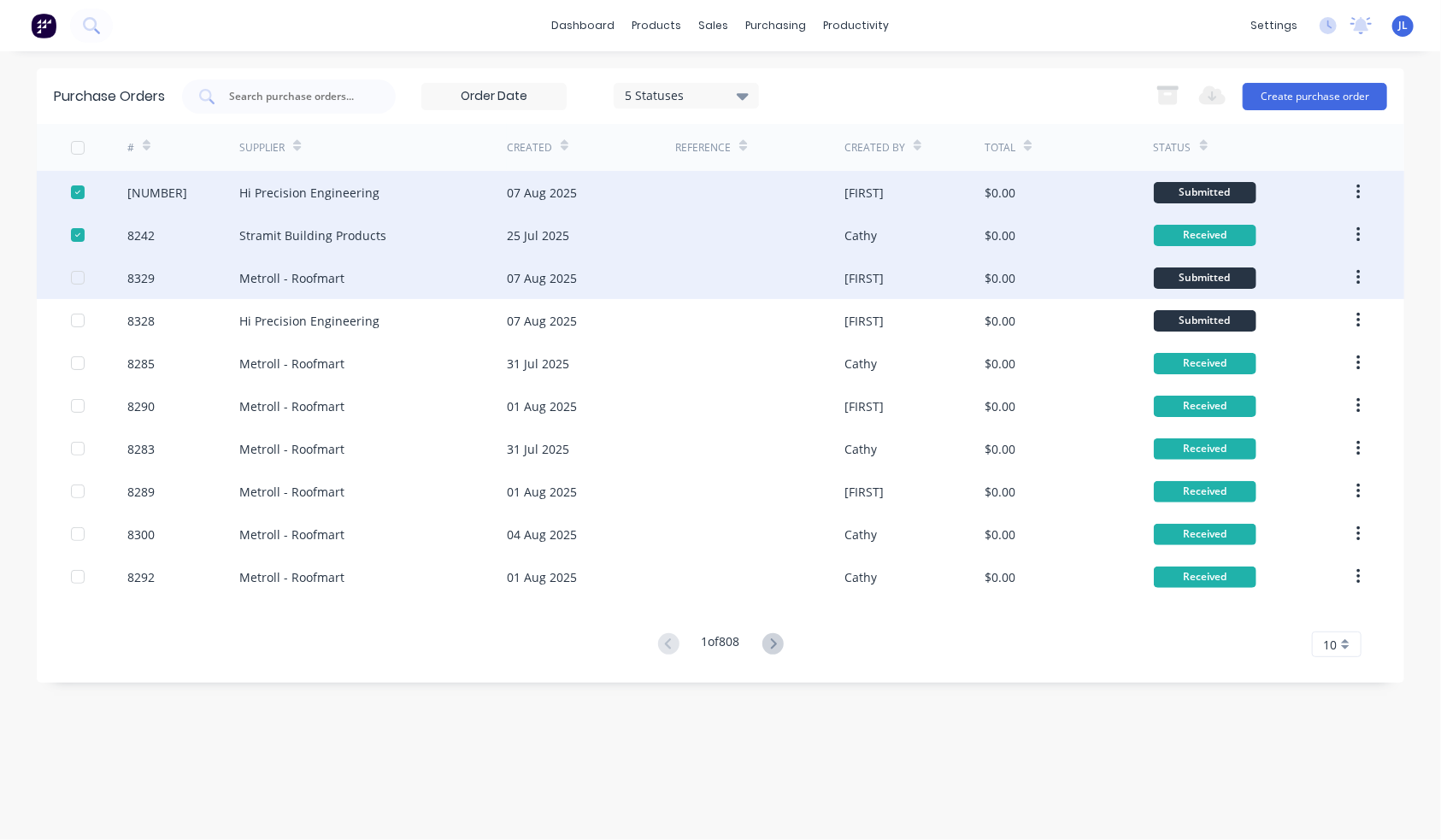 click at bounding box center (78, 278) 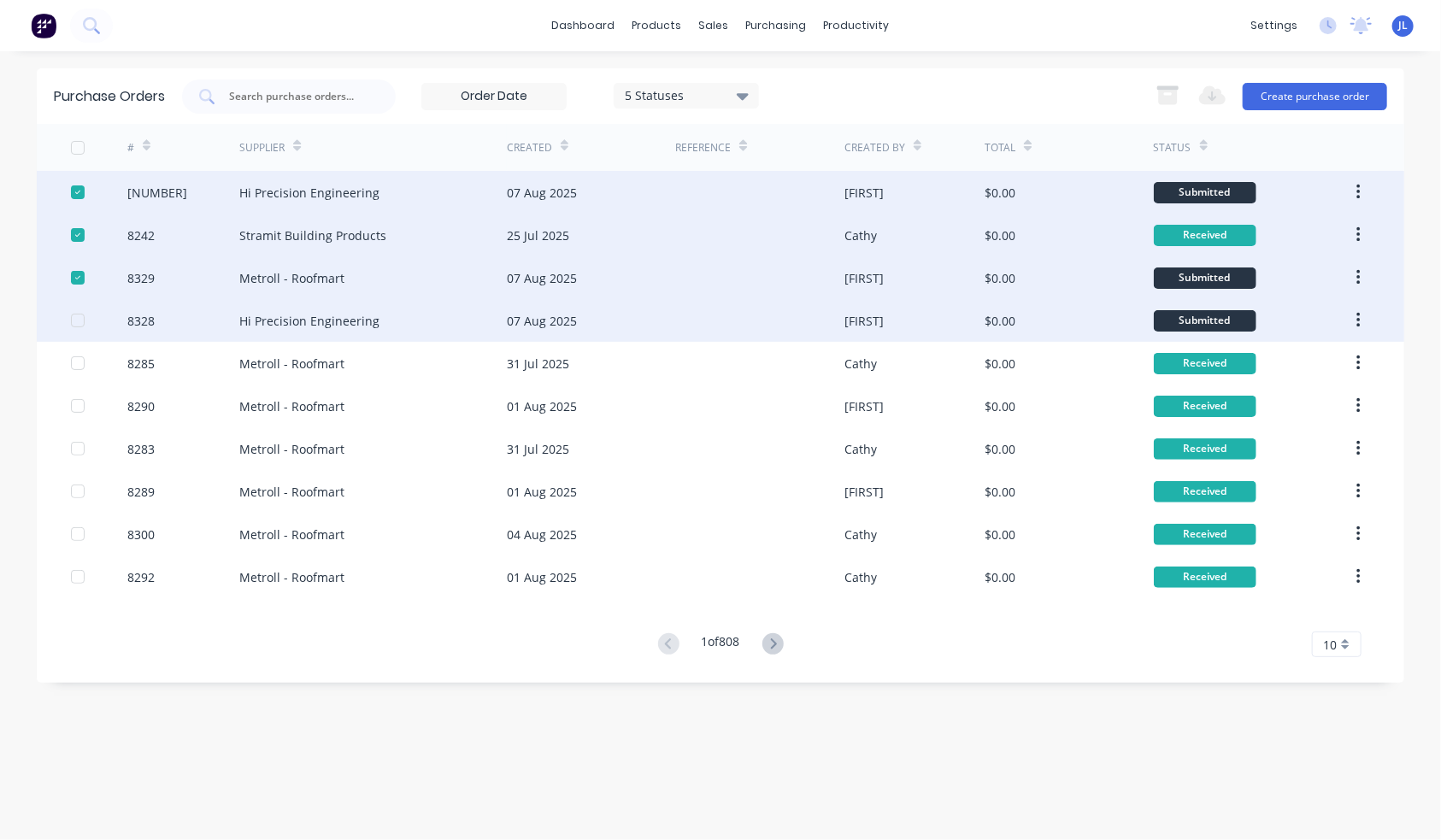 click at bounding box center [78, 320] 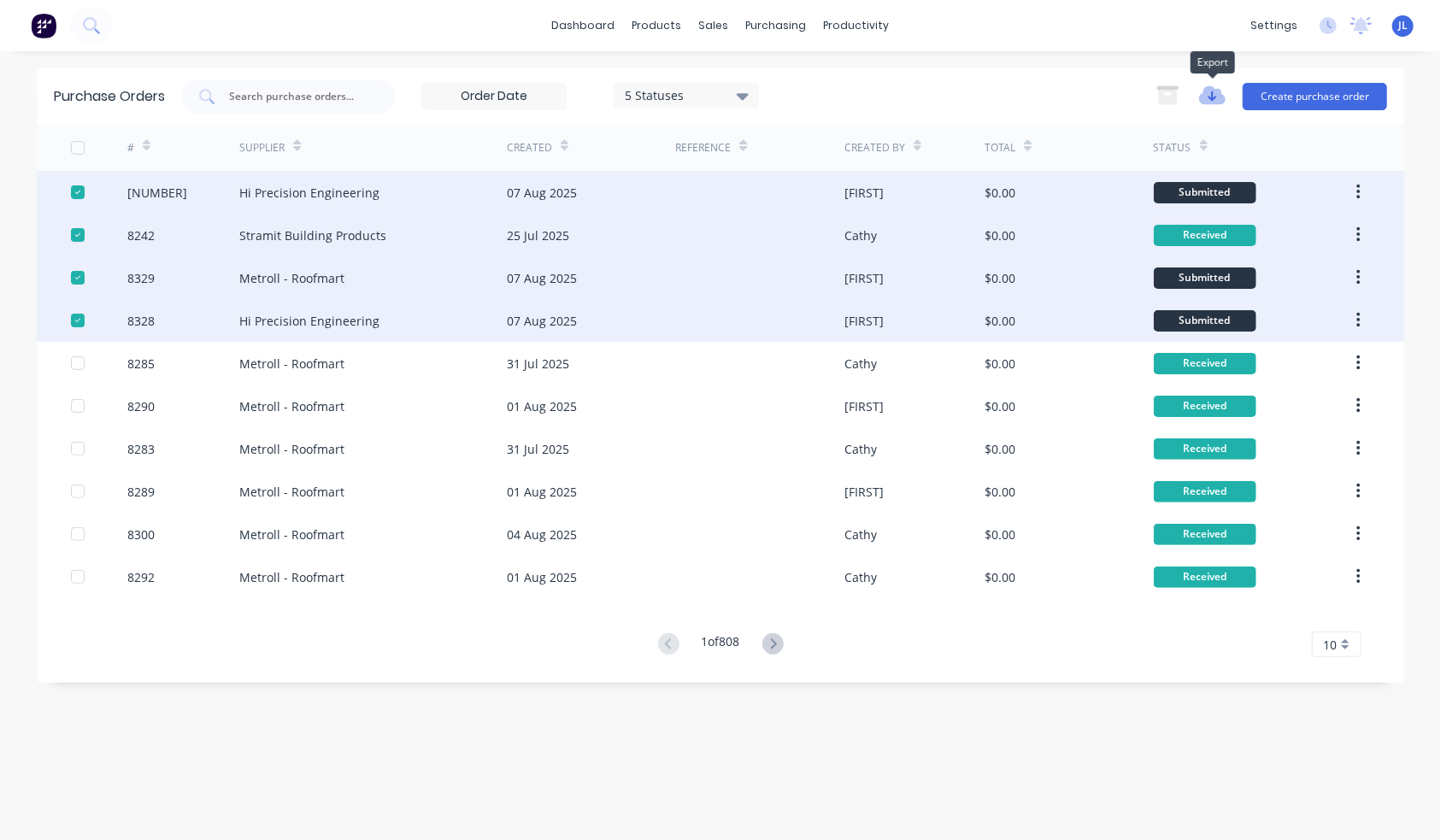 click 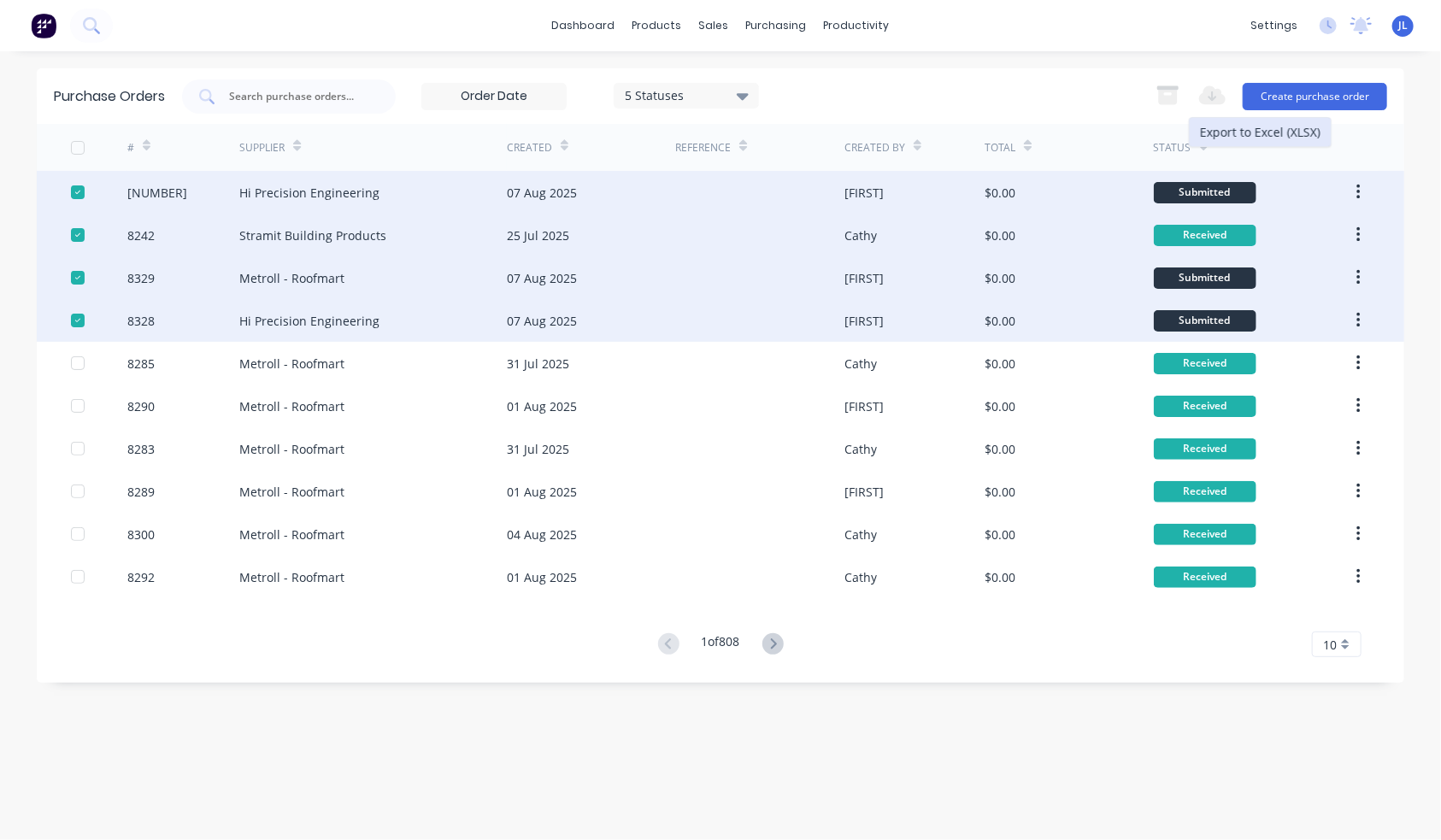 click on "Export to Excel (XLSX)" at bounding box center [1260, 132] 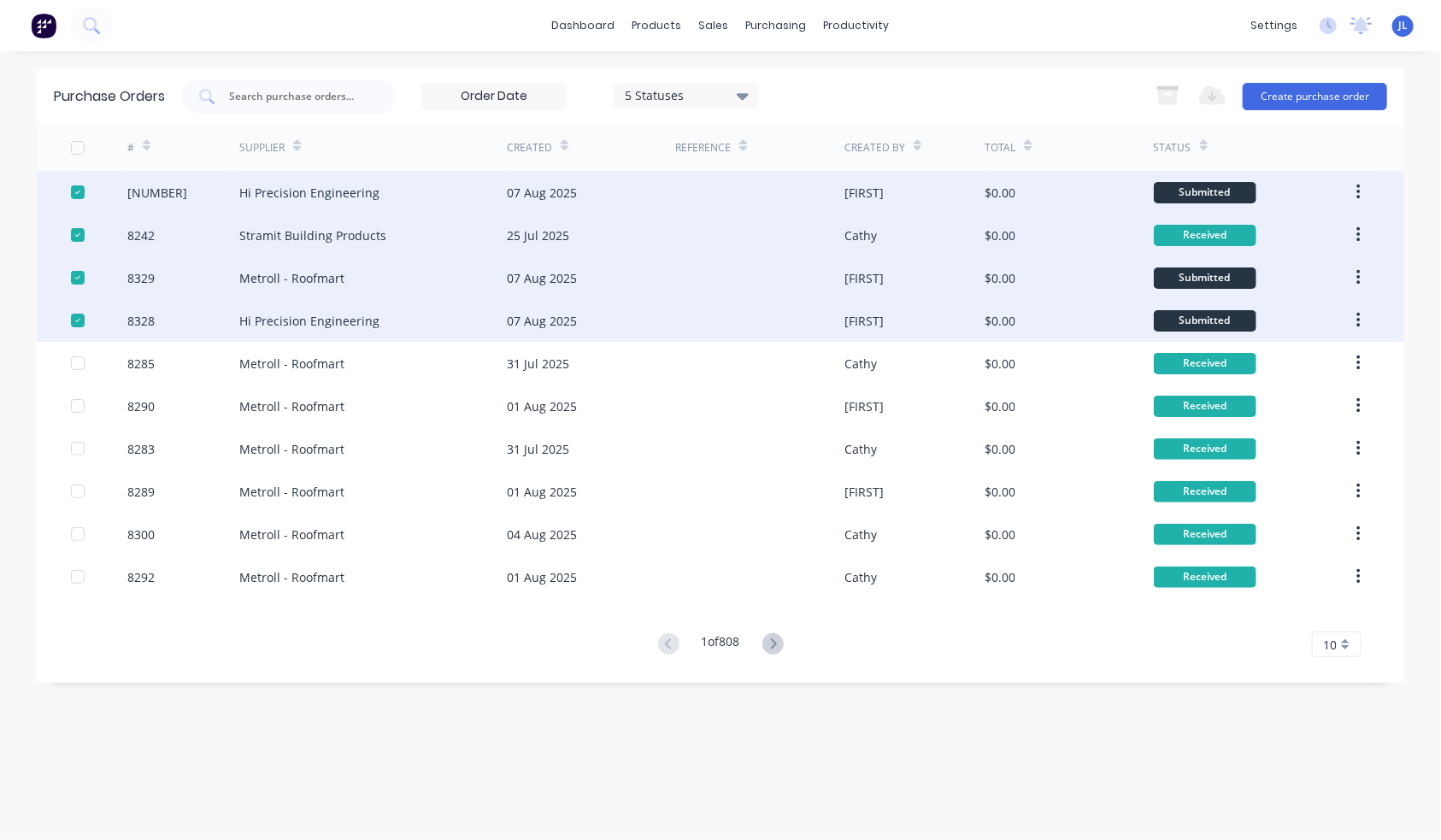 click at bounding box center [78, 192] 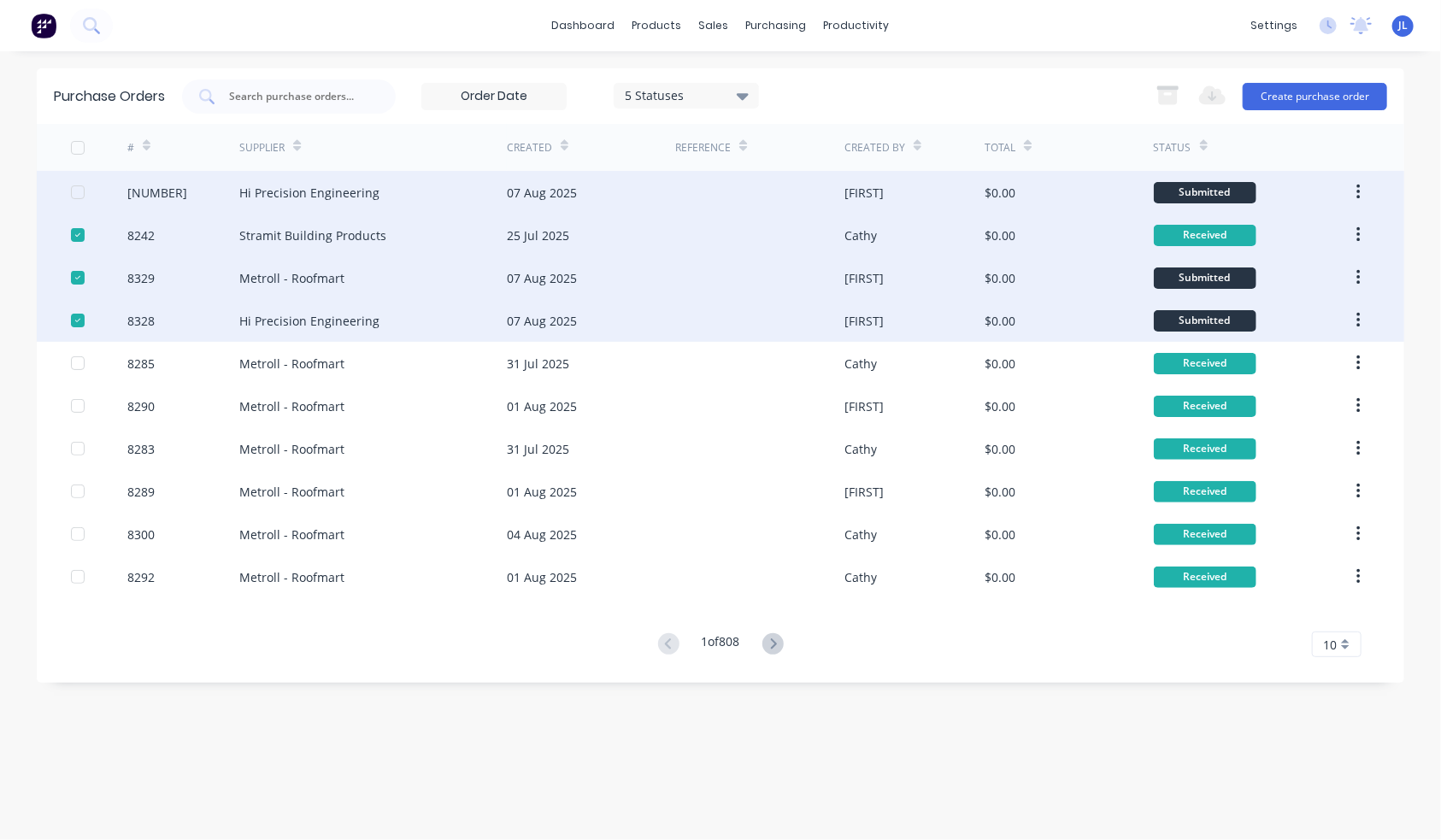 click at bounding box center [78, 235] 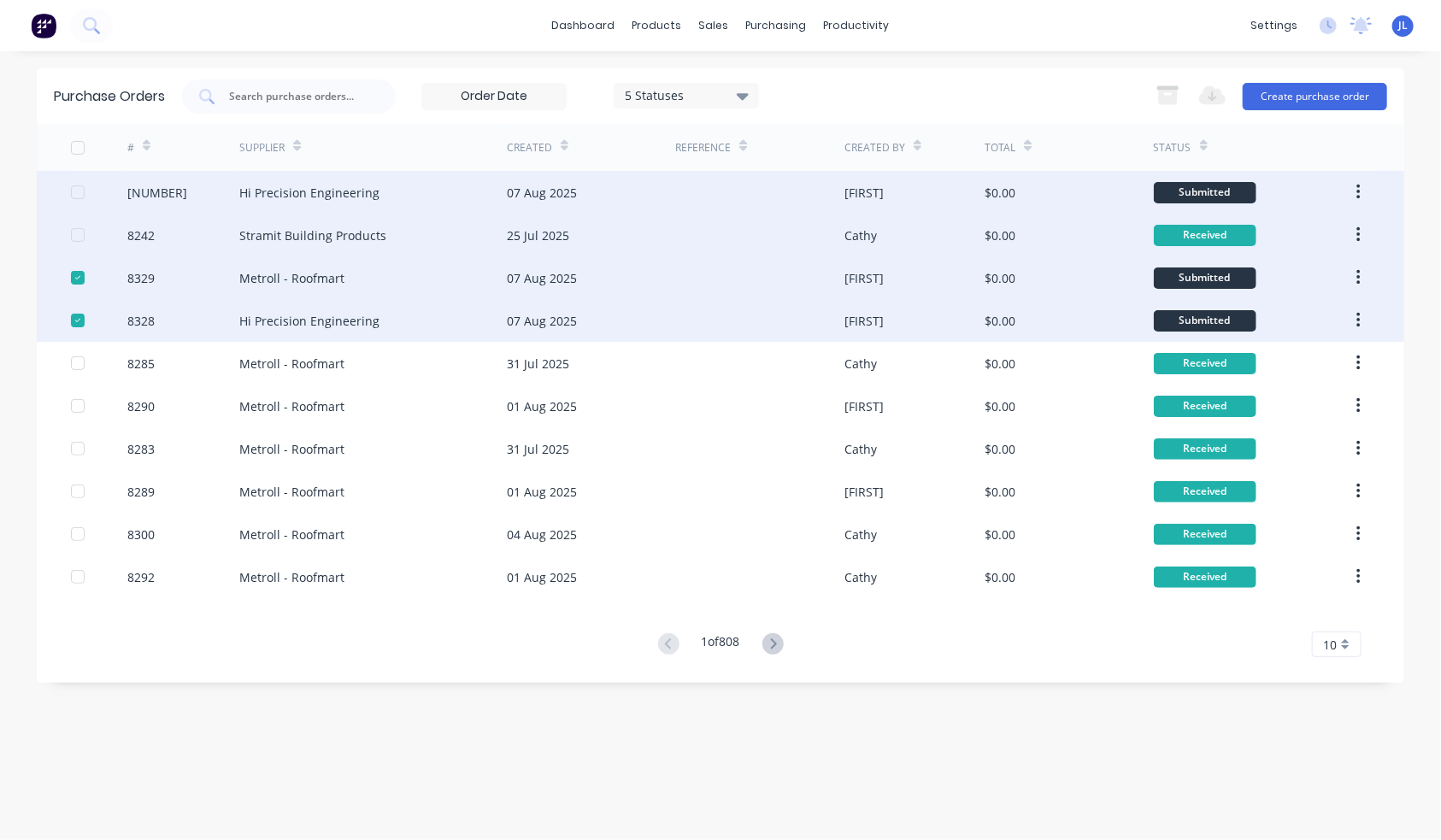 click at bounding box center [78, 278] 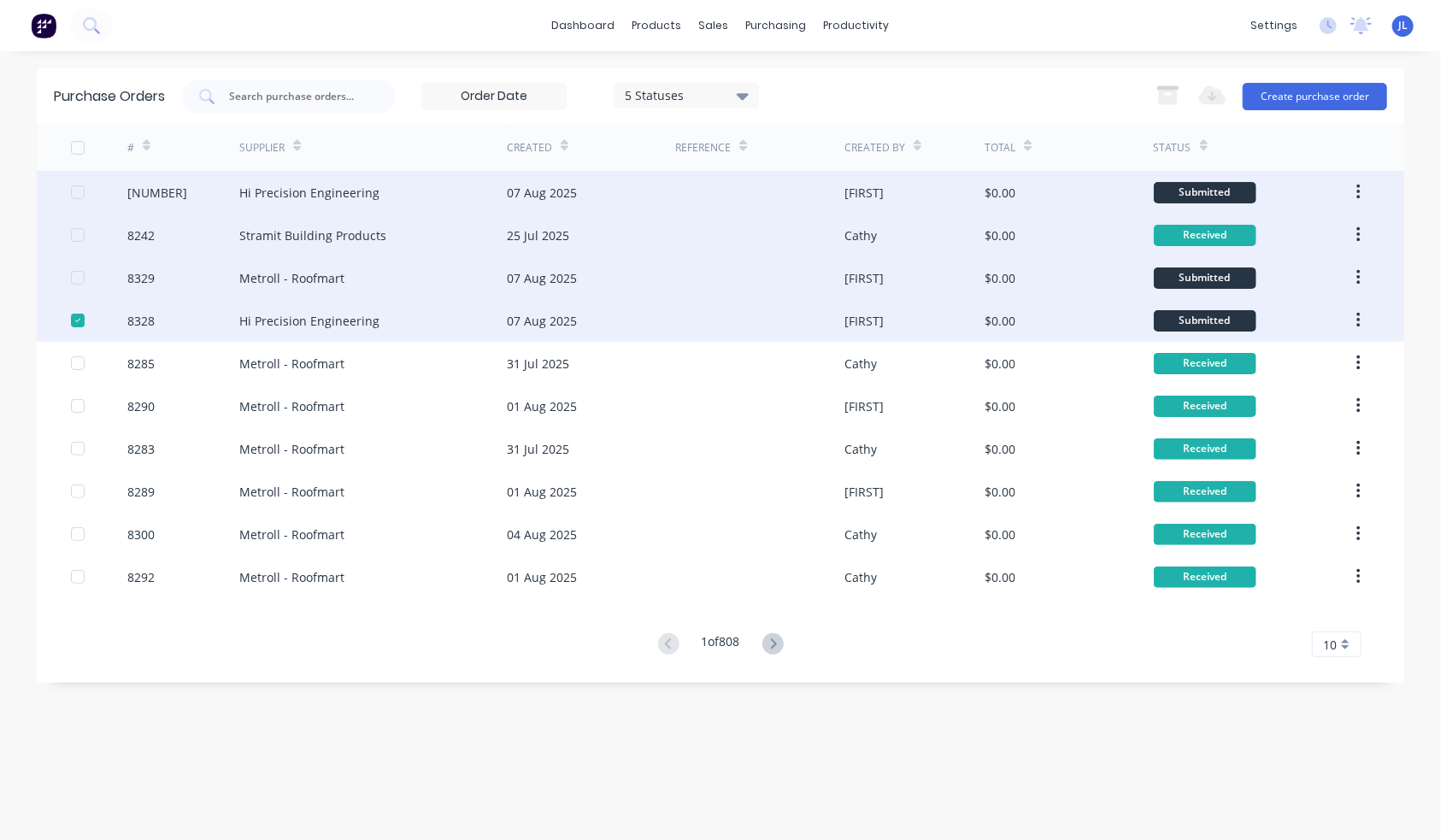 click at bounding box center (78, 320) 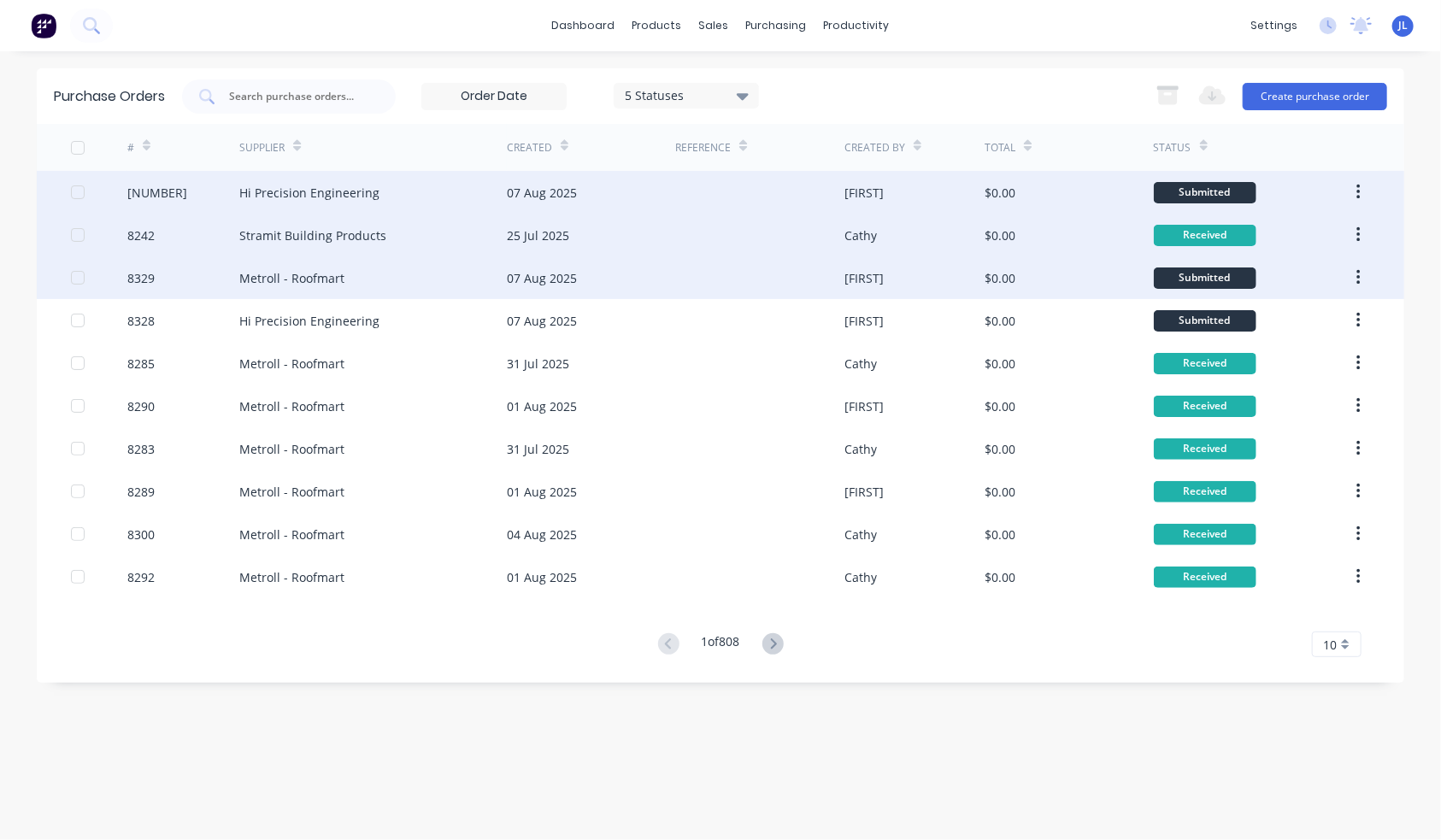 click at bounding box center (78, 192) 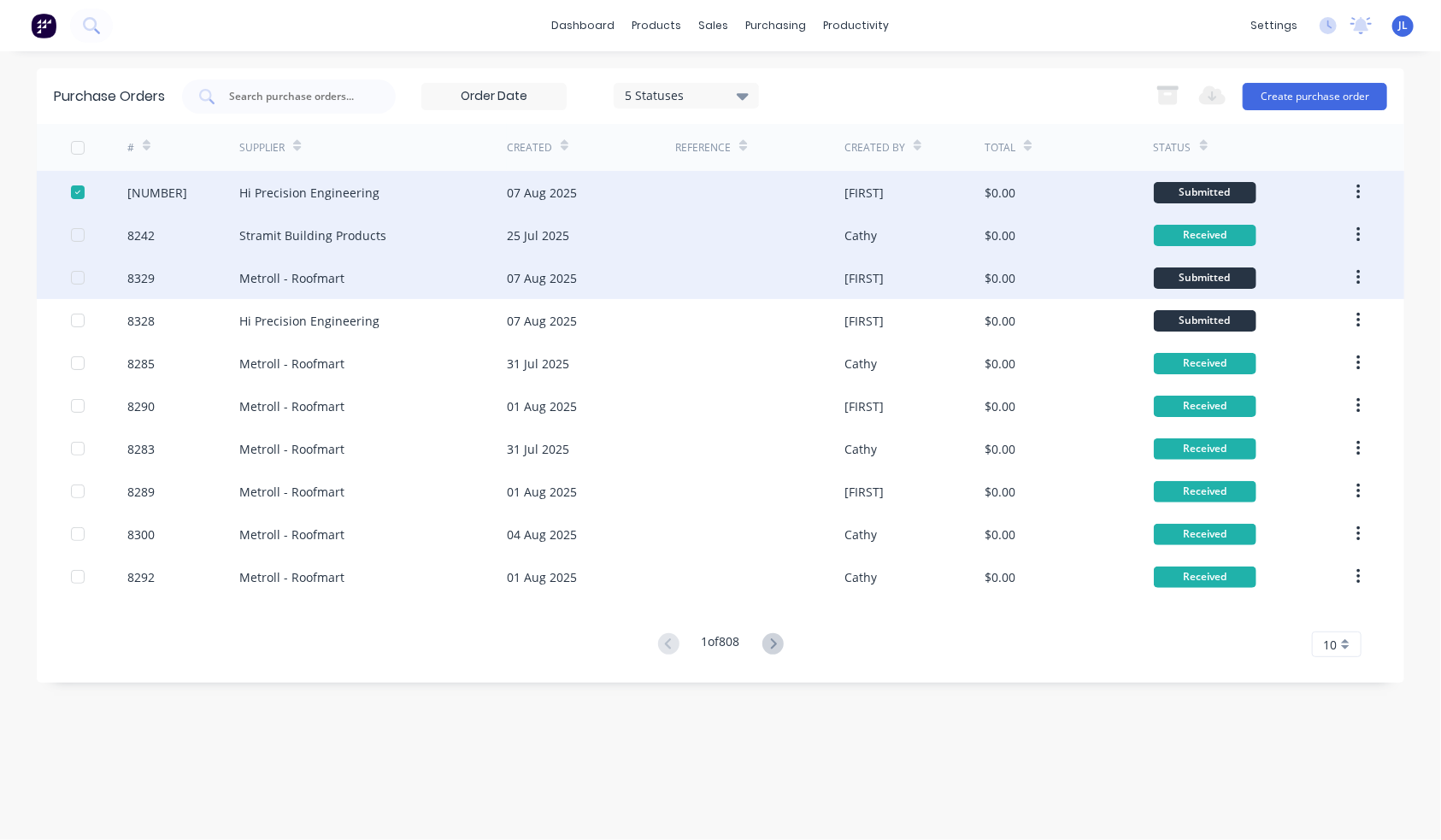 click at bounding box center (78, 235) 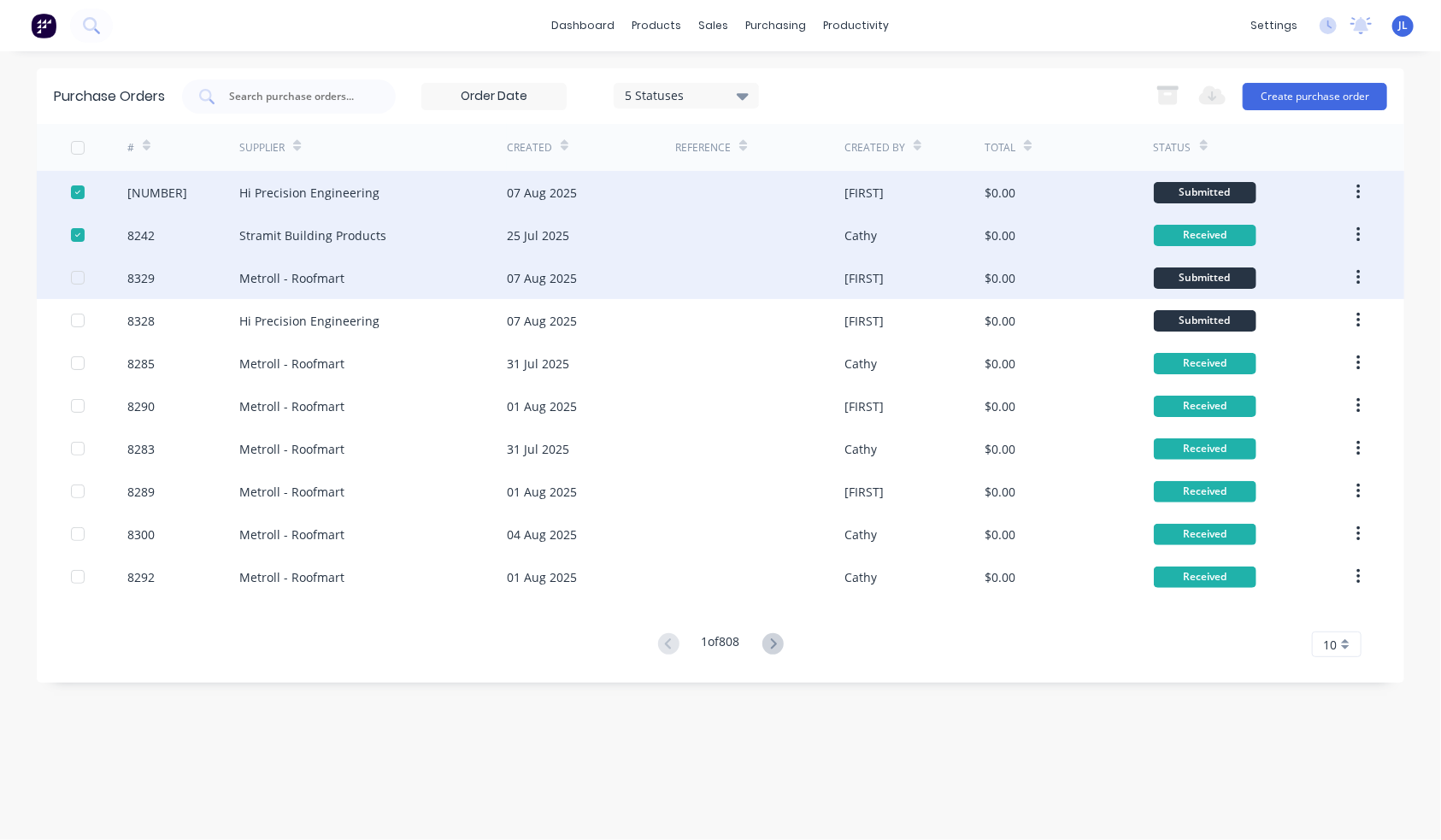 click at bounding box center (78, 278) 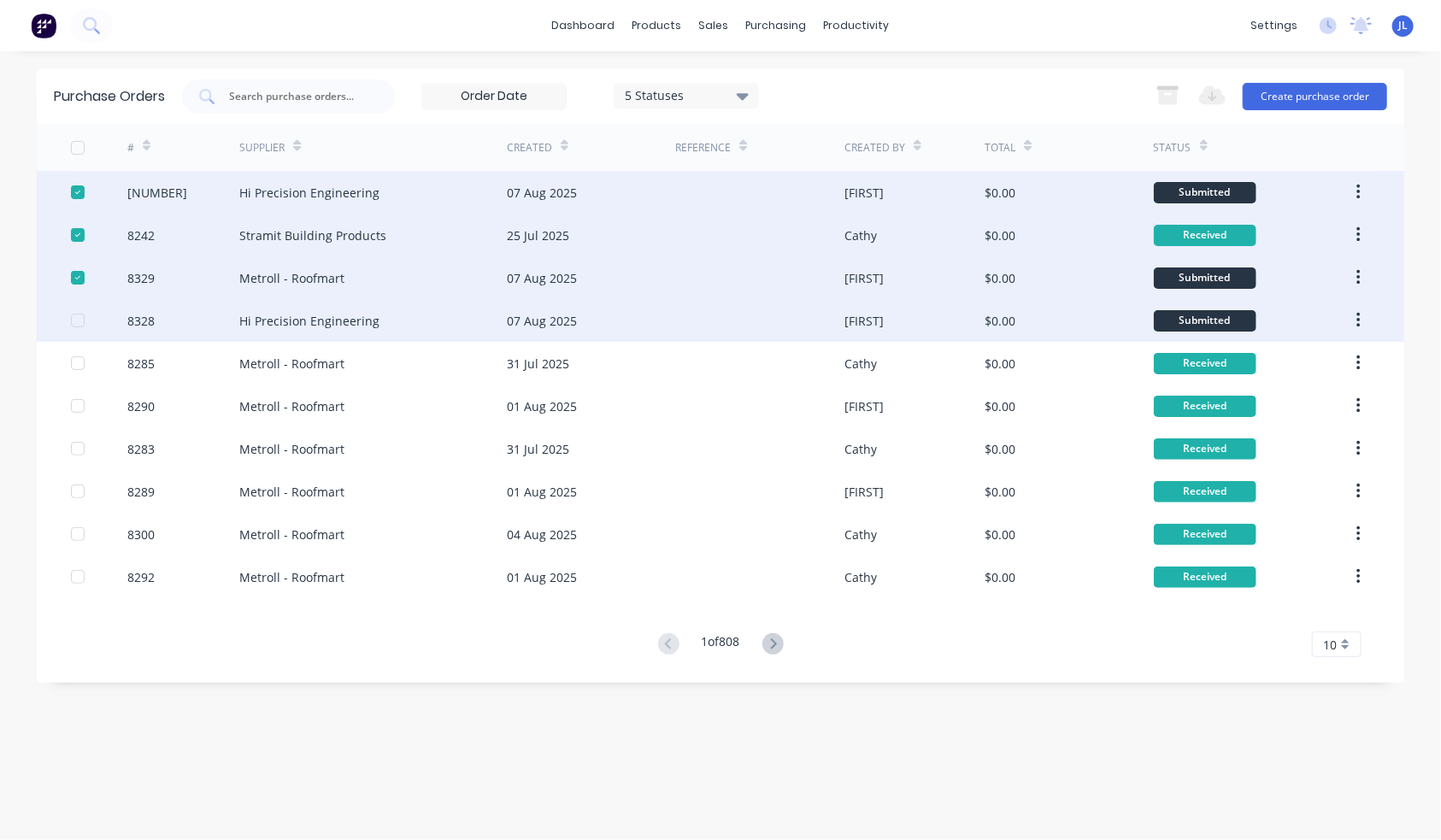 click at bounding box center (78, 320) 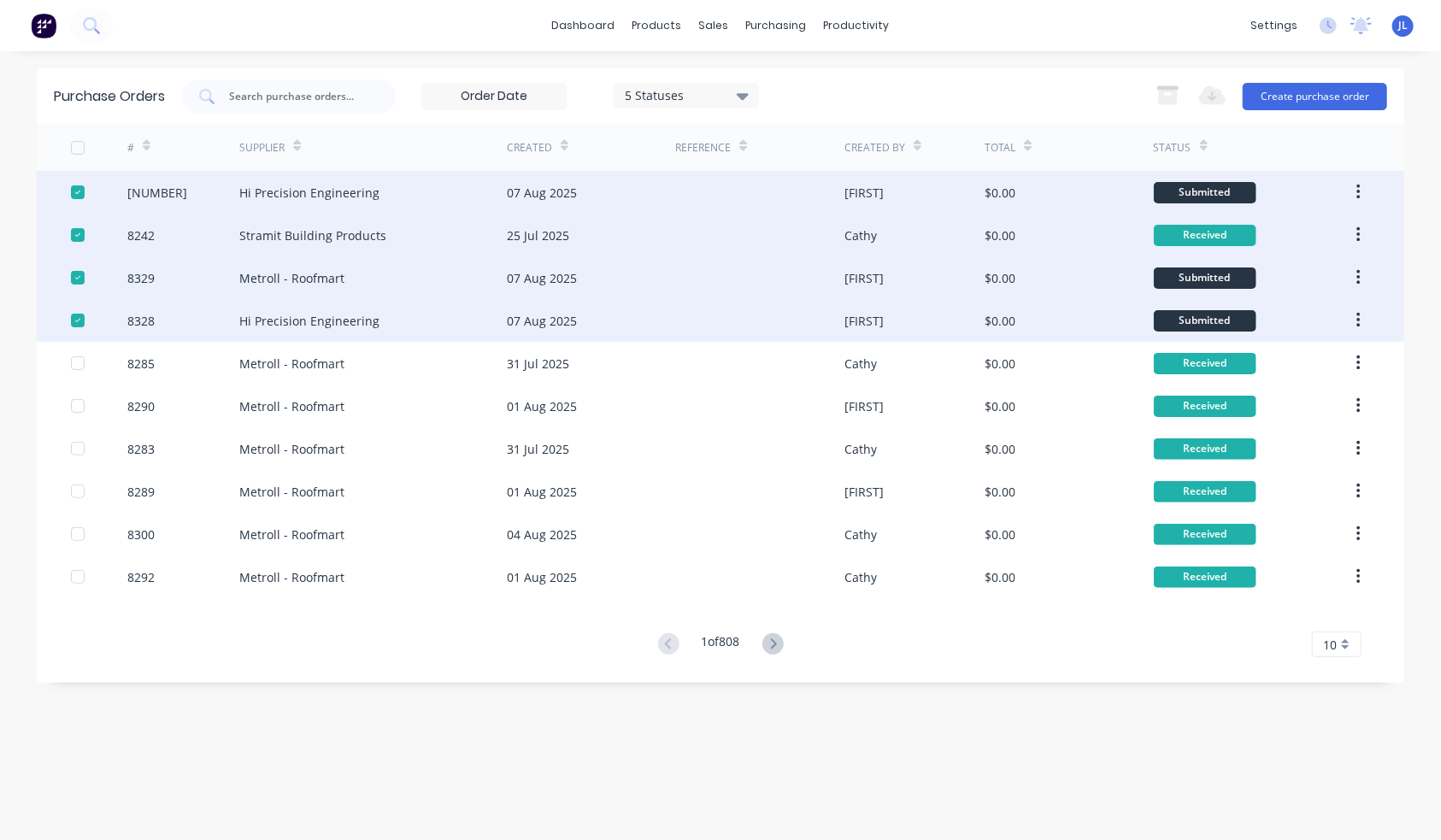 click on "dashboard products sales purchasing productivity dashboard products Product Catalogue Materials sales Sales Orders Customers Price Level Manager purchasing Purchase Orders Suppliers productivity Workflow Planner Delivery Scheduling Timesheets settings No new notifications Mark all as read You have no notifications JL Dynamic Steelform Juana Liu Administrator Profile Sign out" at bounding box center (720, 26) 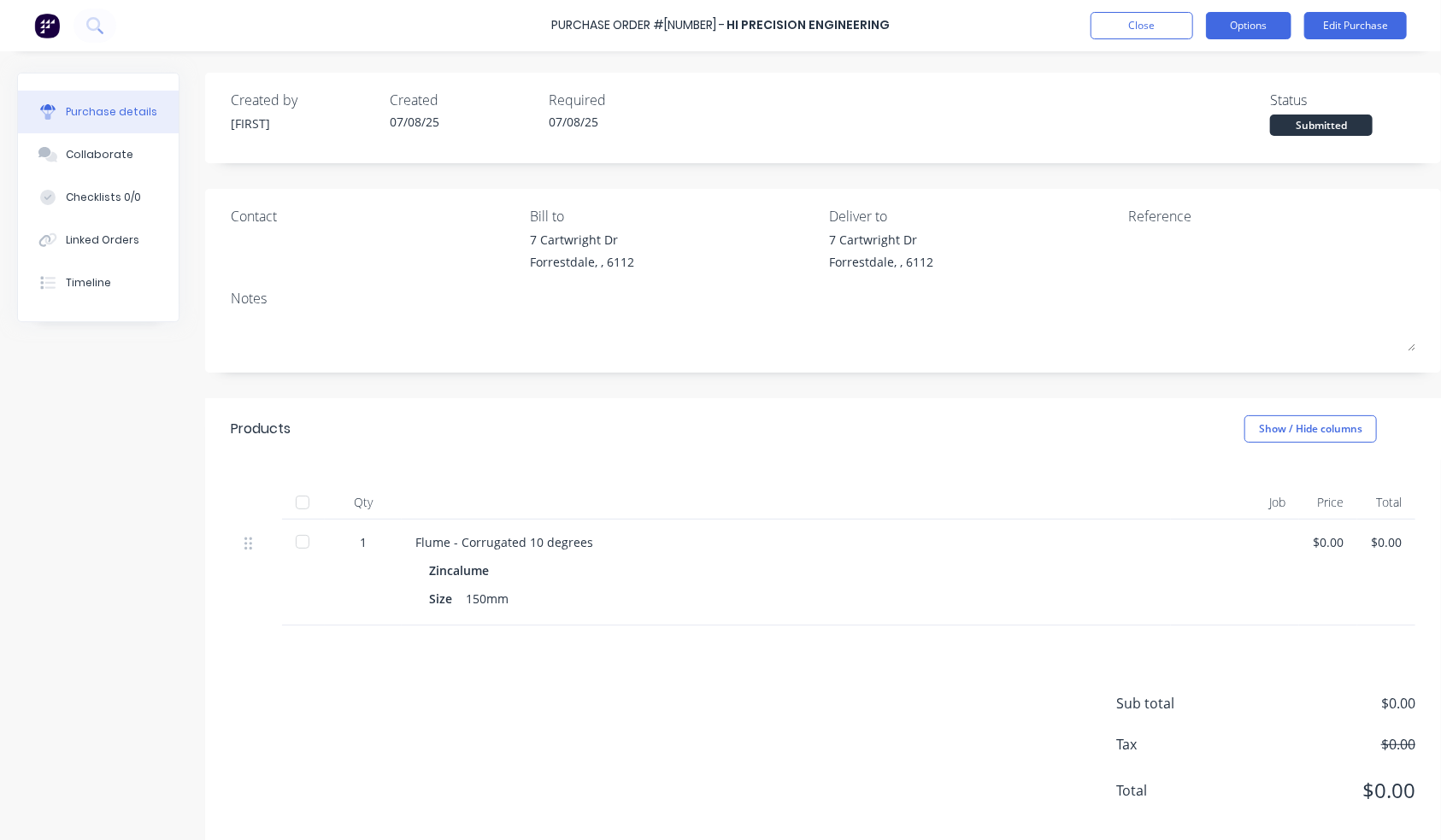 click on "Options" at bounding box center (1249, 26) 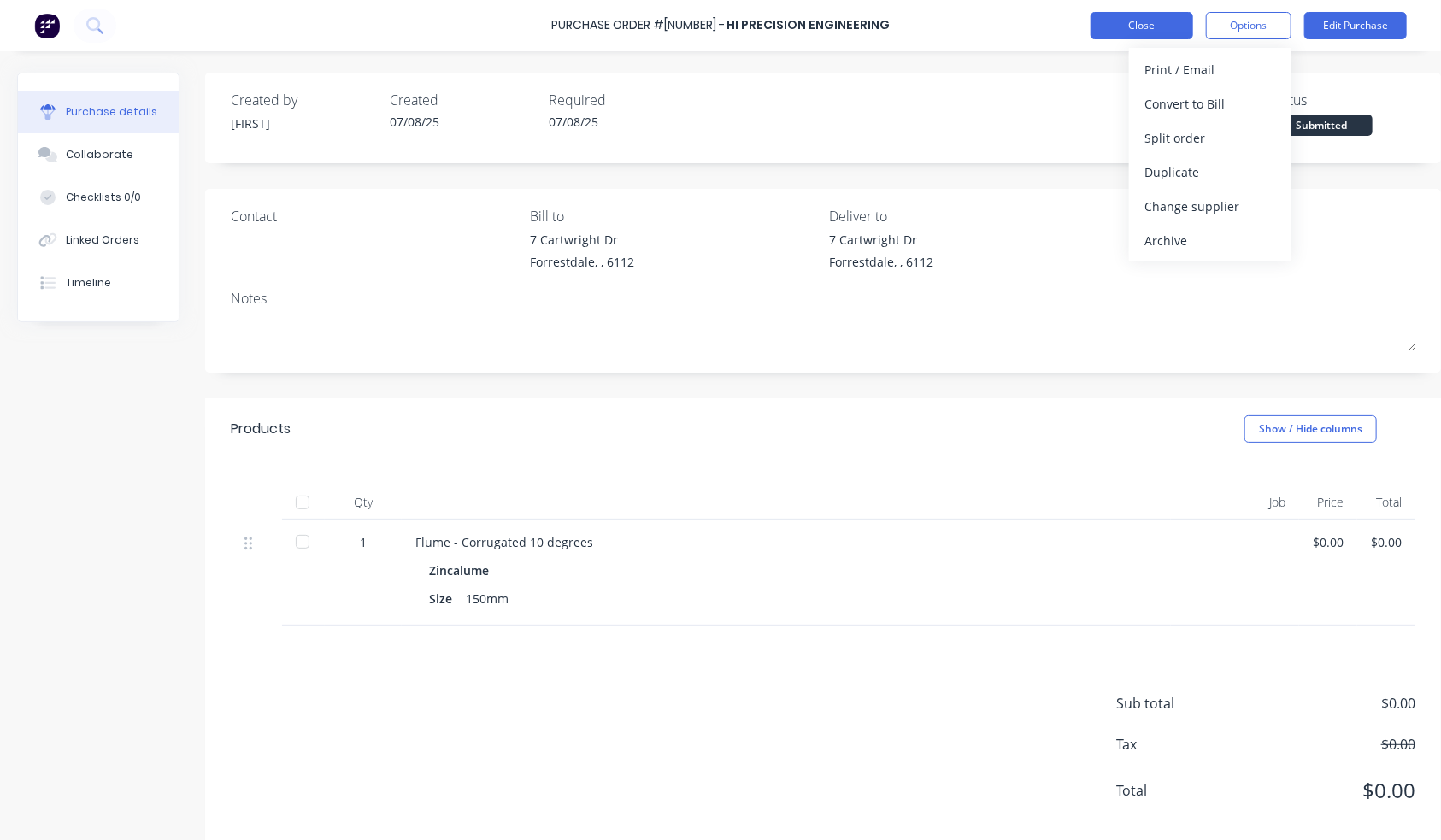 click on "Close" at bounding box center (1142, 26) 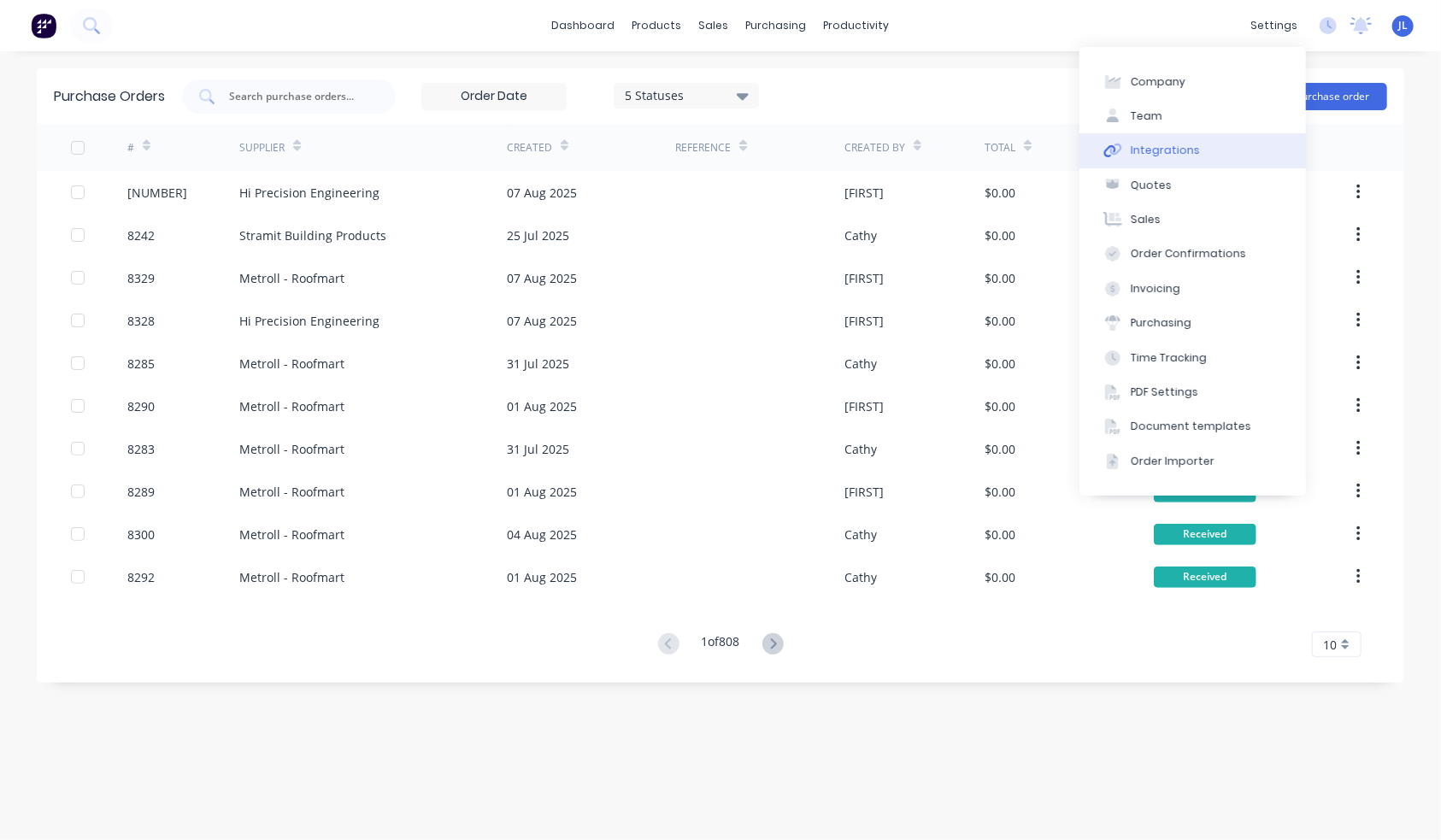 click on "Integrations" at bounding box center (1165, 150) 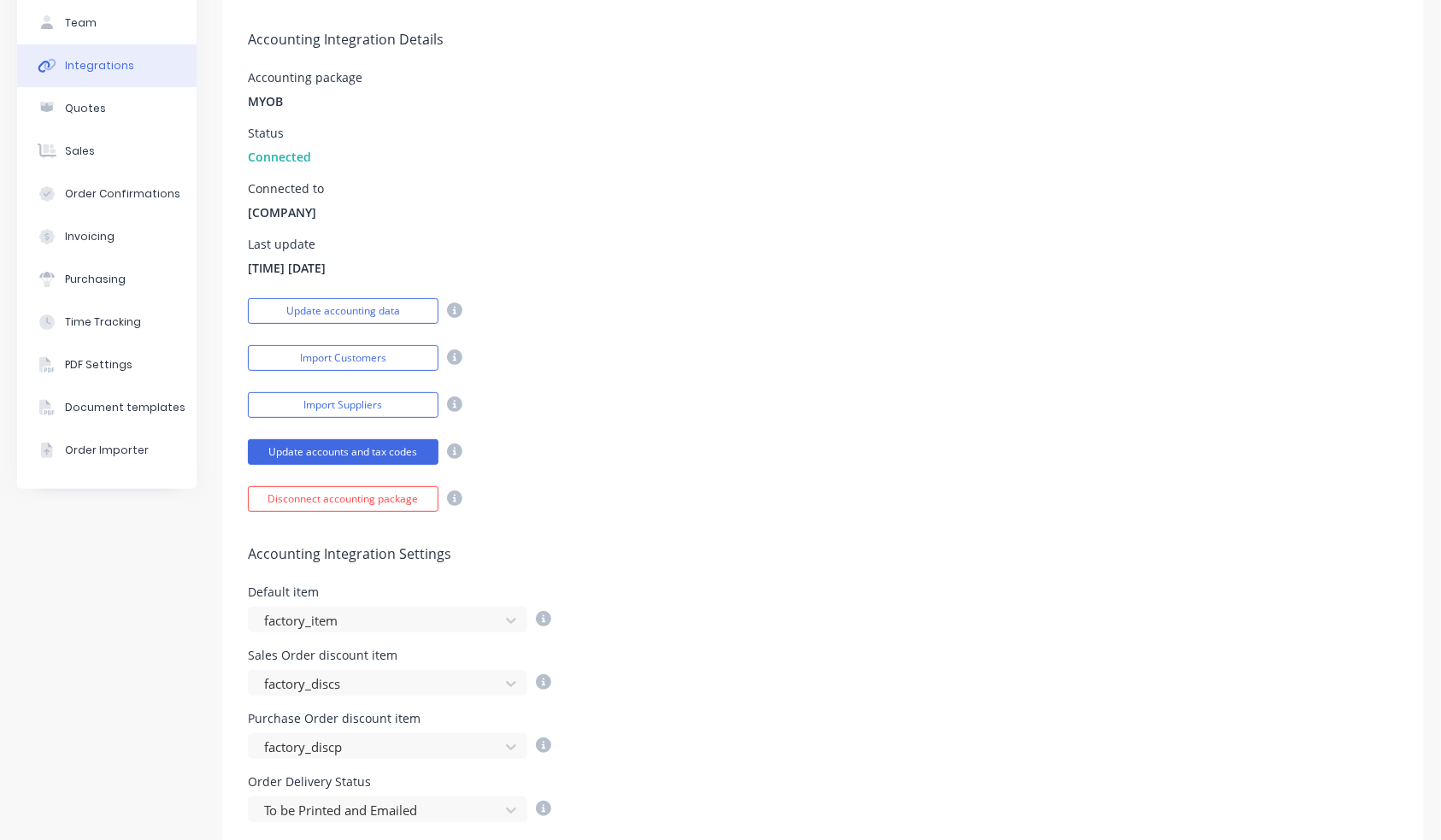scroll, scrollTop: 763, scrollLeft: 0, axis: vertical 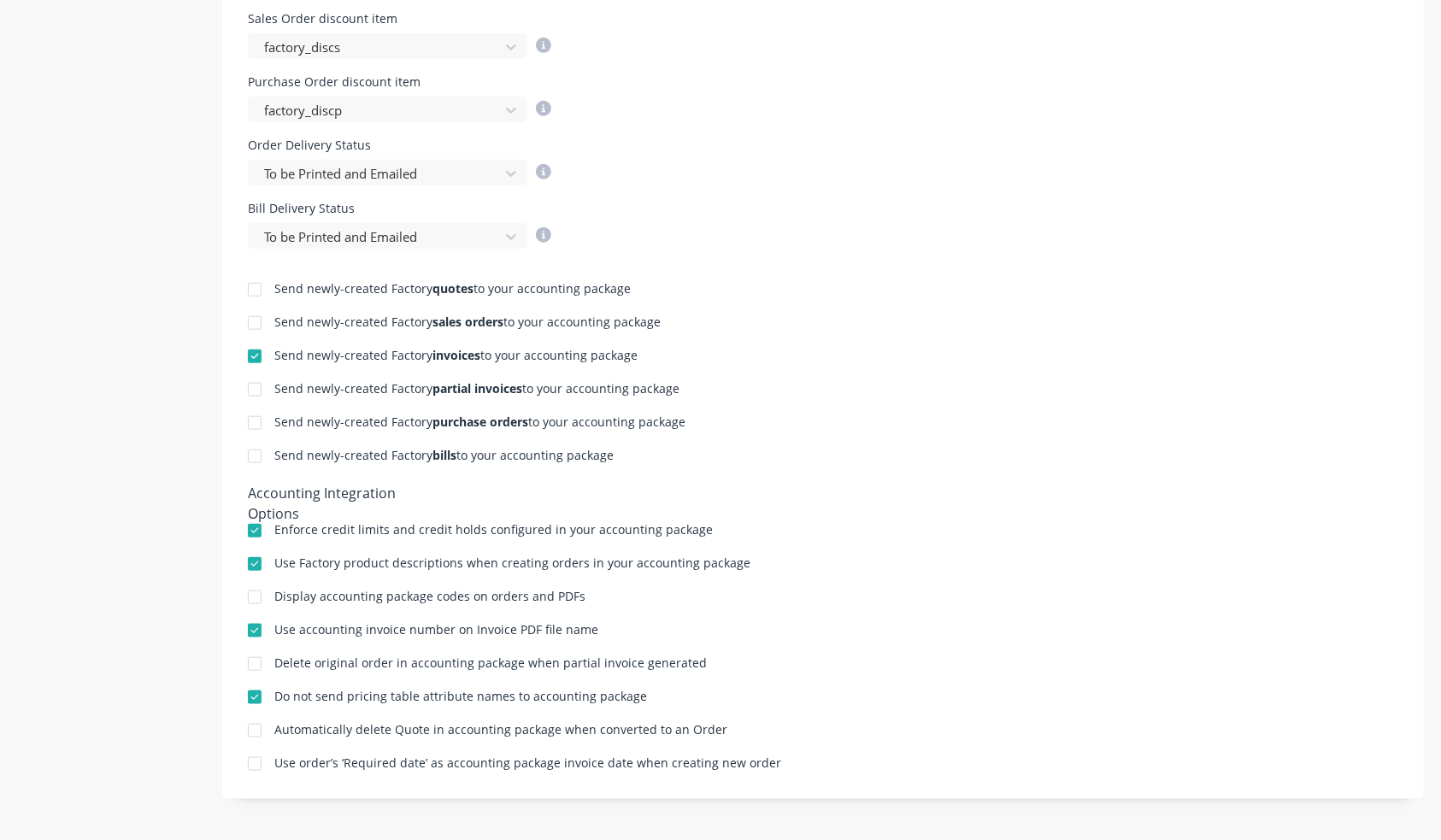drag, startPoint x: 284, startPoint y: 453, endPoint x: 650, endPoint y: 452, distance: 366.00137 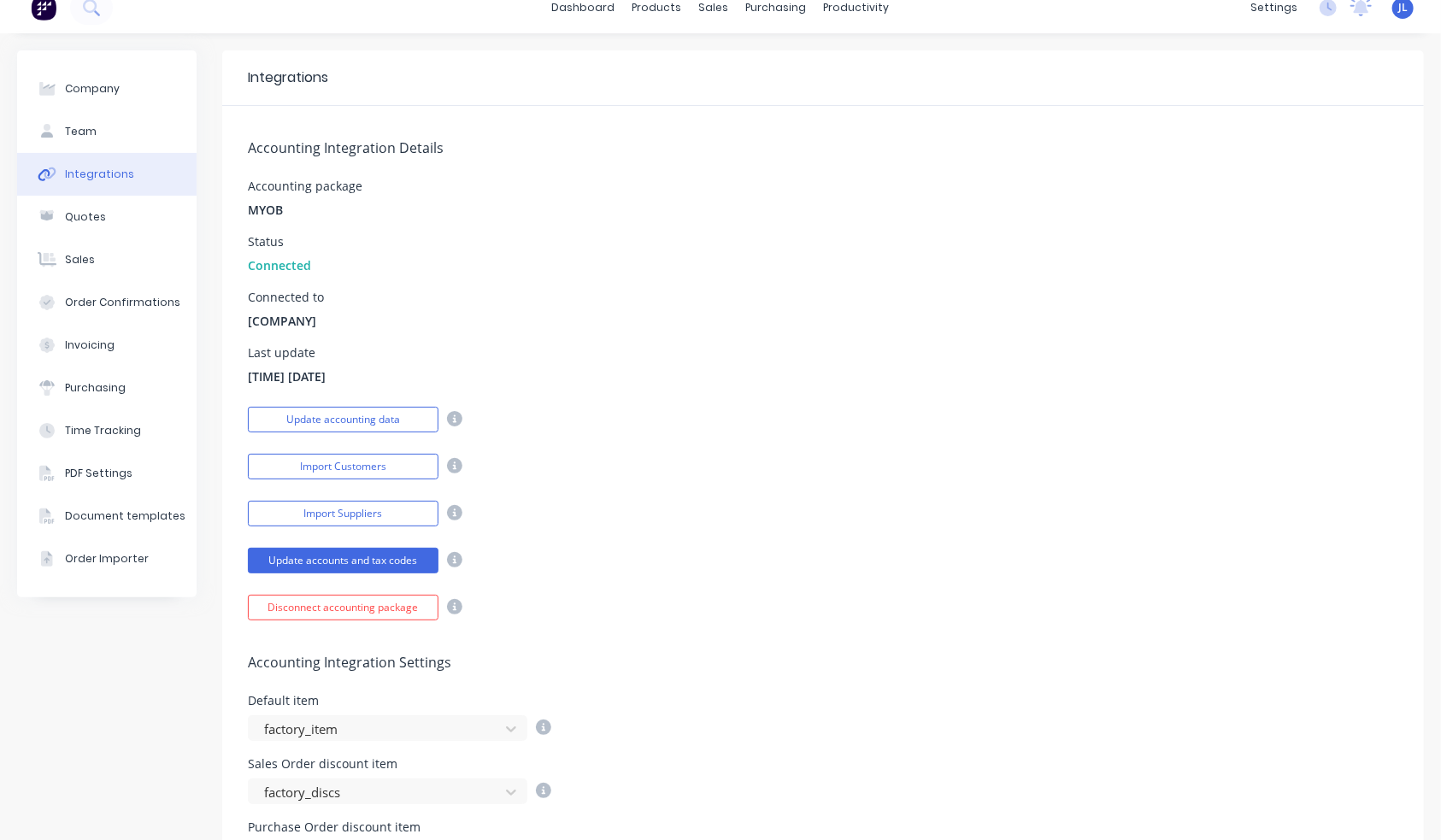 scroll, scrollTop: 0, scrollLeft: 0, axis: both 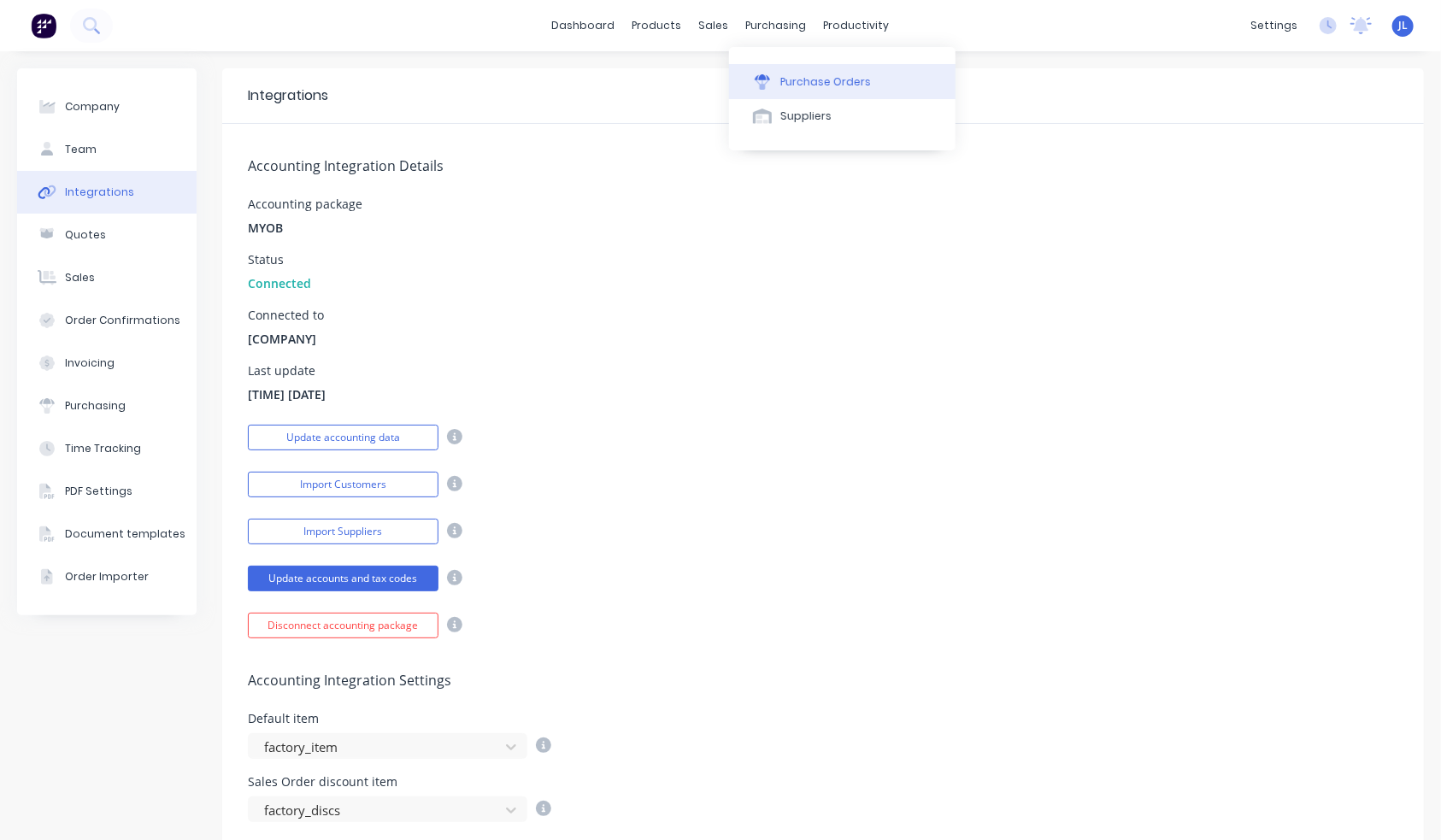 click on "Purchase Orders" at bounding box center (826, 82) 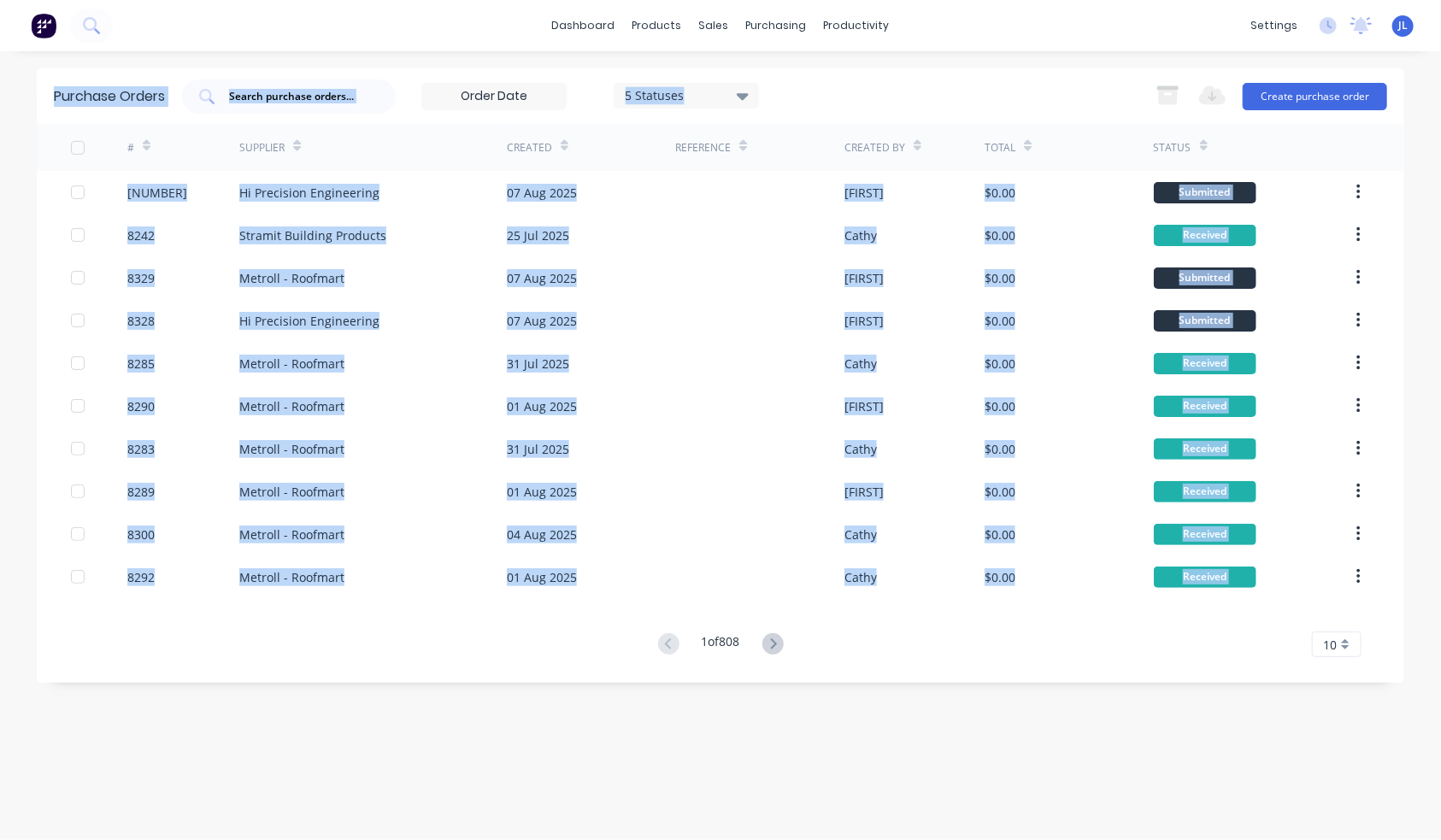 drag, startPoint x: 1412, startPoint y: 676, endPoint x: 3, endPoint y: 54, distance: 1540.1834 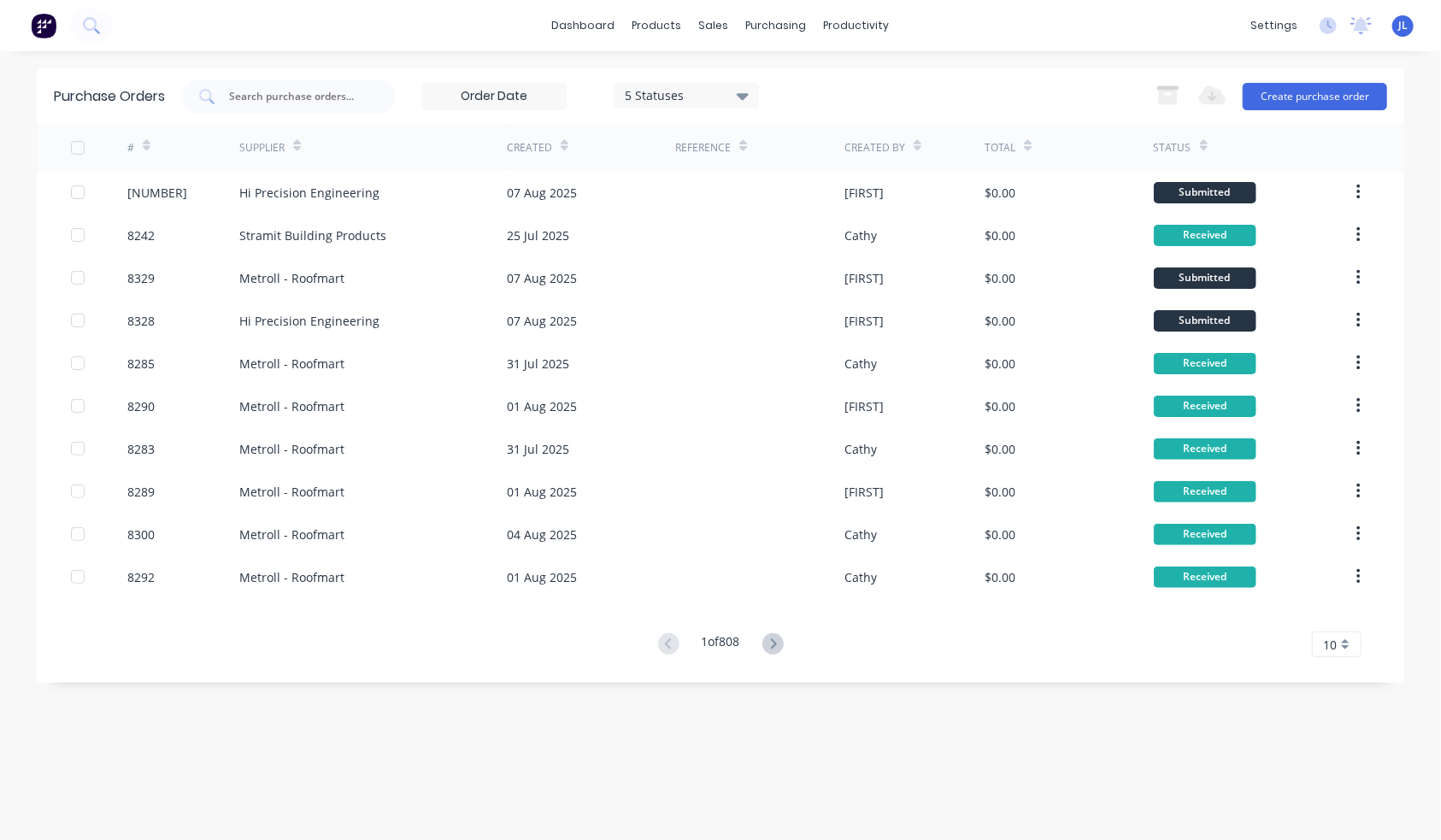 click on "dashboard products sales purchasing productivity dashboard products Product Catalogue Materials sales Sales Orders Customers Price Level Manager purchasing Purchase Orders Suppliers productivity Workflow Planner Delivery Scheduling Timesheets settings No new notifications Mark all as read You have no notifications JL Dynamic Steelform Juana Liu Administrator Profile Sign out" at bounding box center [720, 26] 